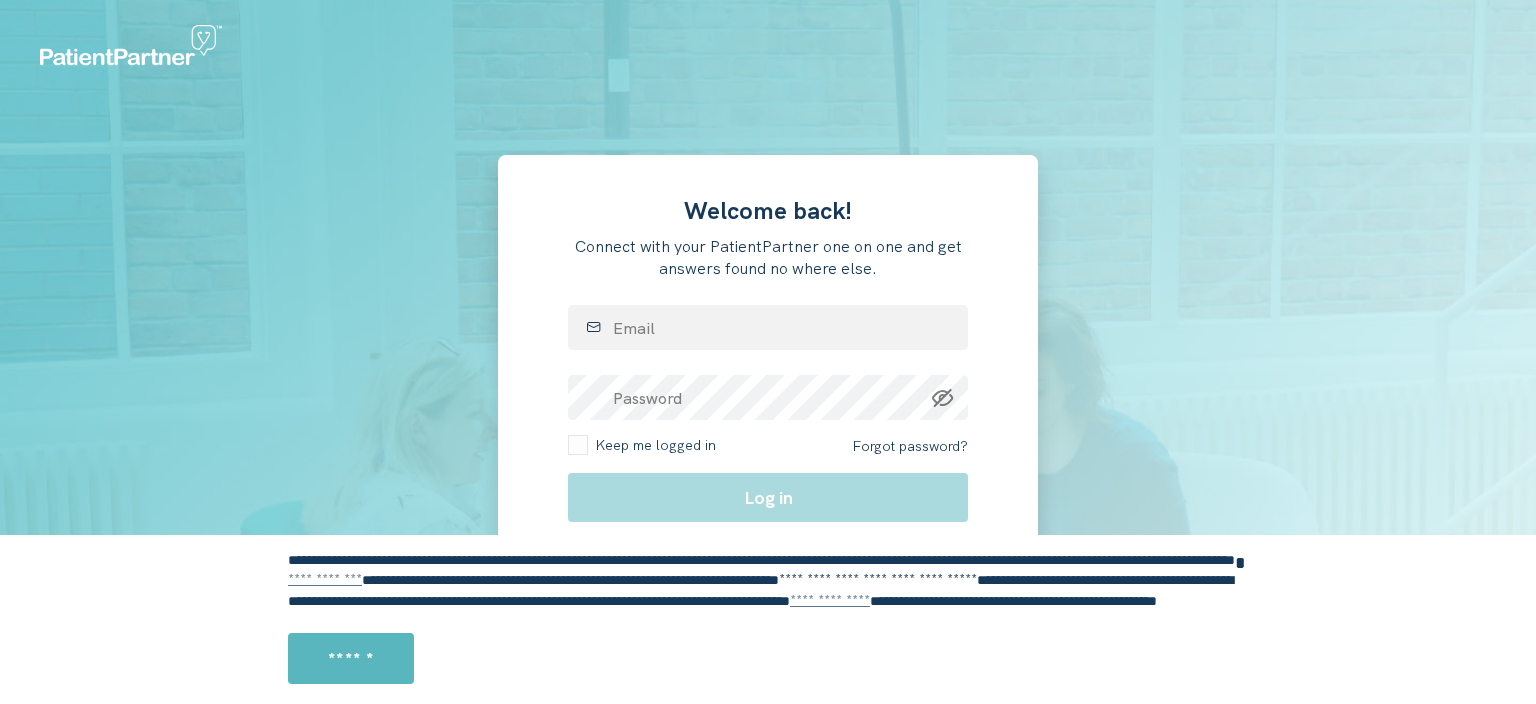 scroll, scrollTop: 0, scrollLeft: 0, axis: both 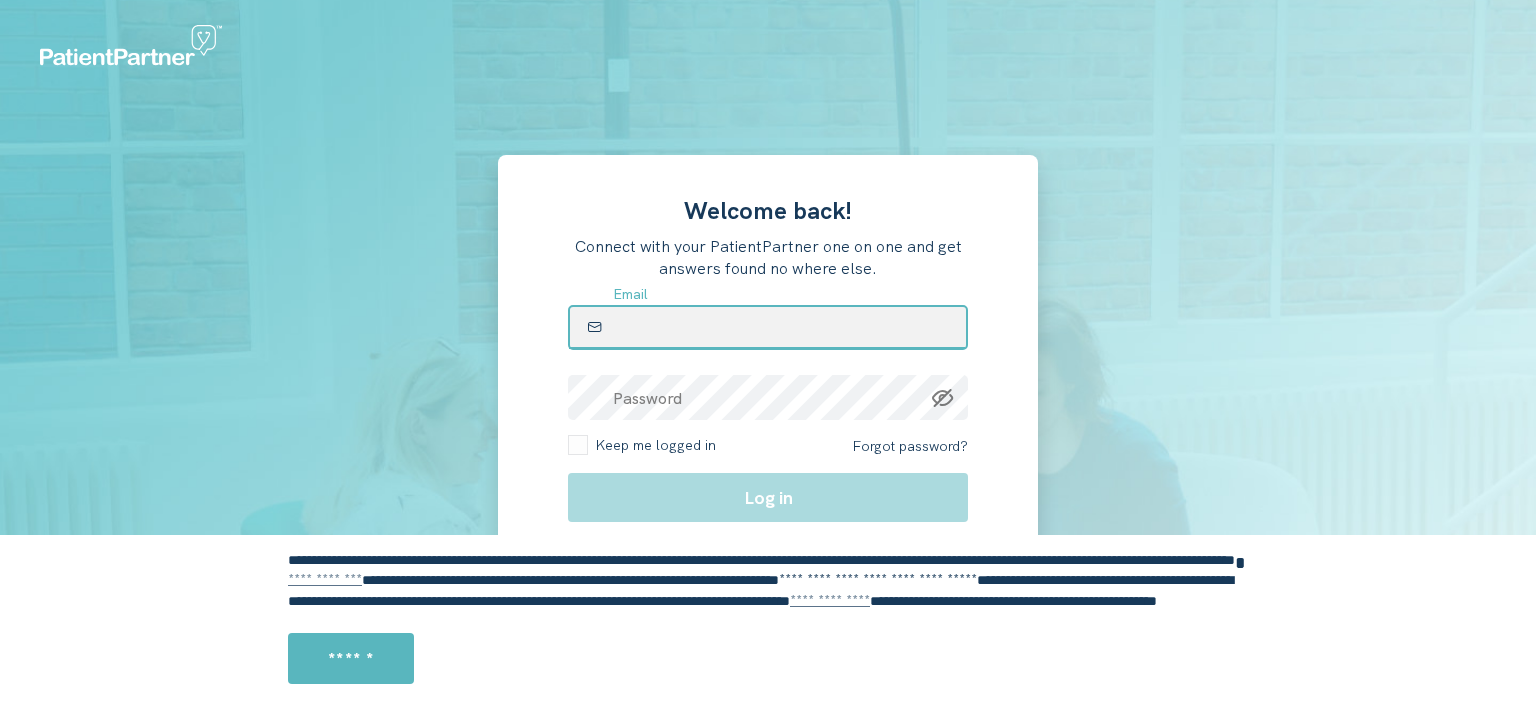 click at bounding box center (768, 327) 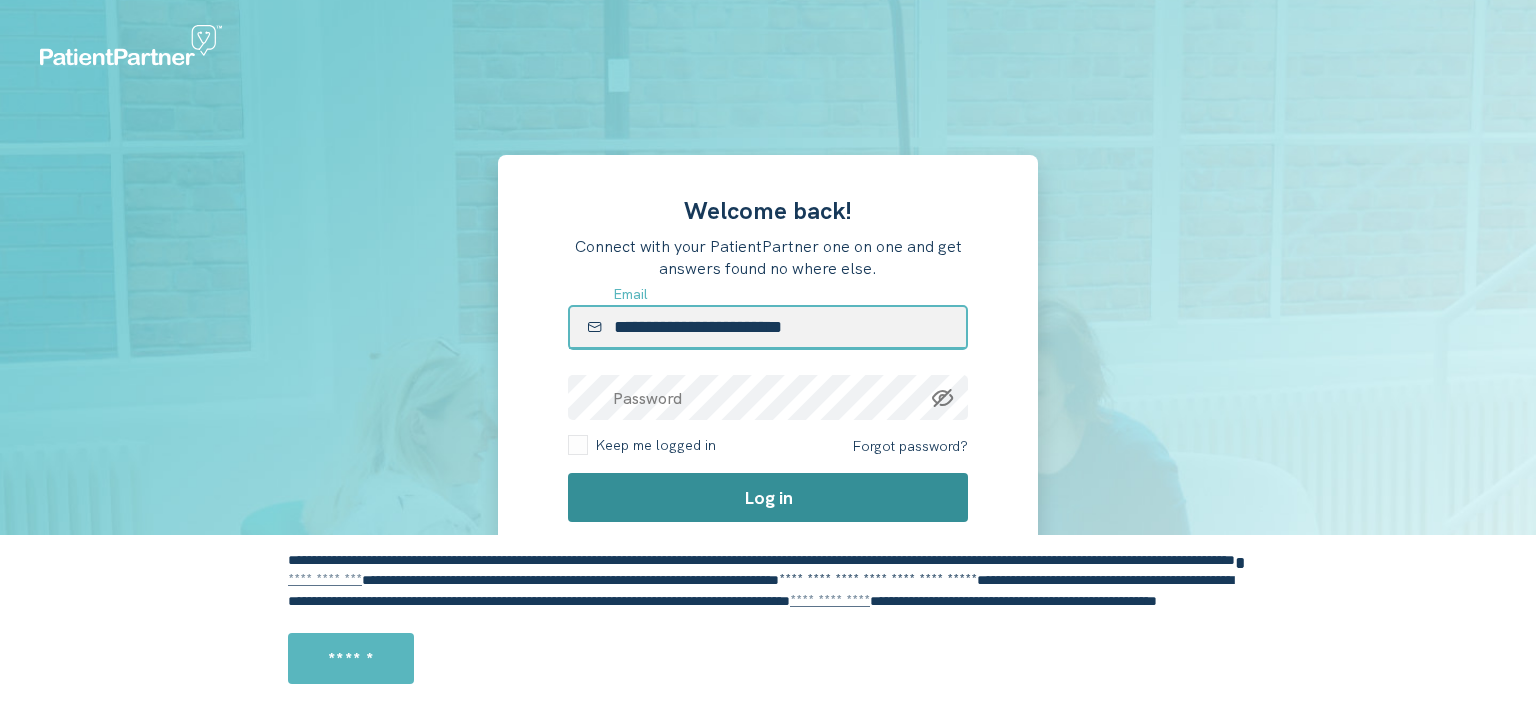 type on "**********" 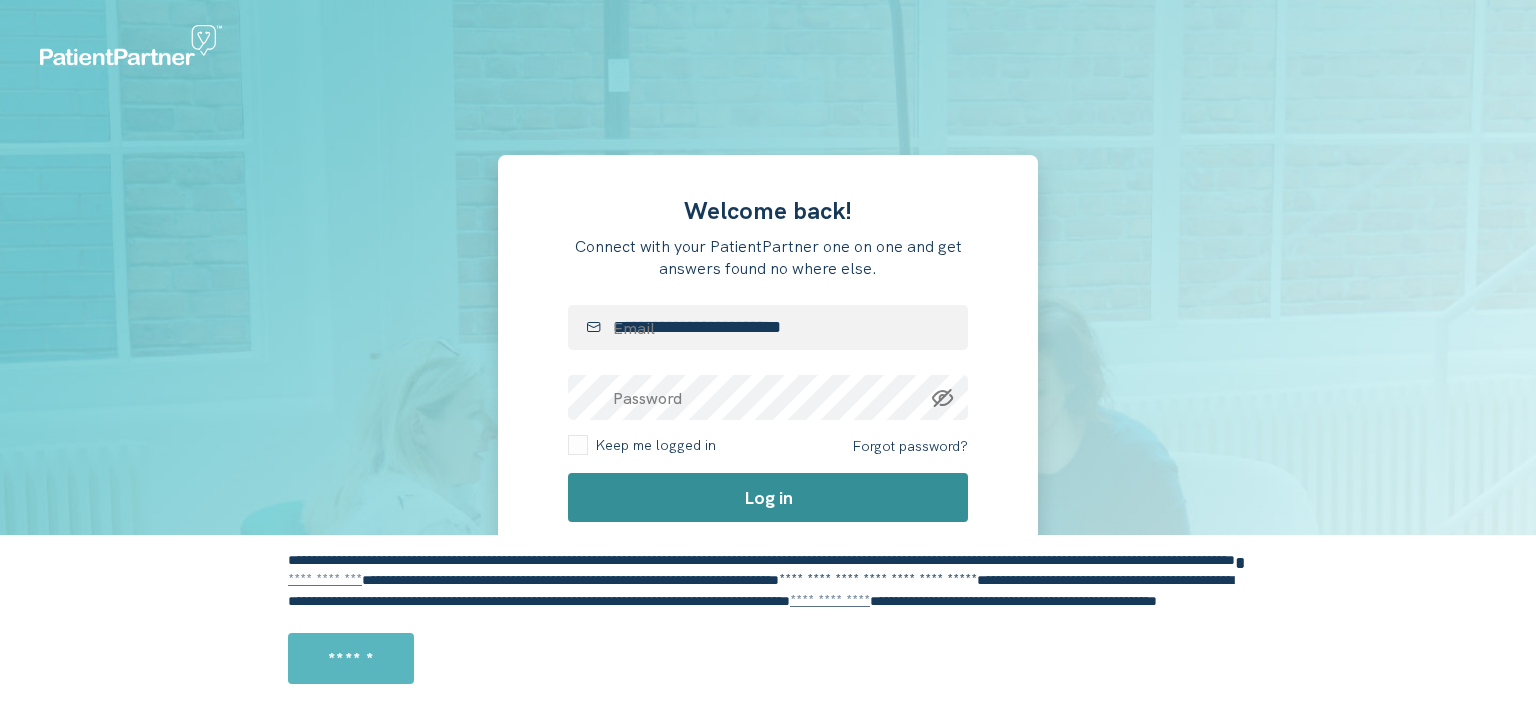 click on "Log in" 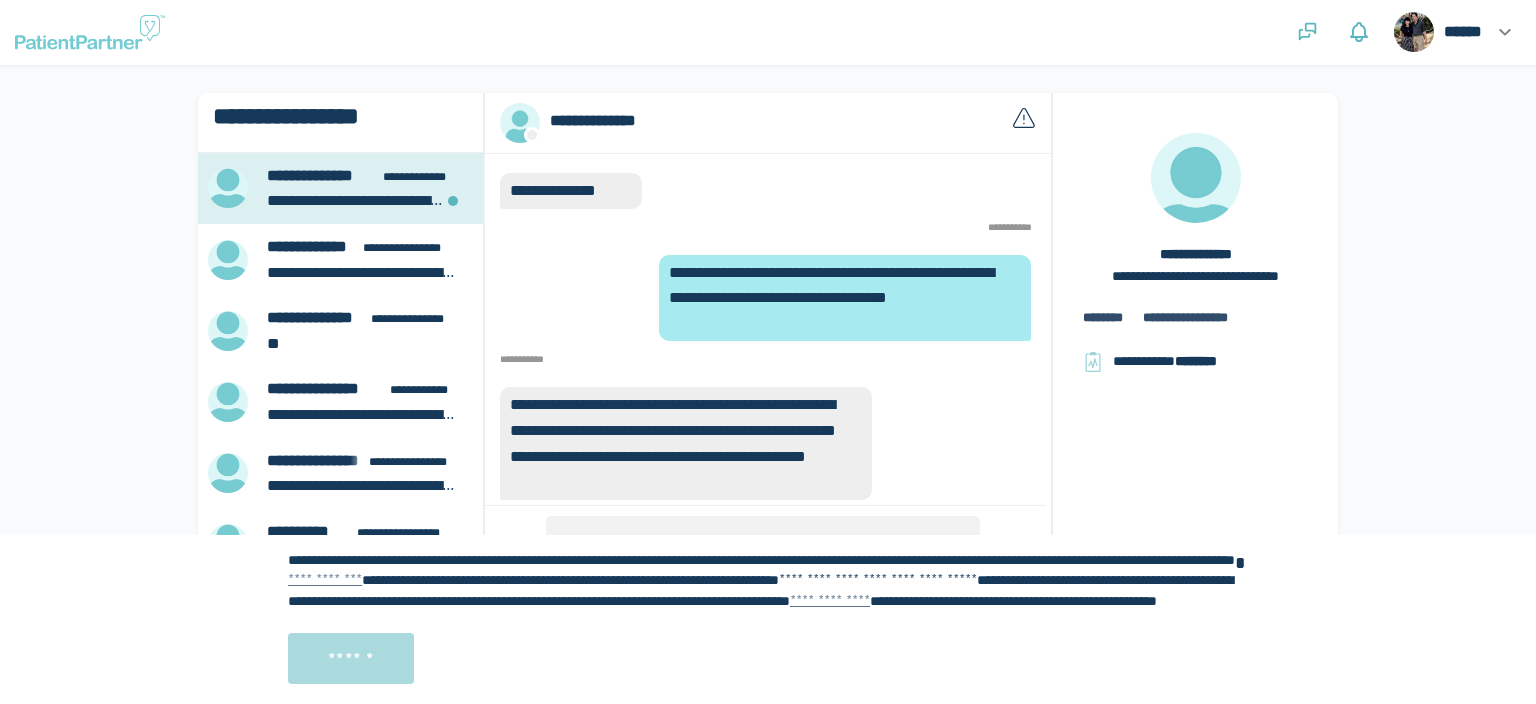 click on "******" at bounding box center [351, 658] 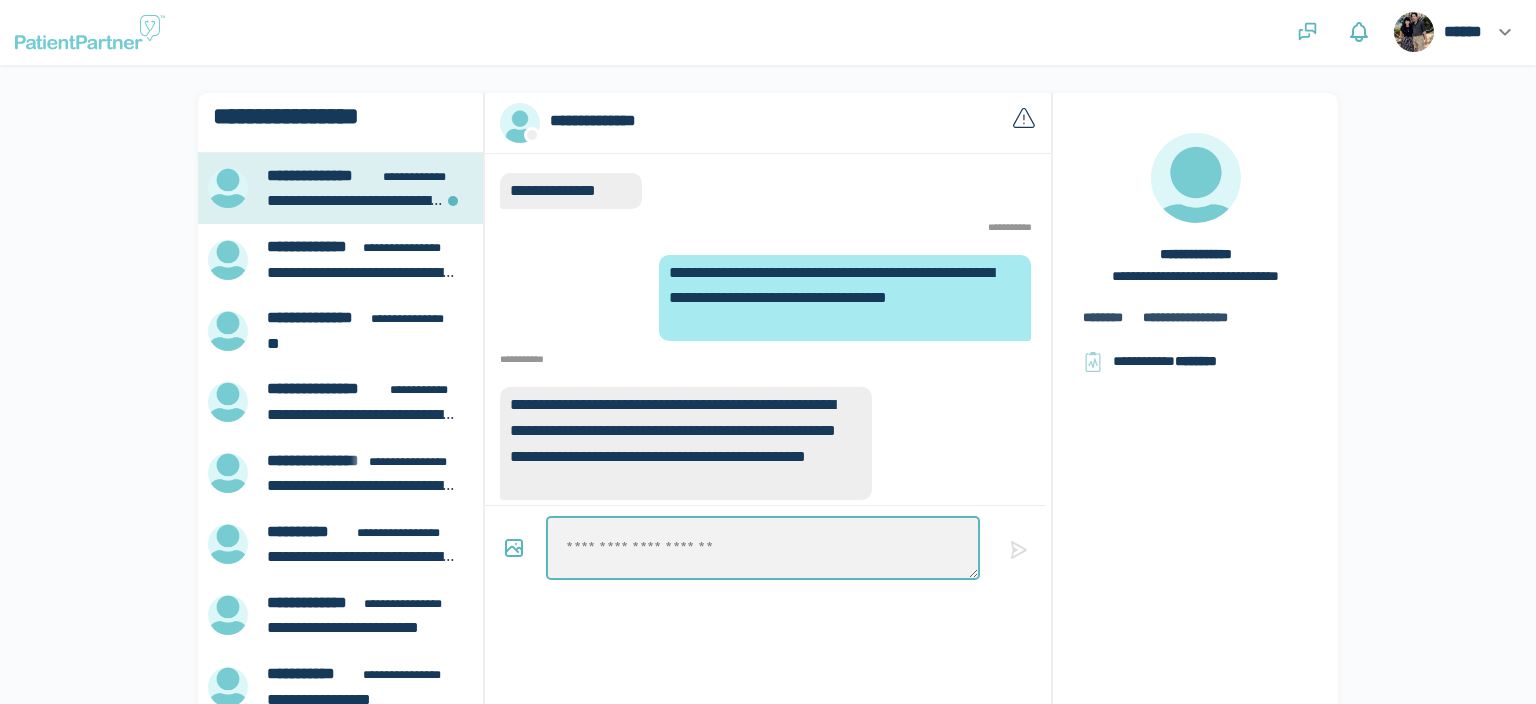 click at bounding box center (762, 548) 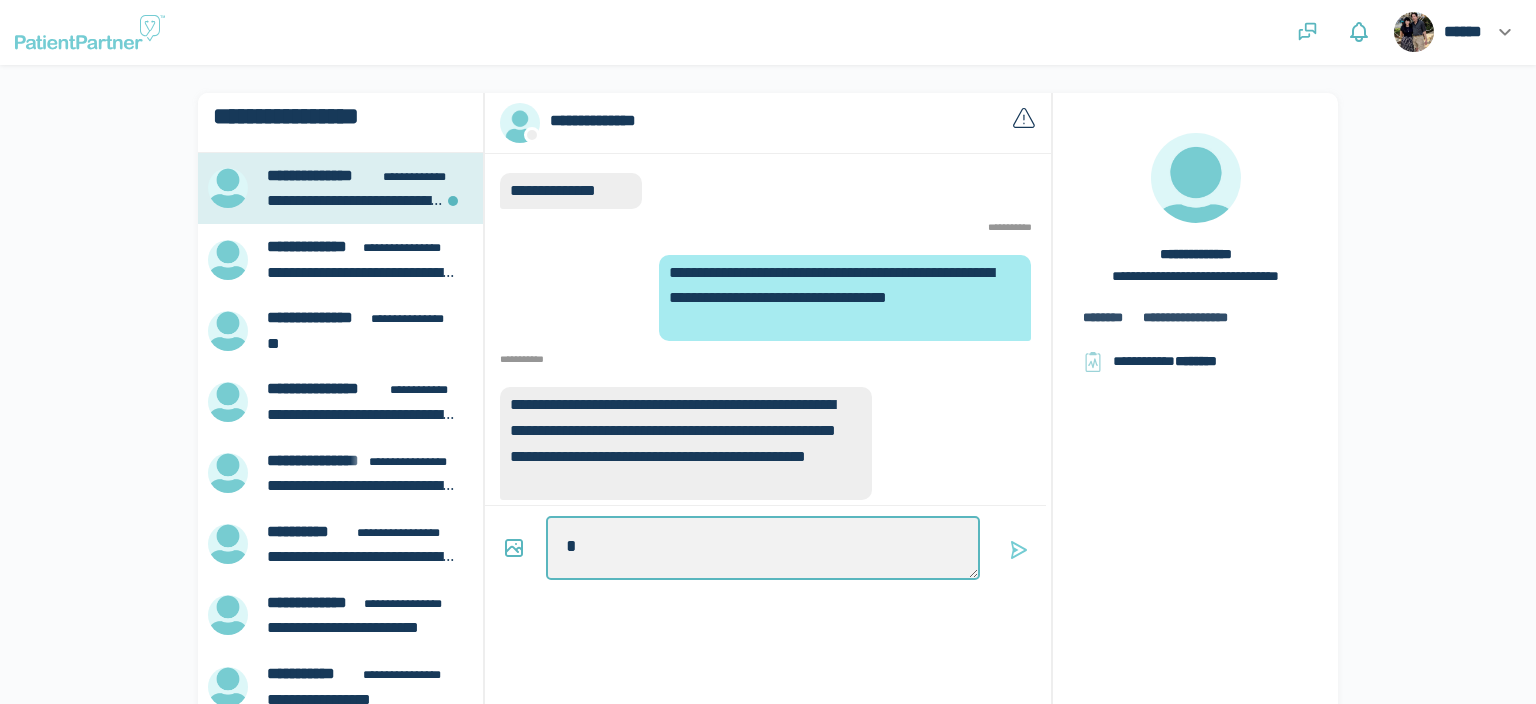 type on "*" 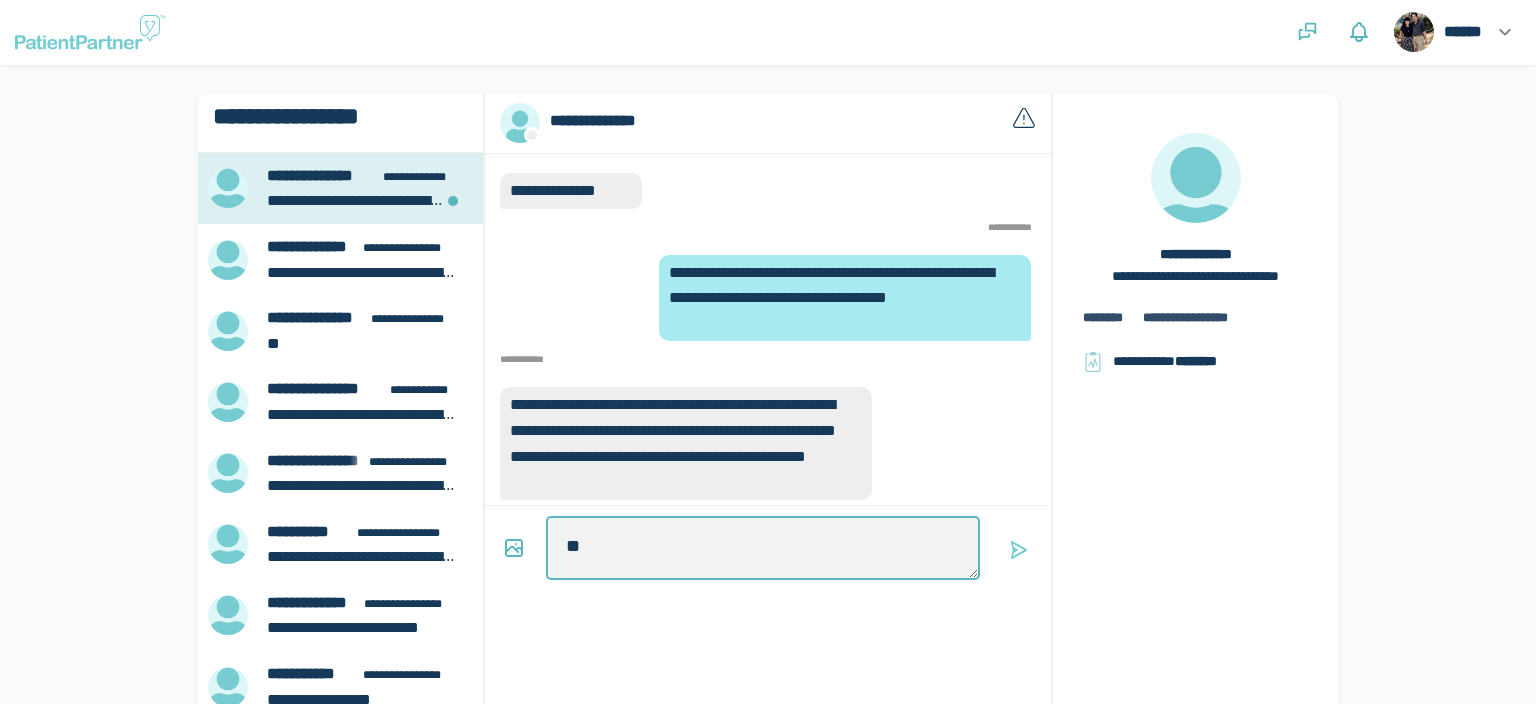 type on "*" 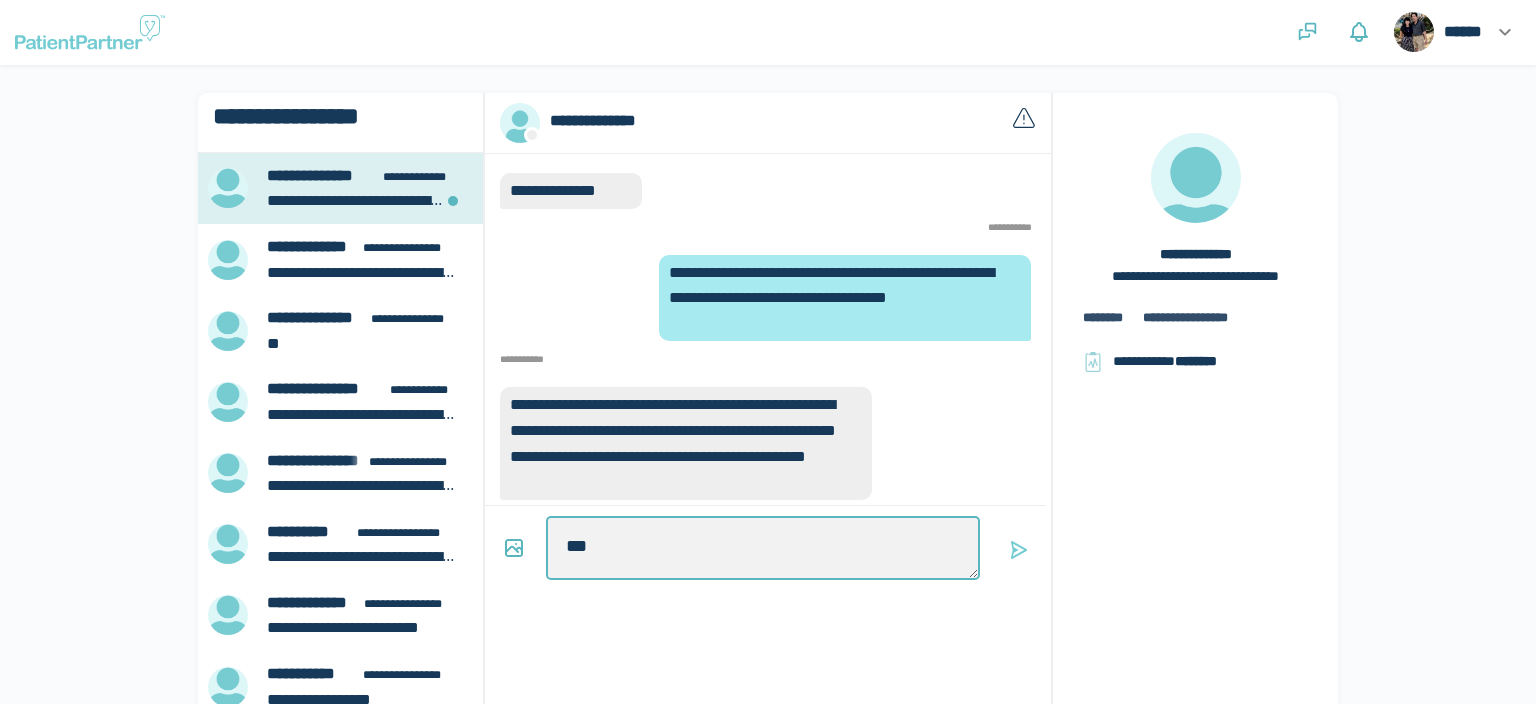 type on "*" 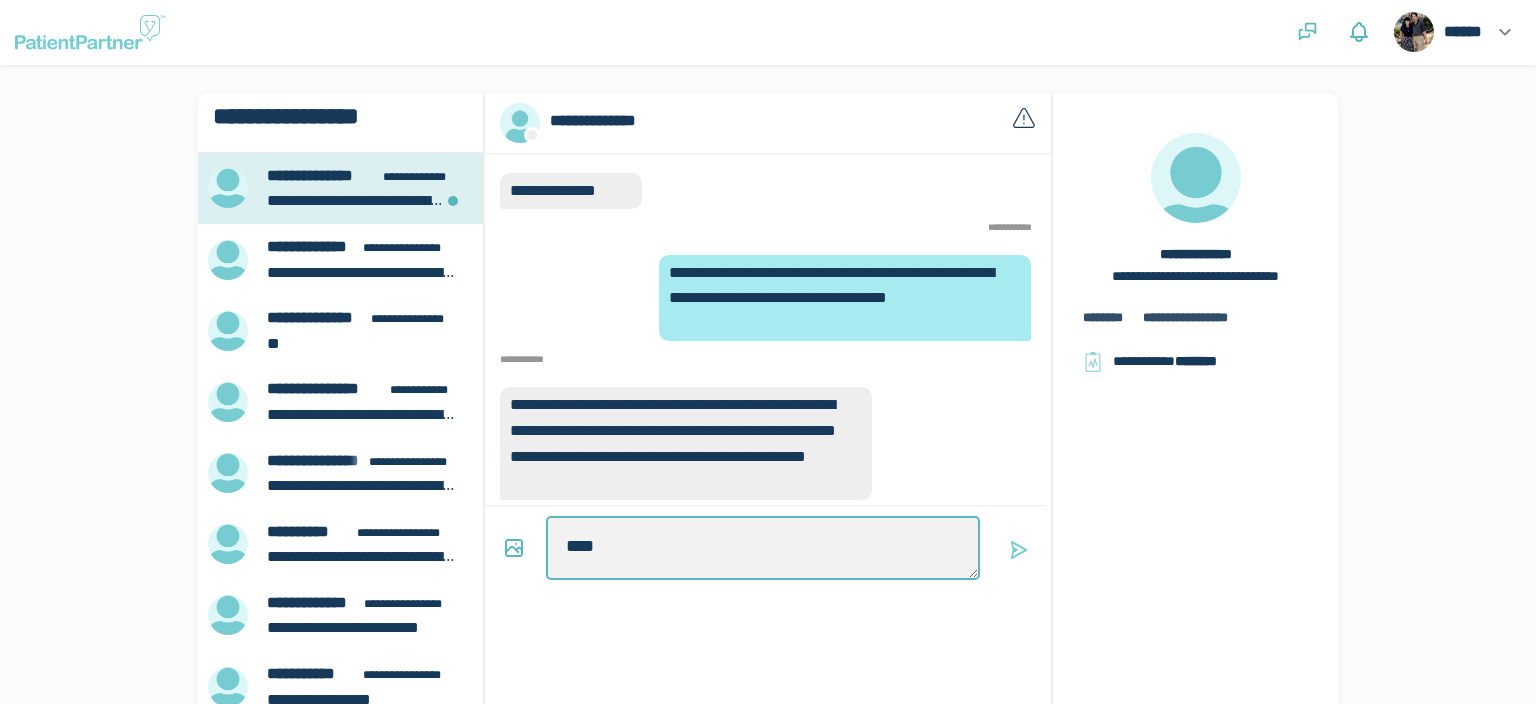 type on "*" 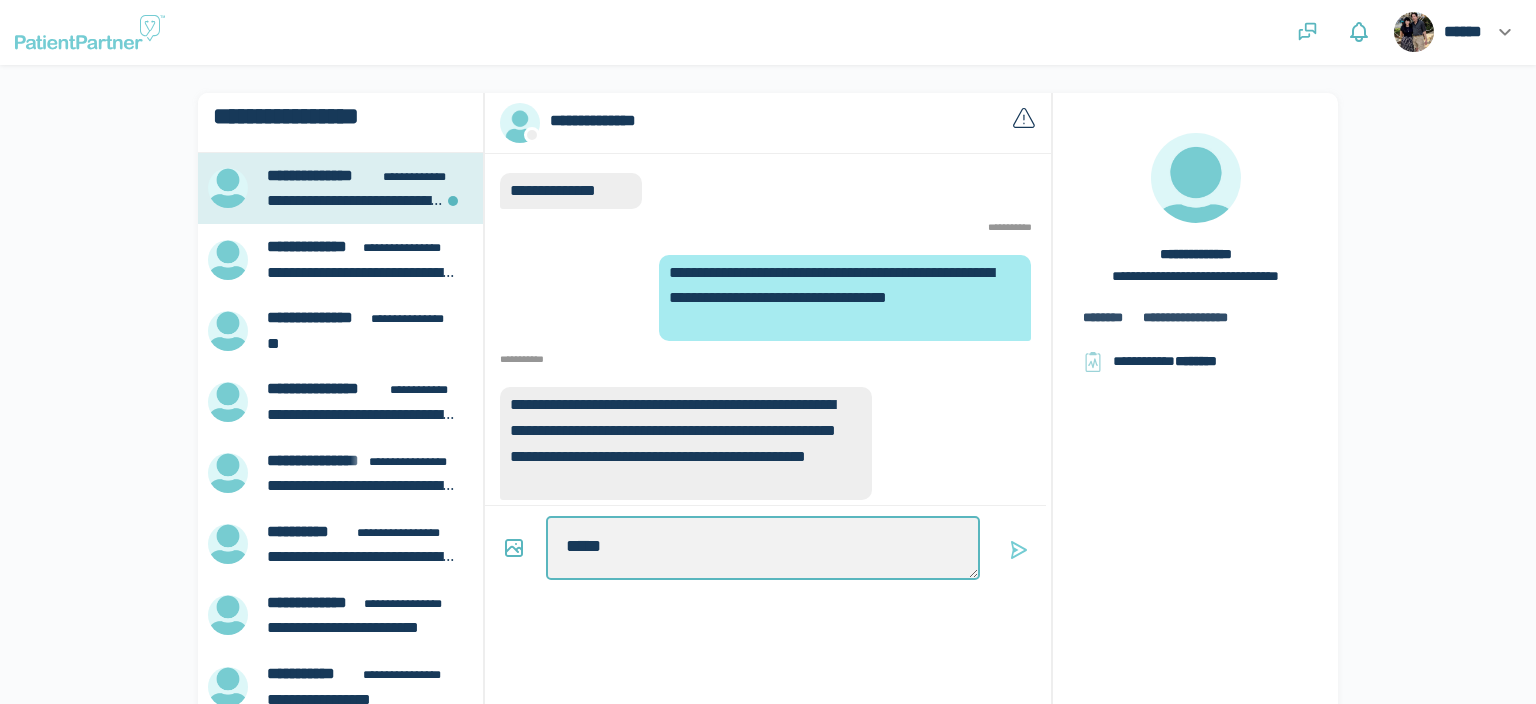 type on "*" 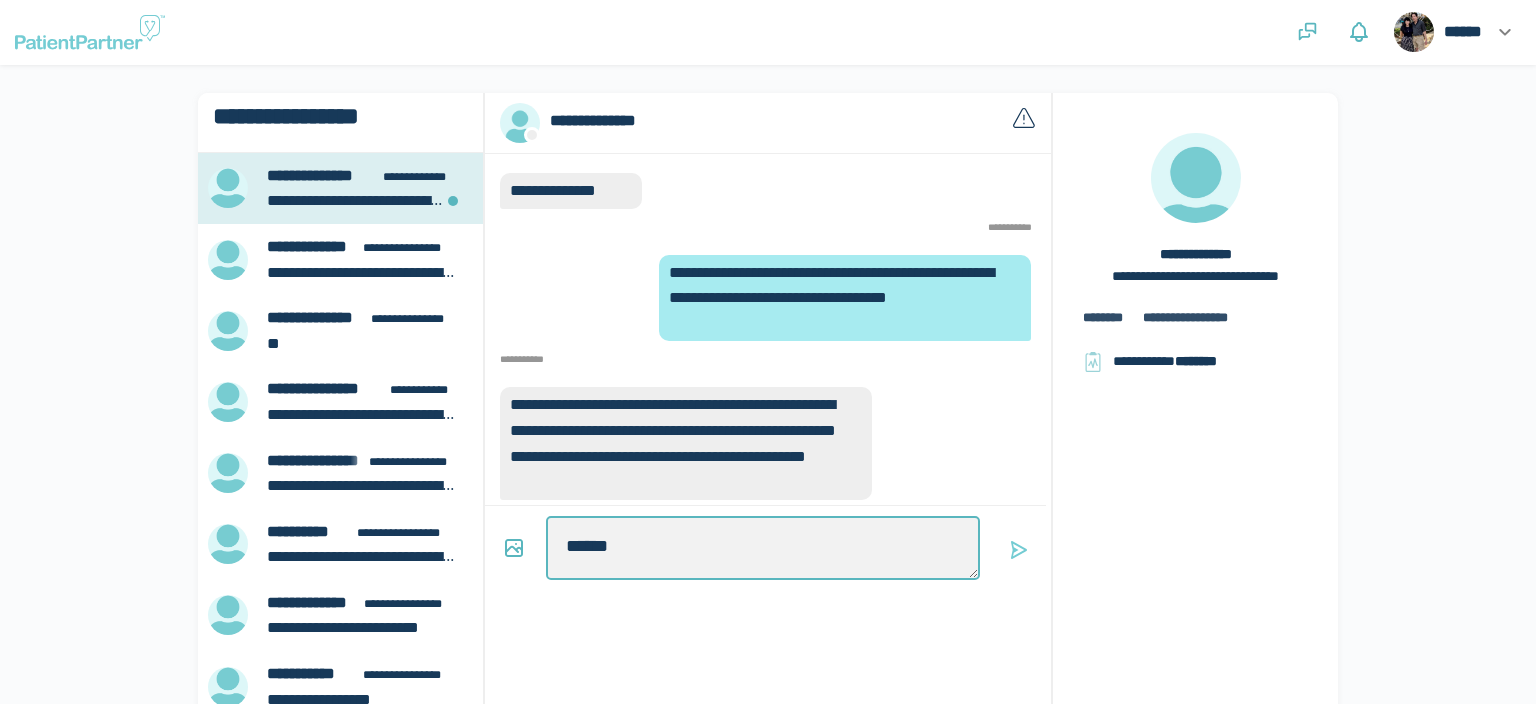 type on "*" 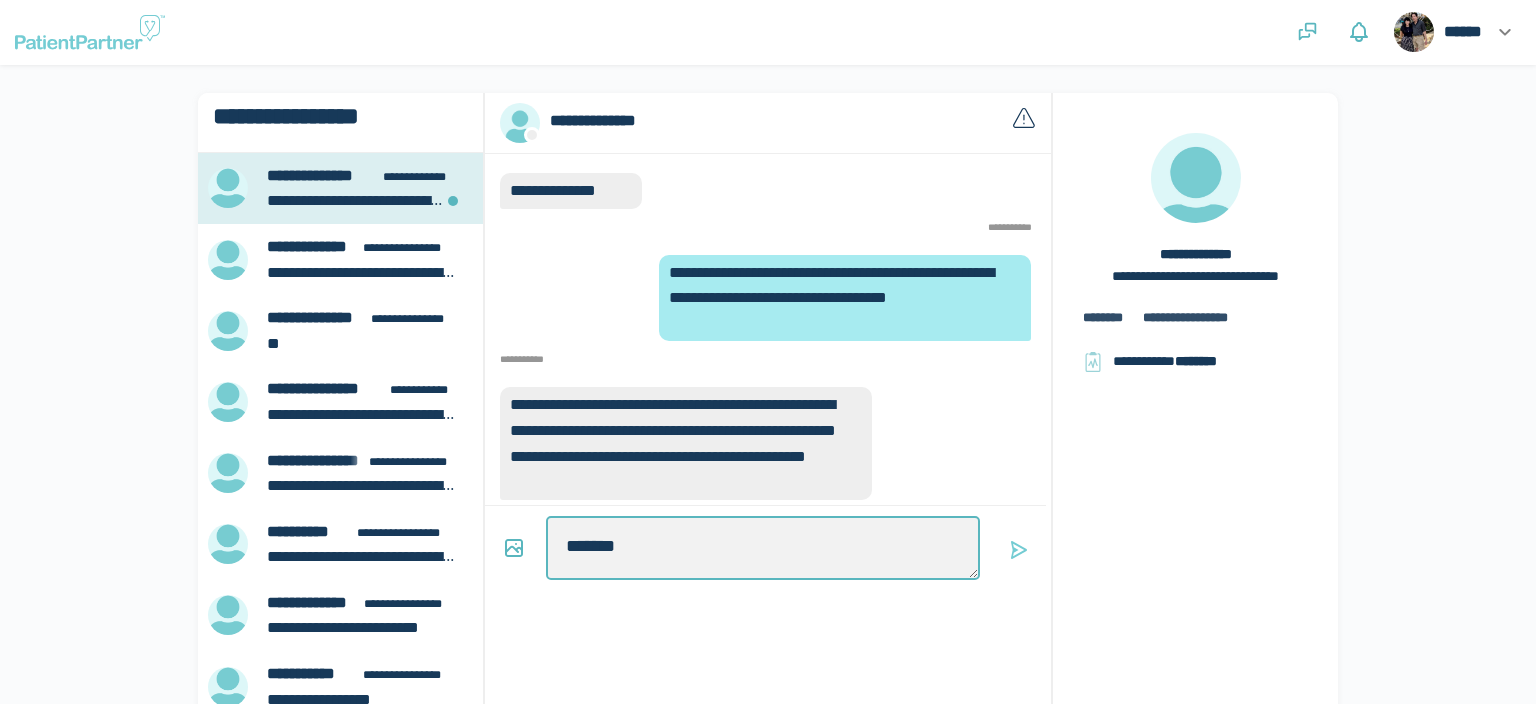 type on "*" 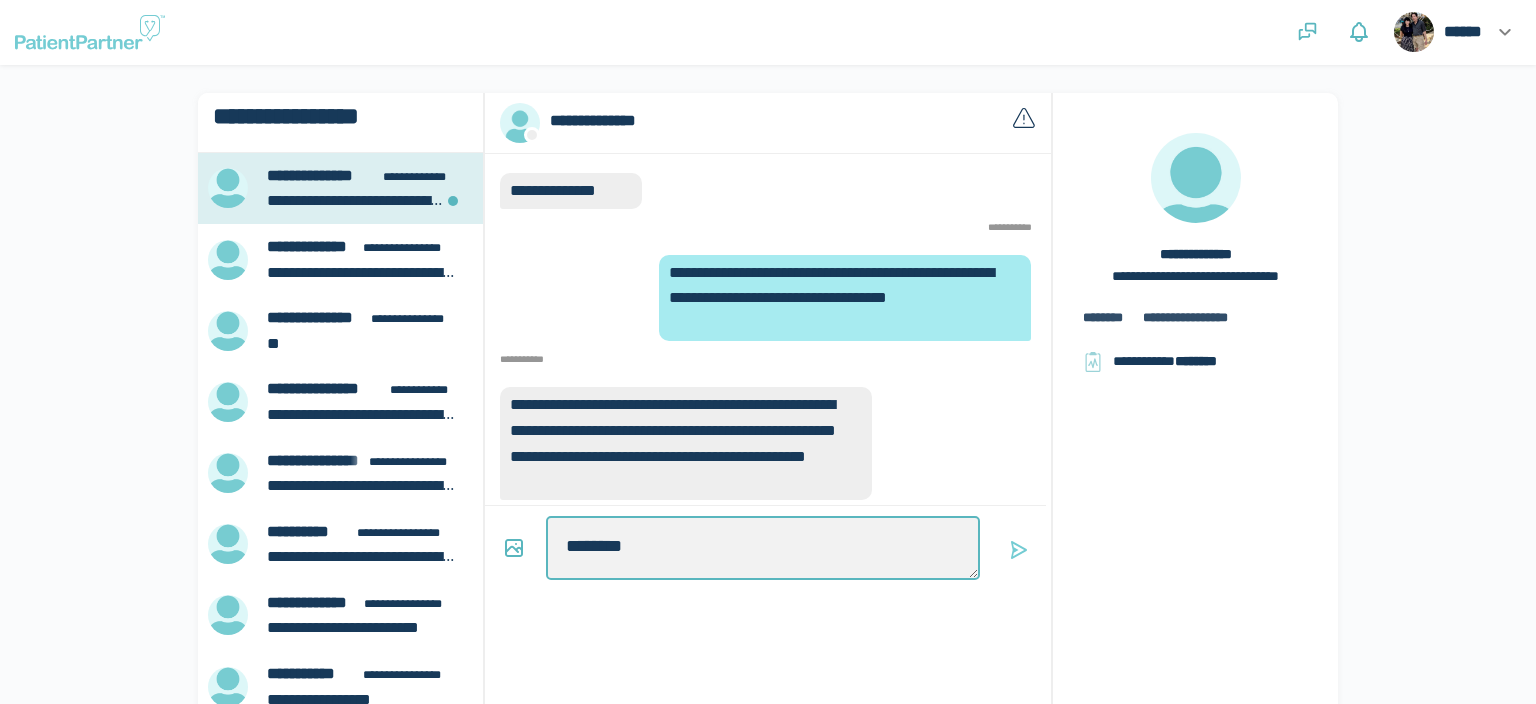 type on "*" 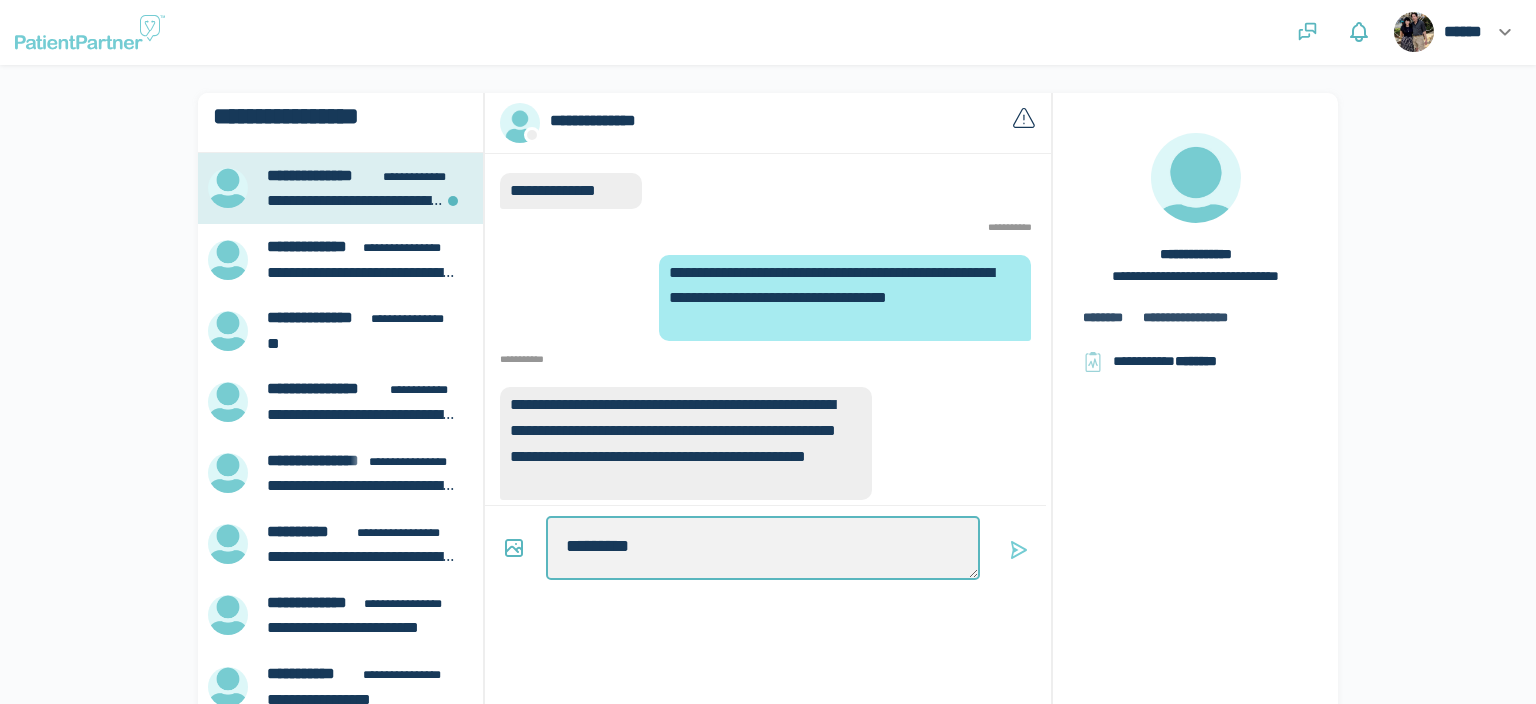 type on "*" 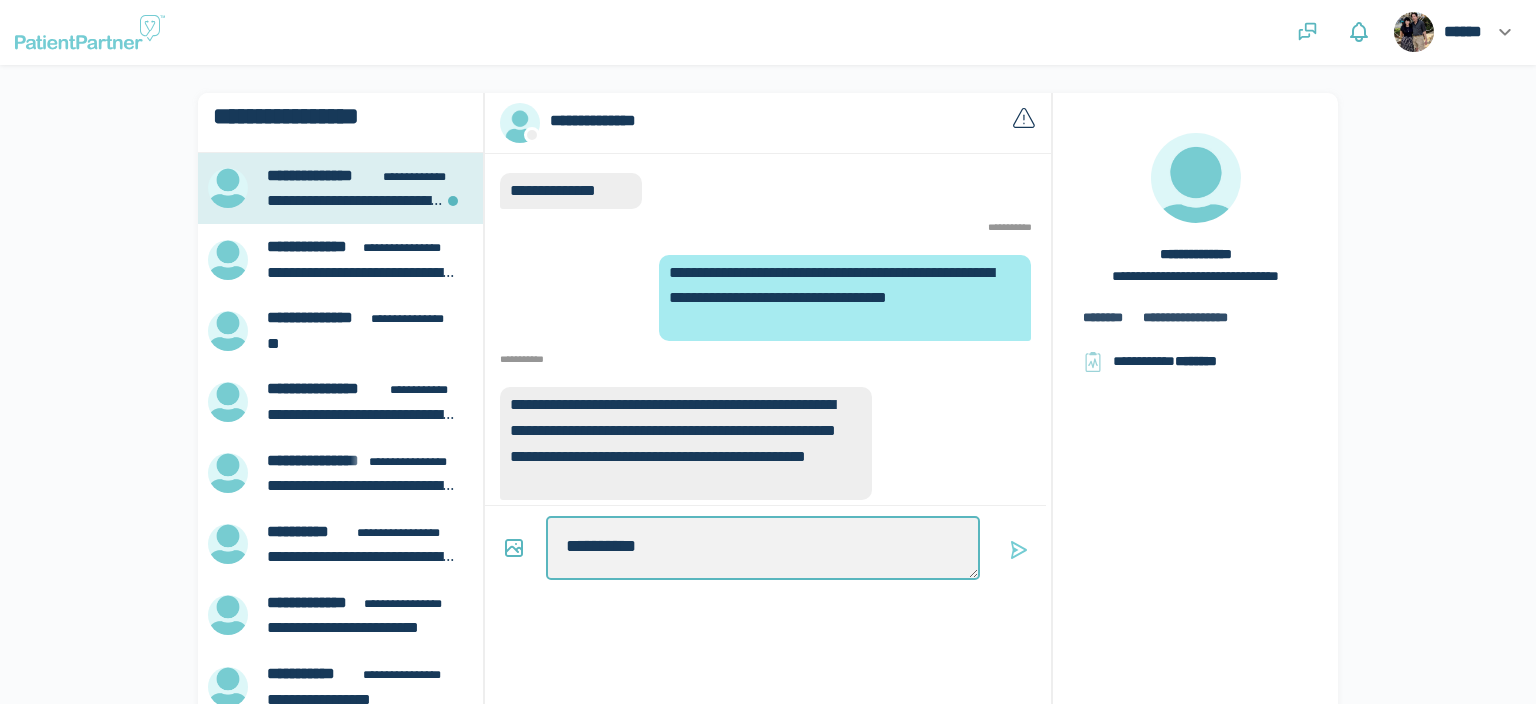 type on "*" 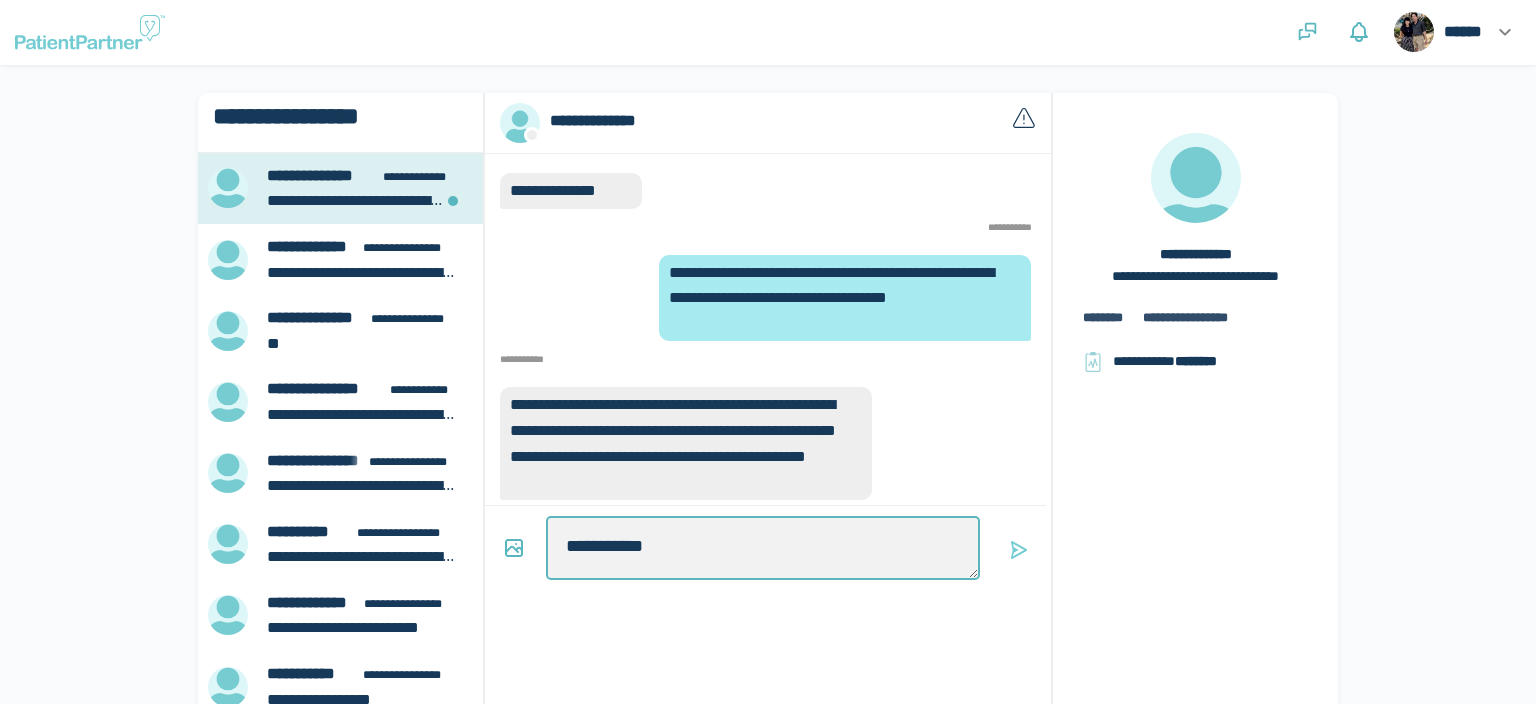 type on "*" 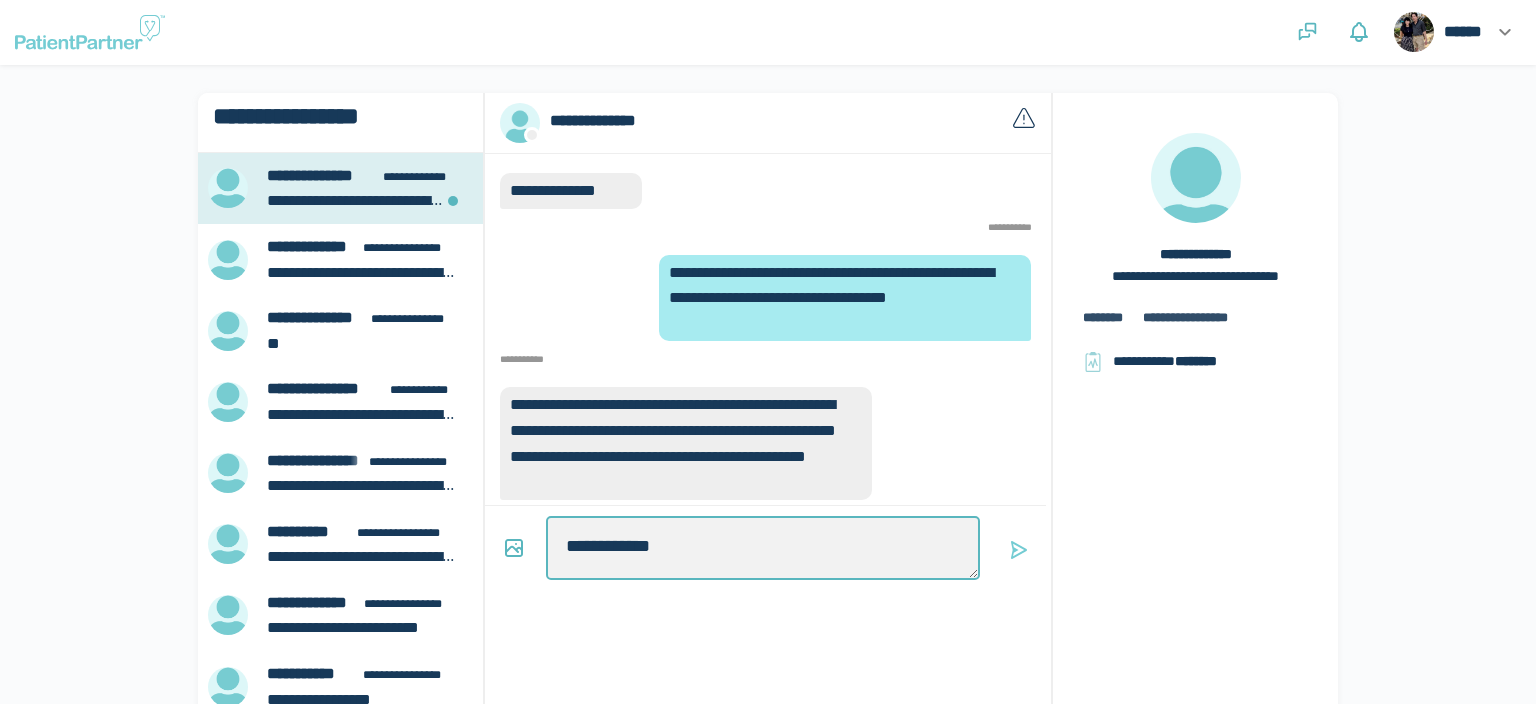 type on "*" 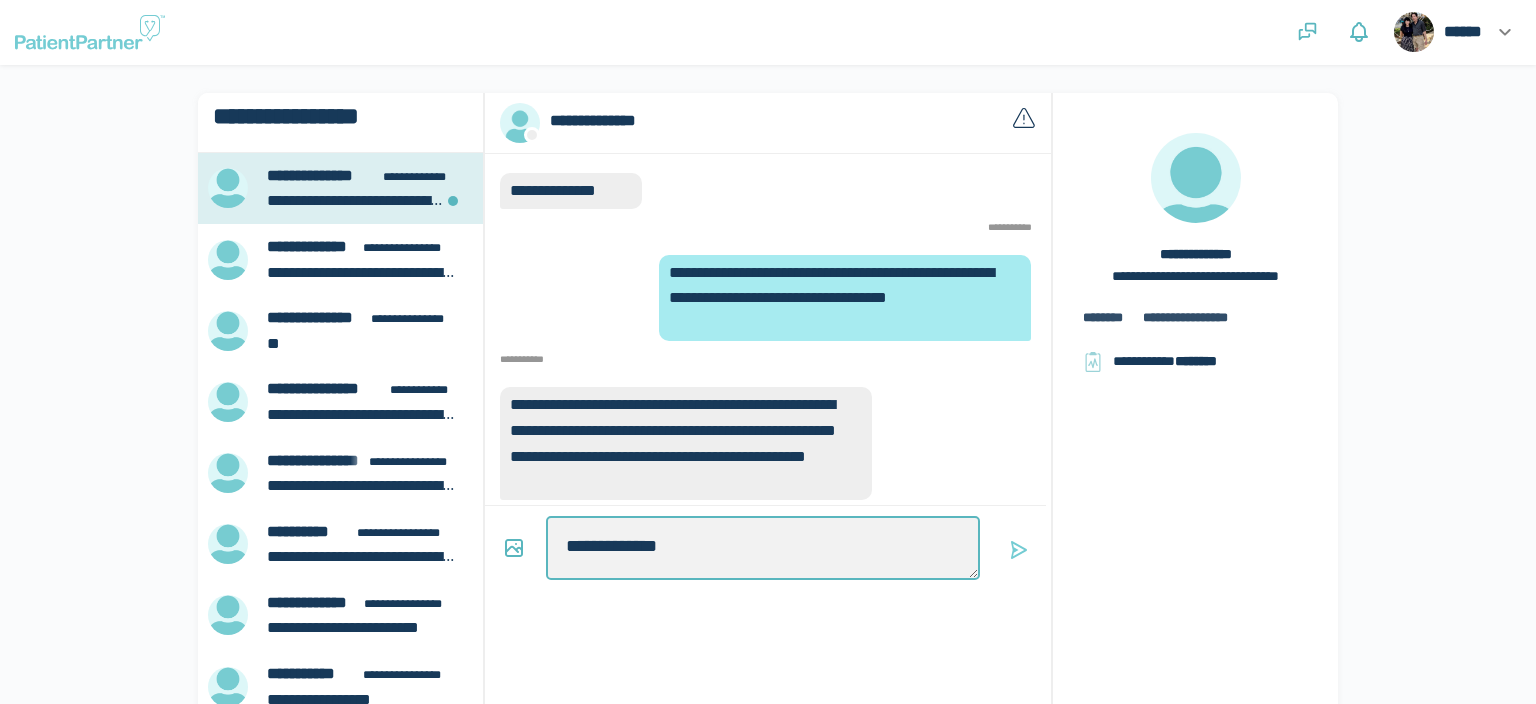 type on "*" 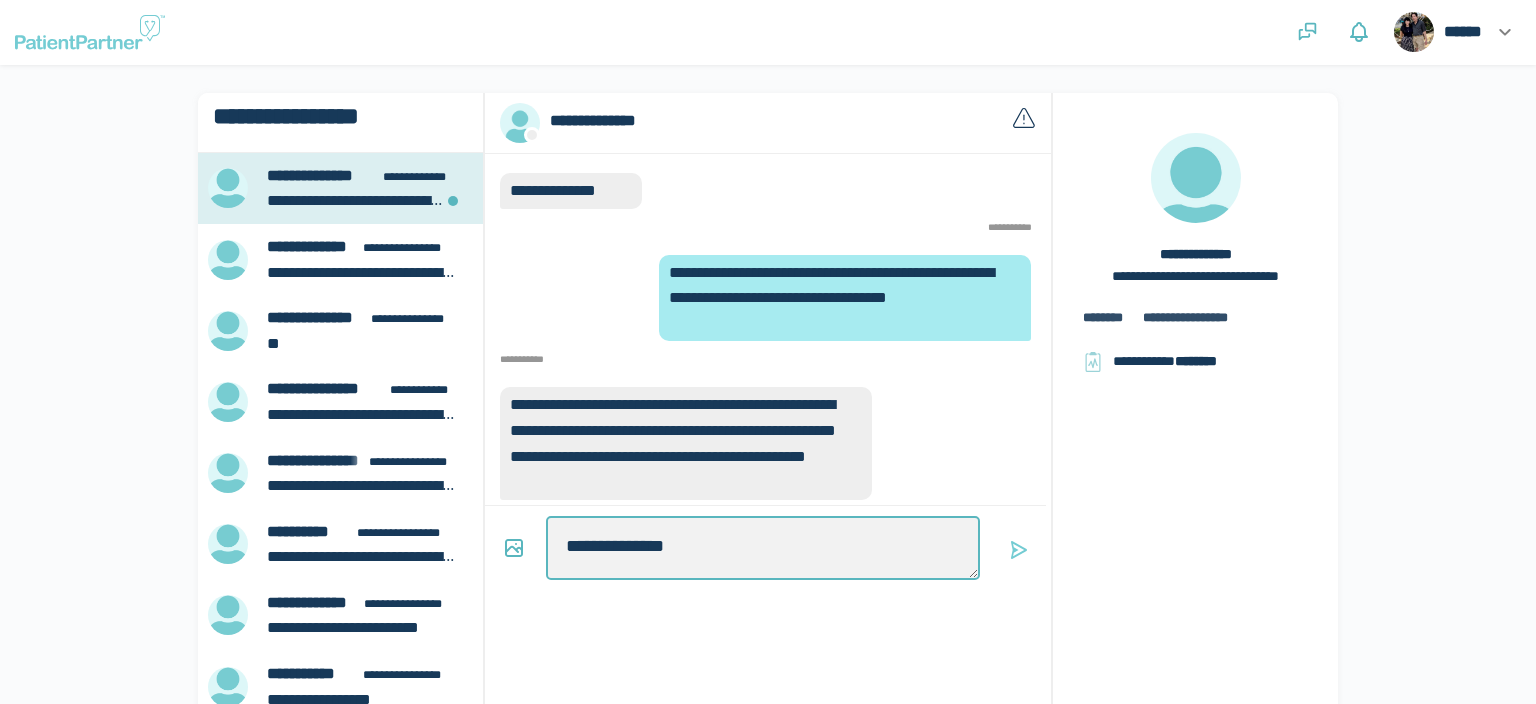 type on "*" 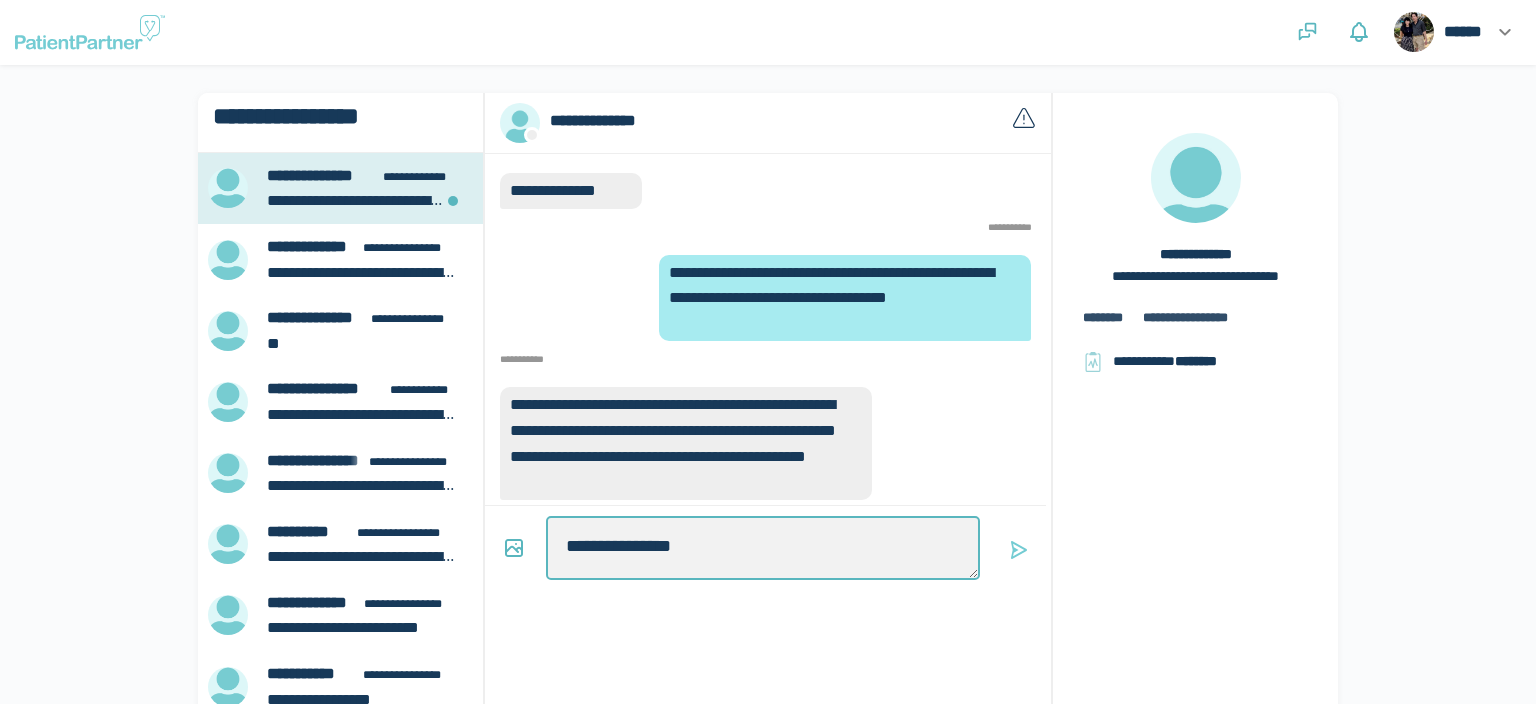 type on "*" 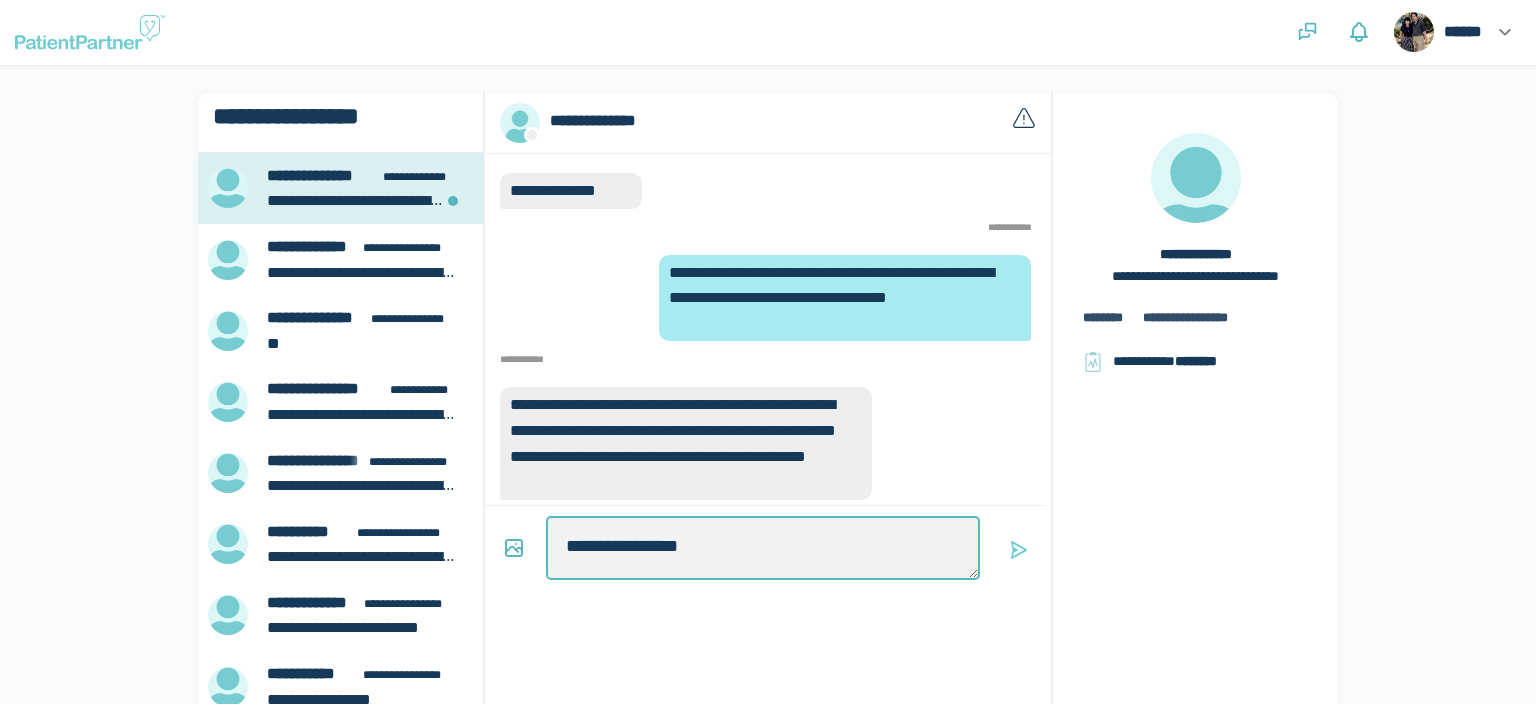 type on "*" 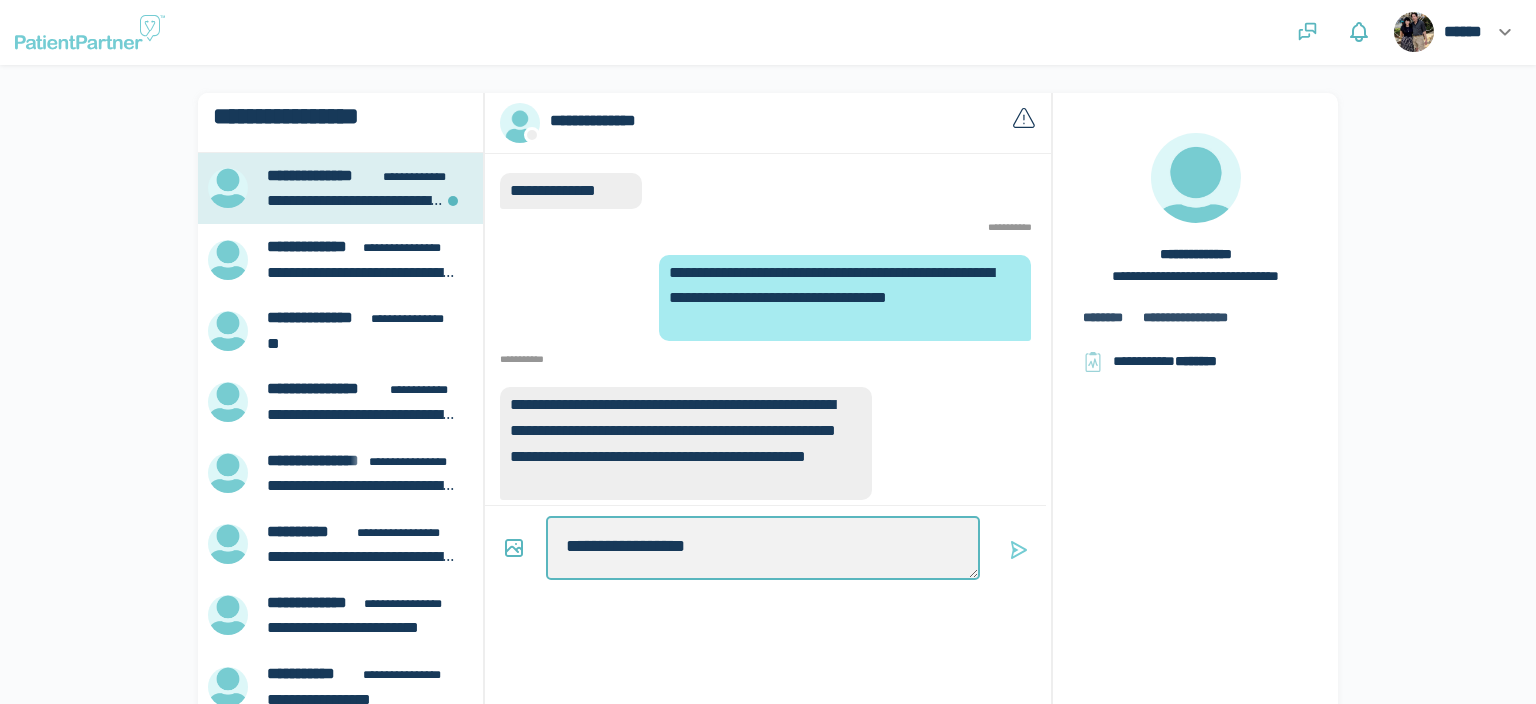 type on "*" 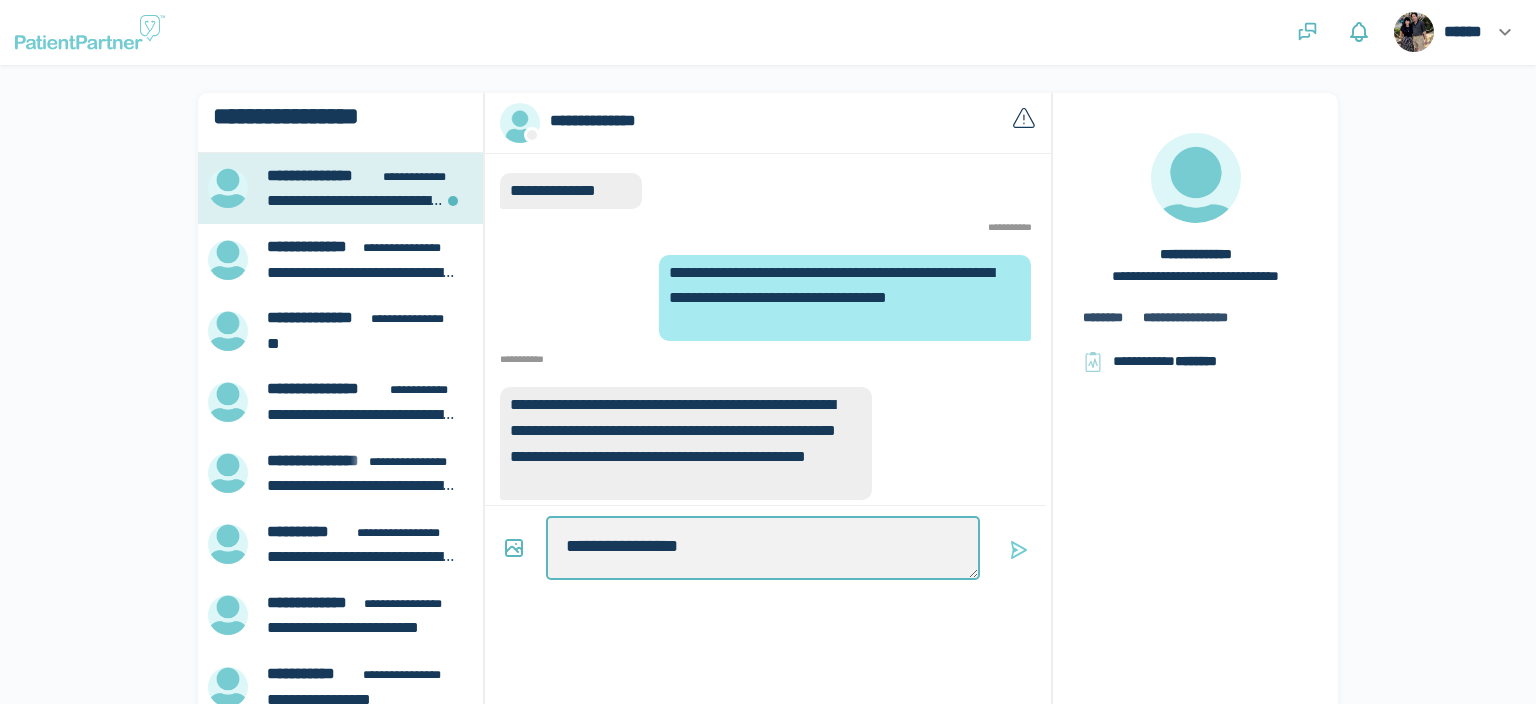 type on "*" 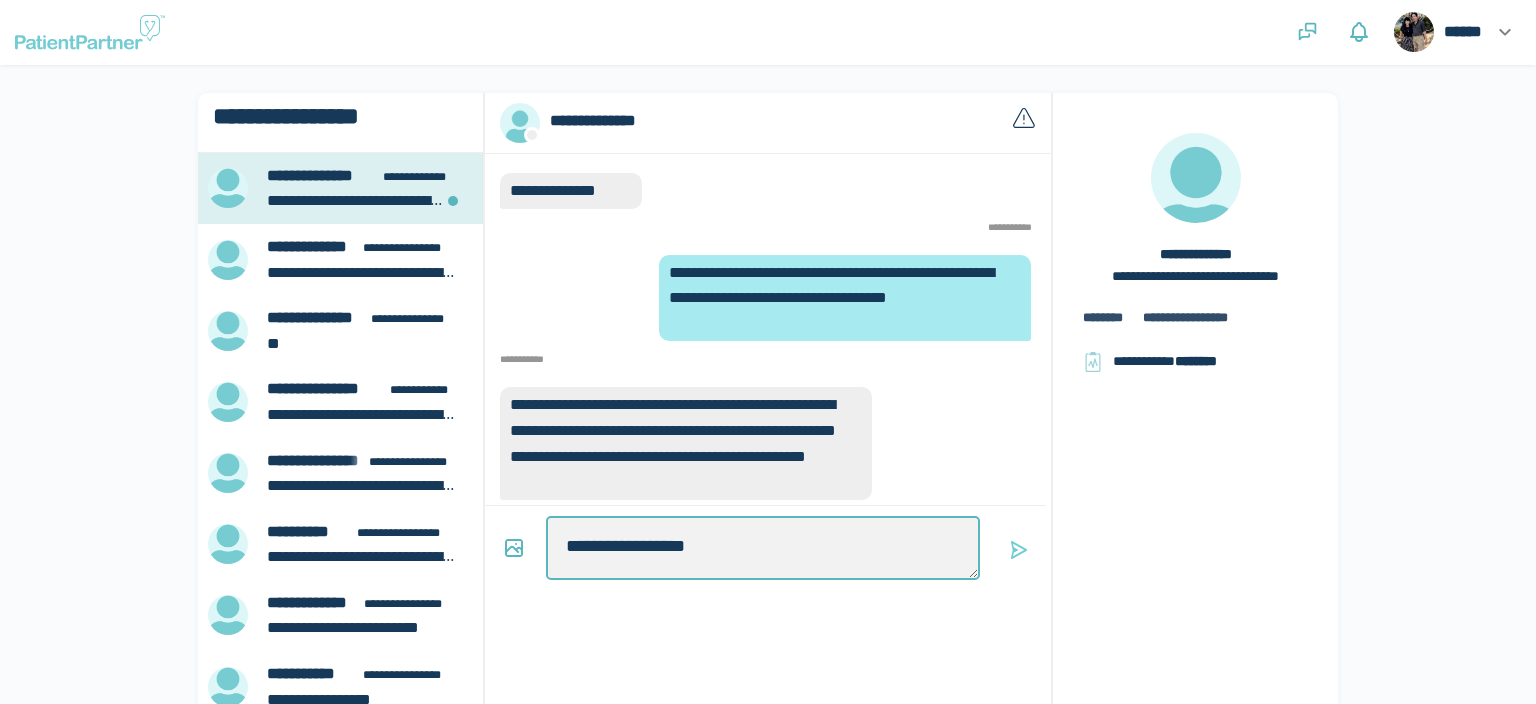 type on "*" 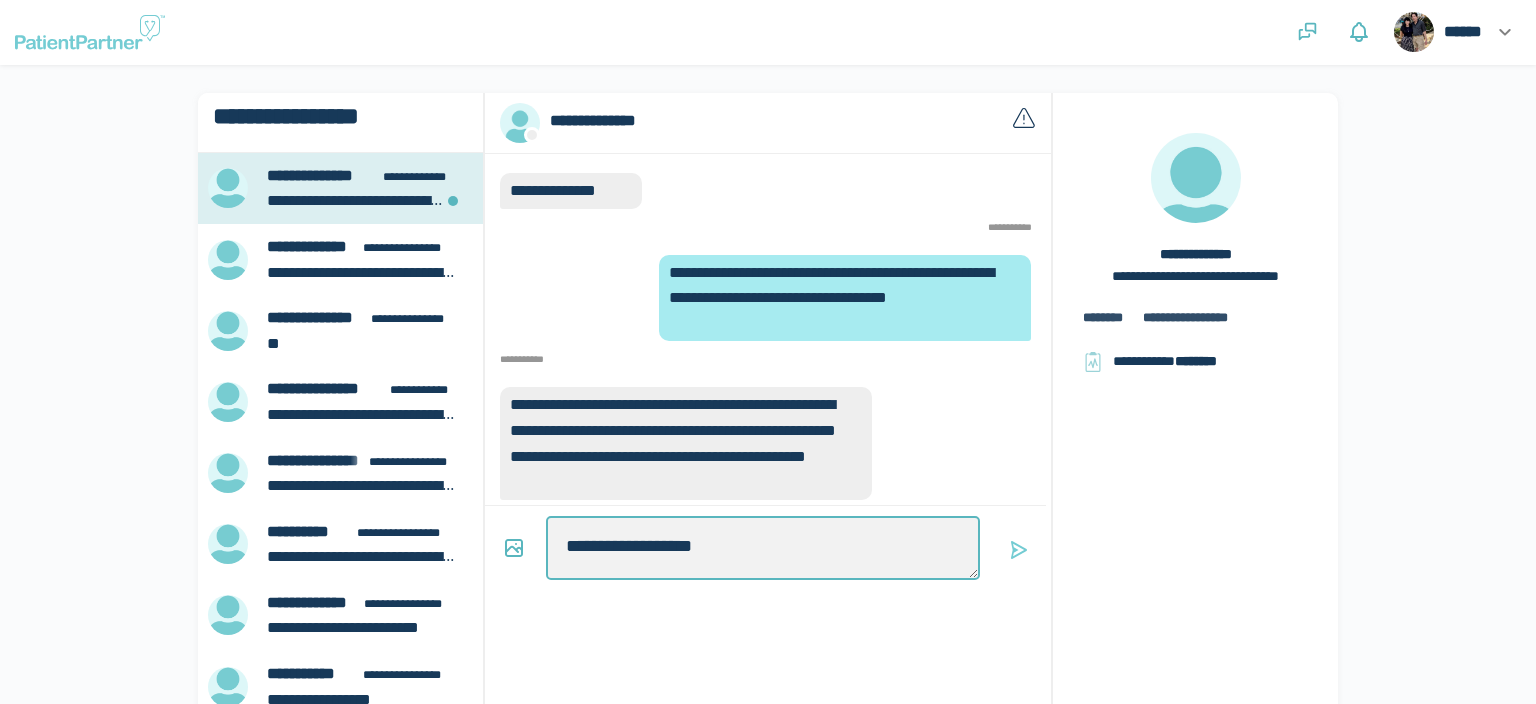 type on "*" 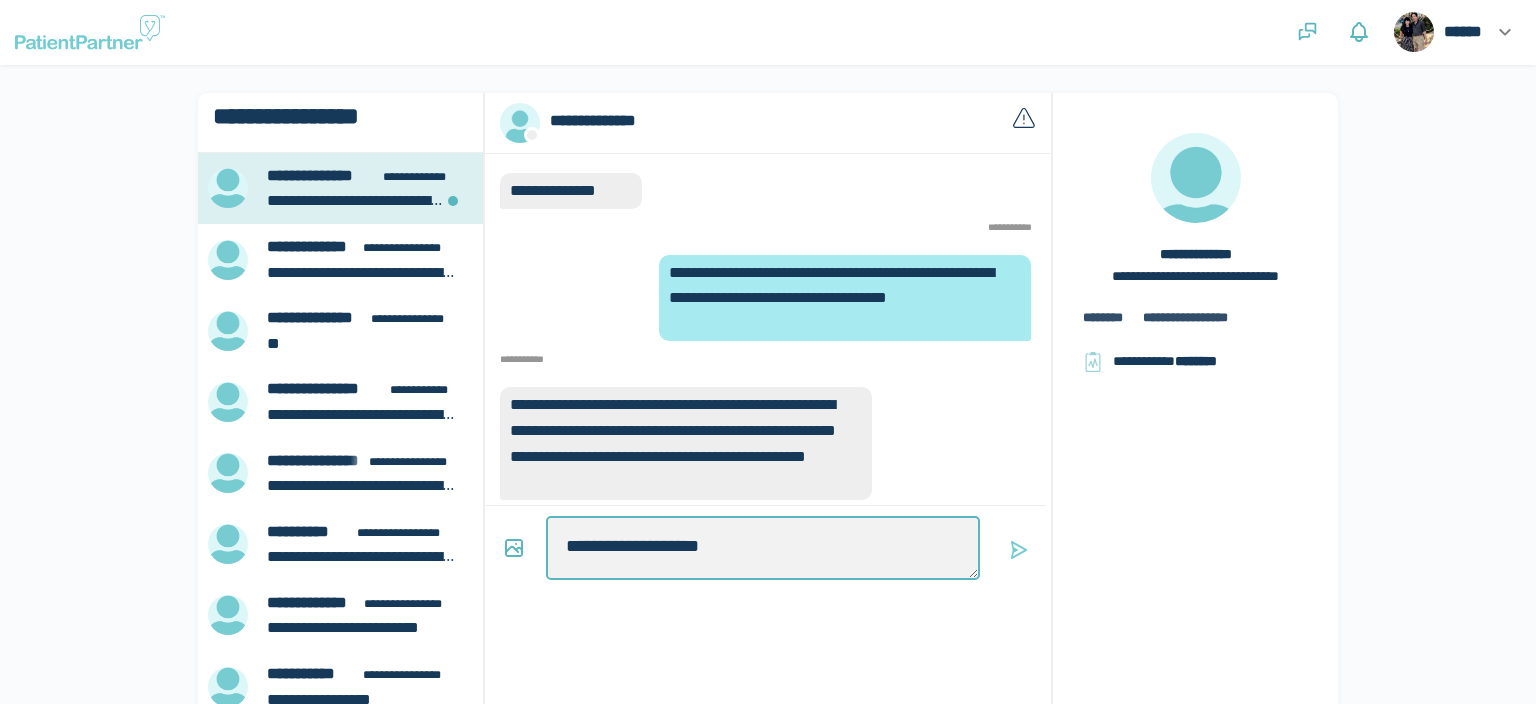 type on "*" 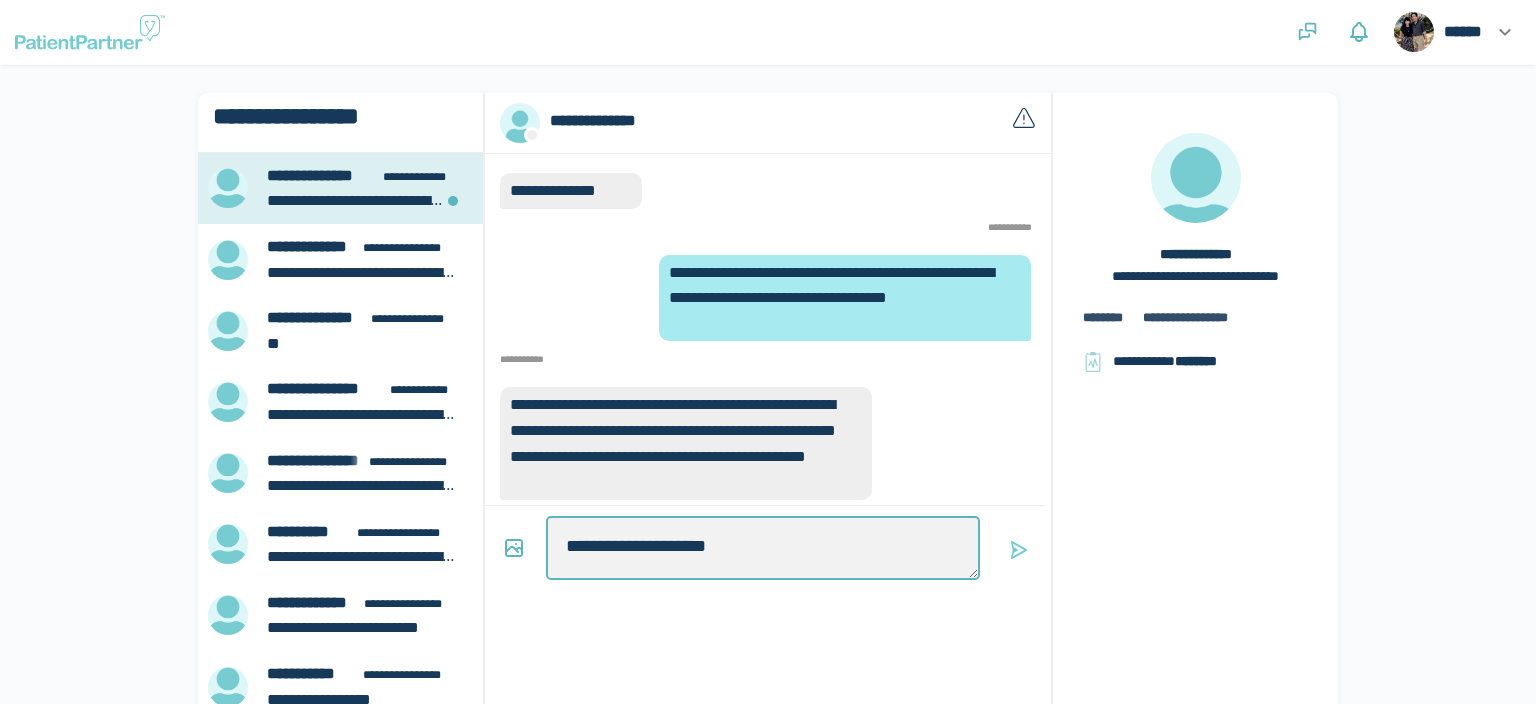 type on "*" 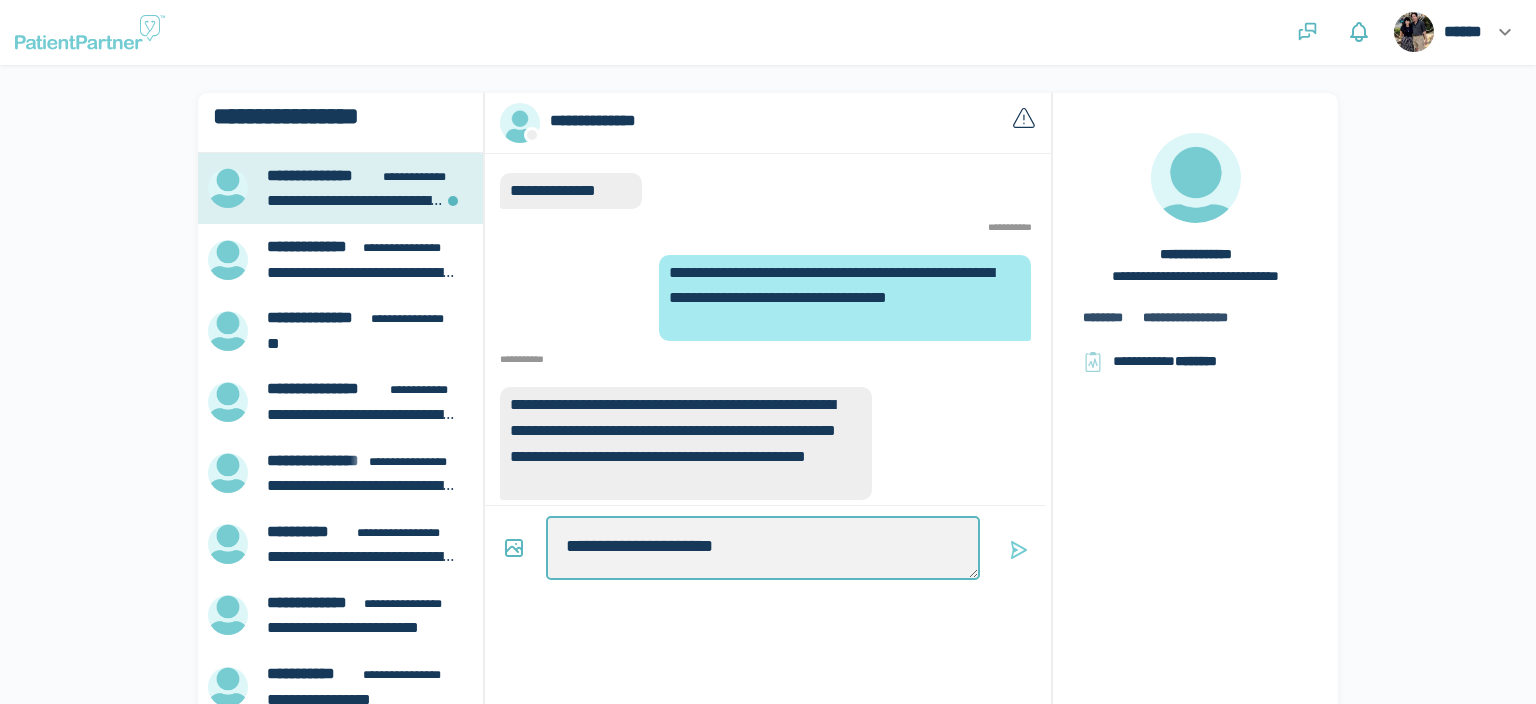 type on "*" 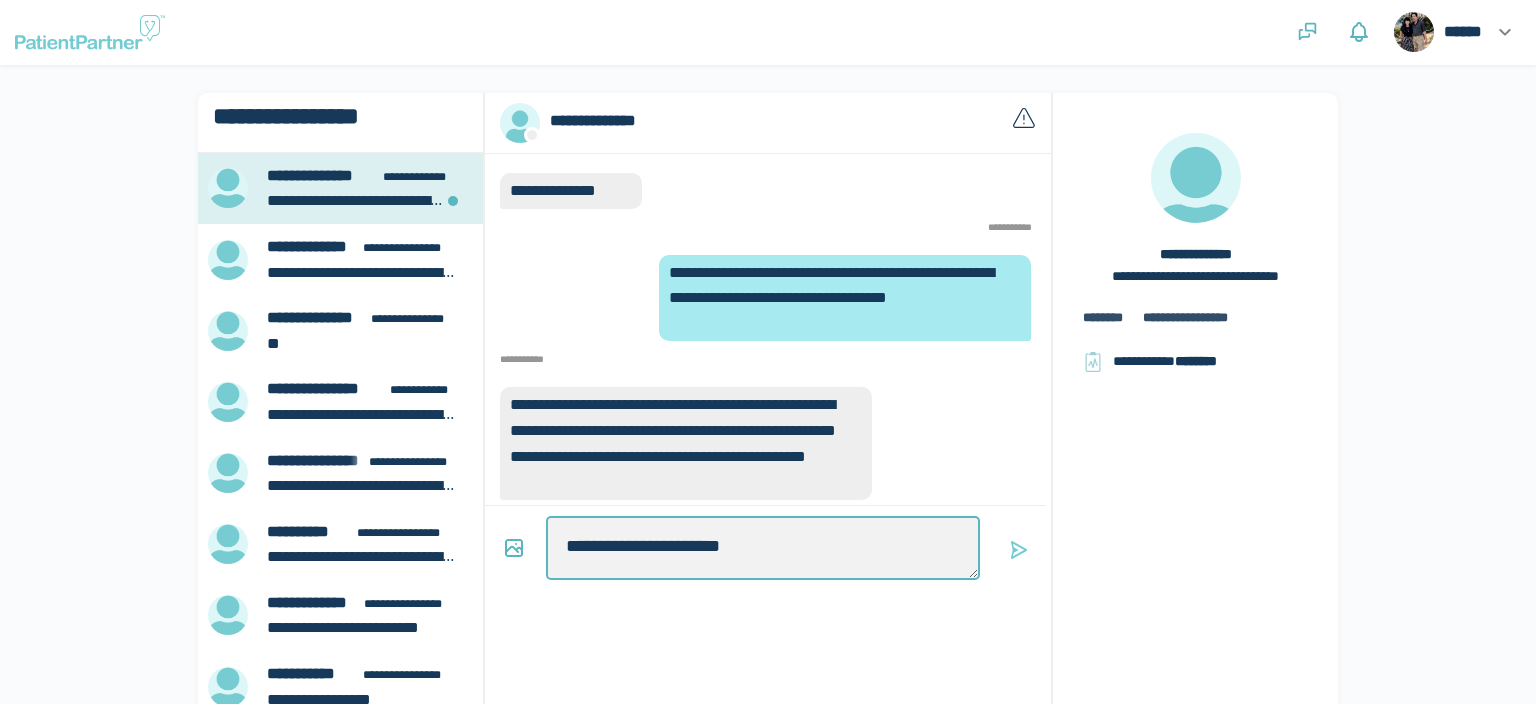 type on "*" 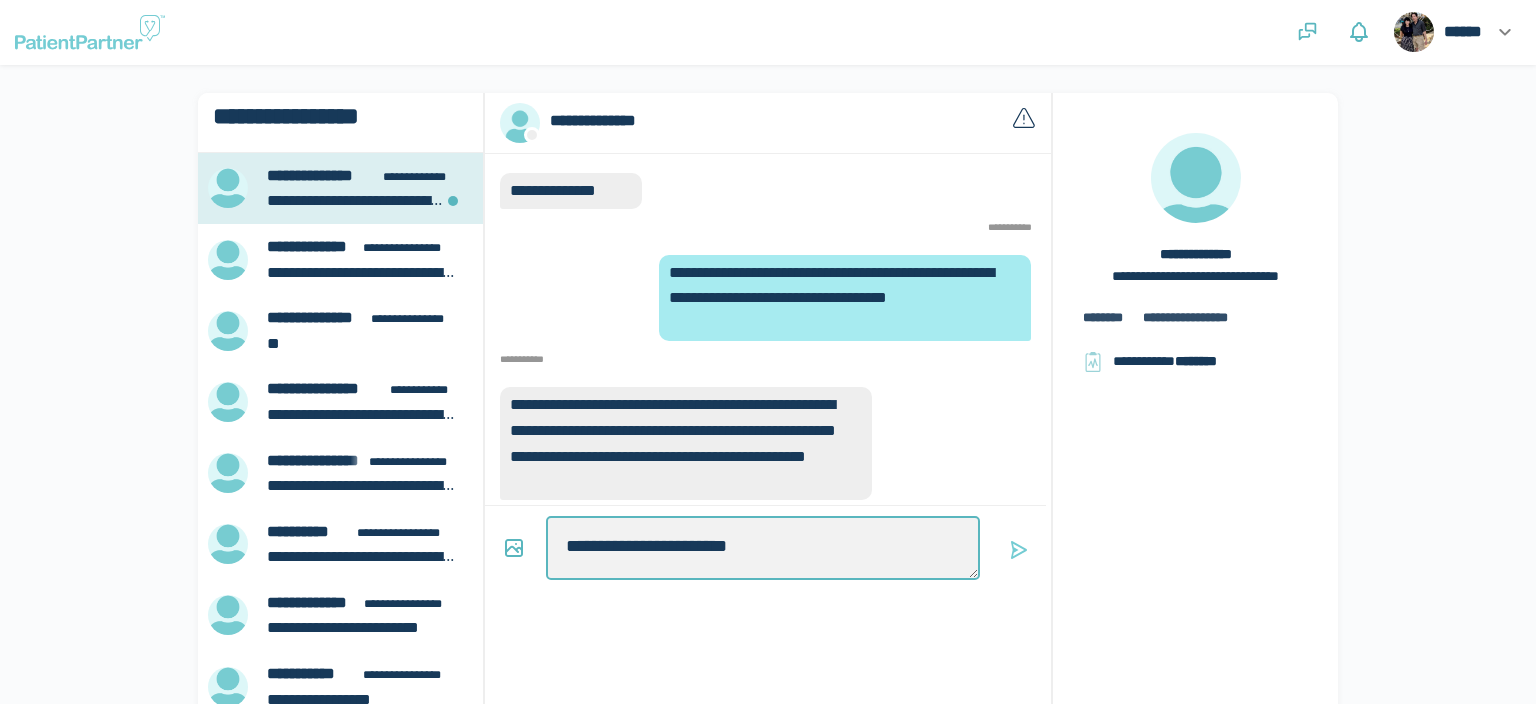 type on "*" 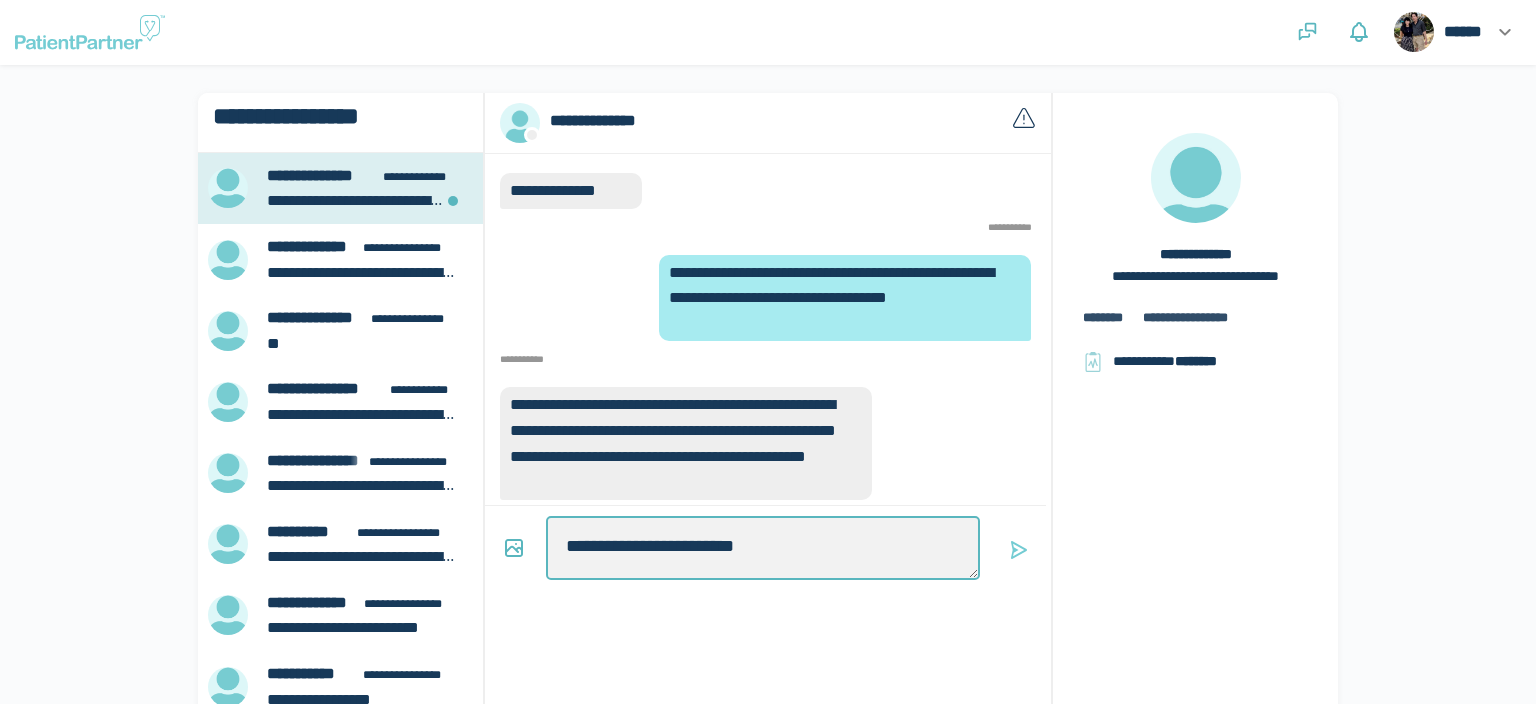 type on "*" 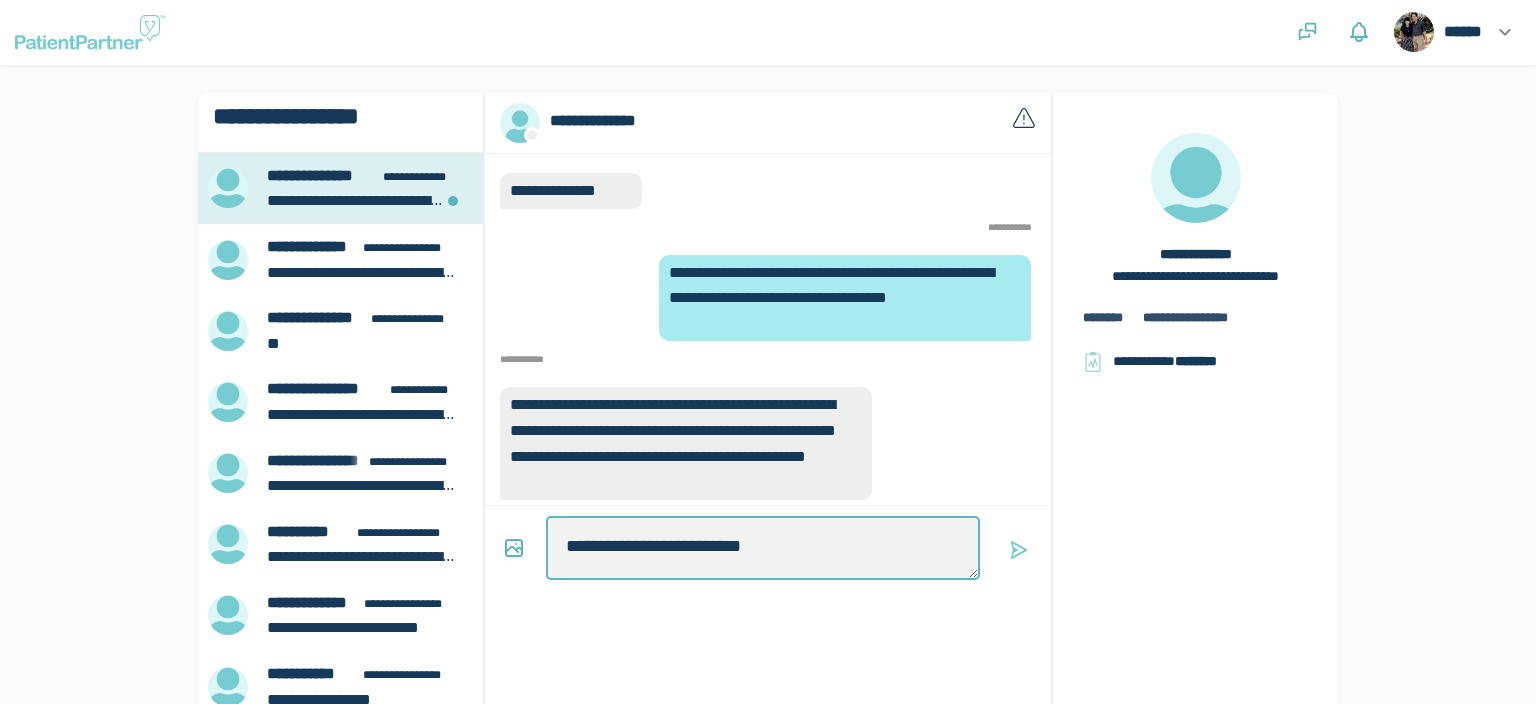 type on "*" 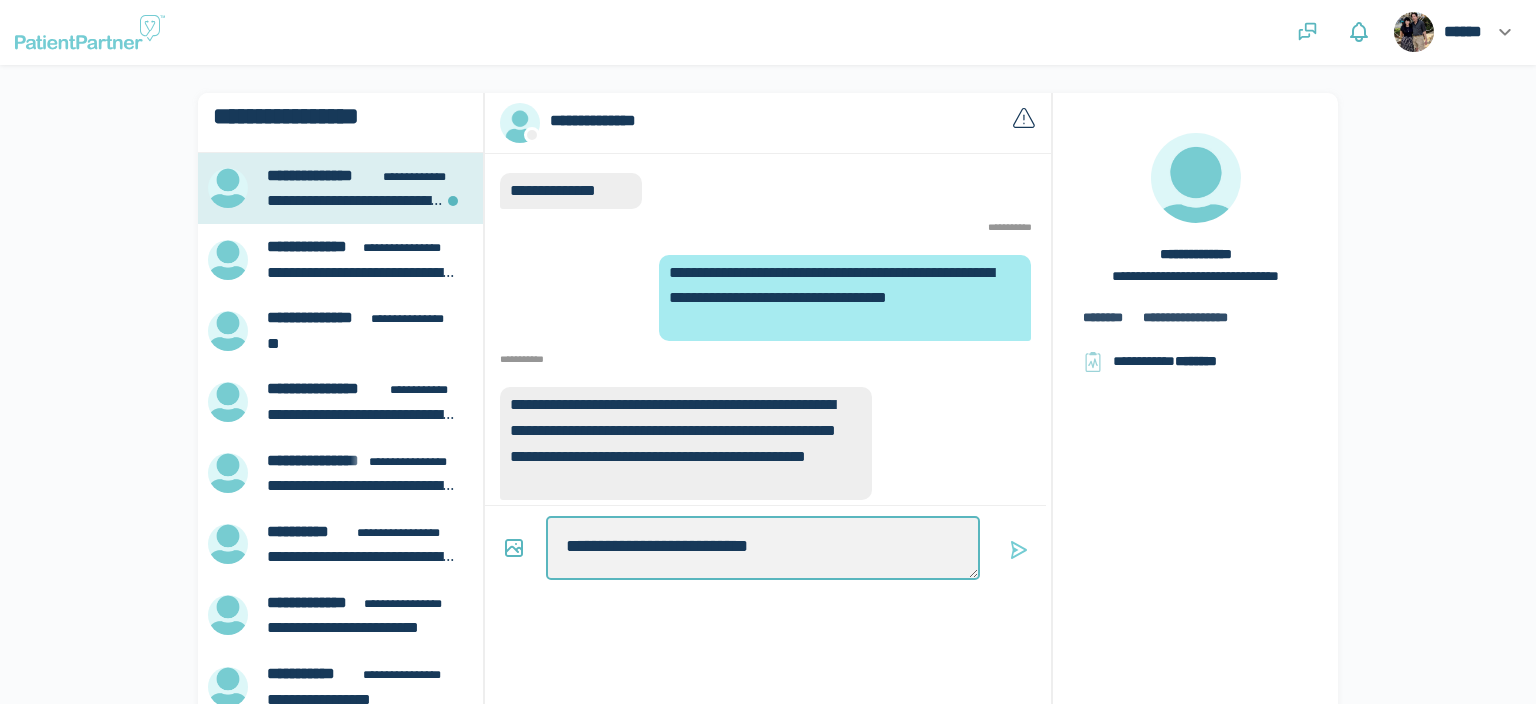 type on "*" 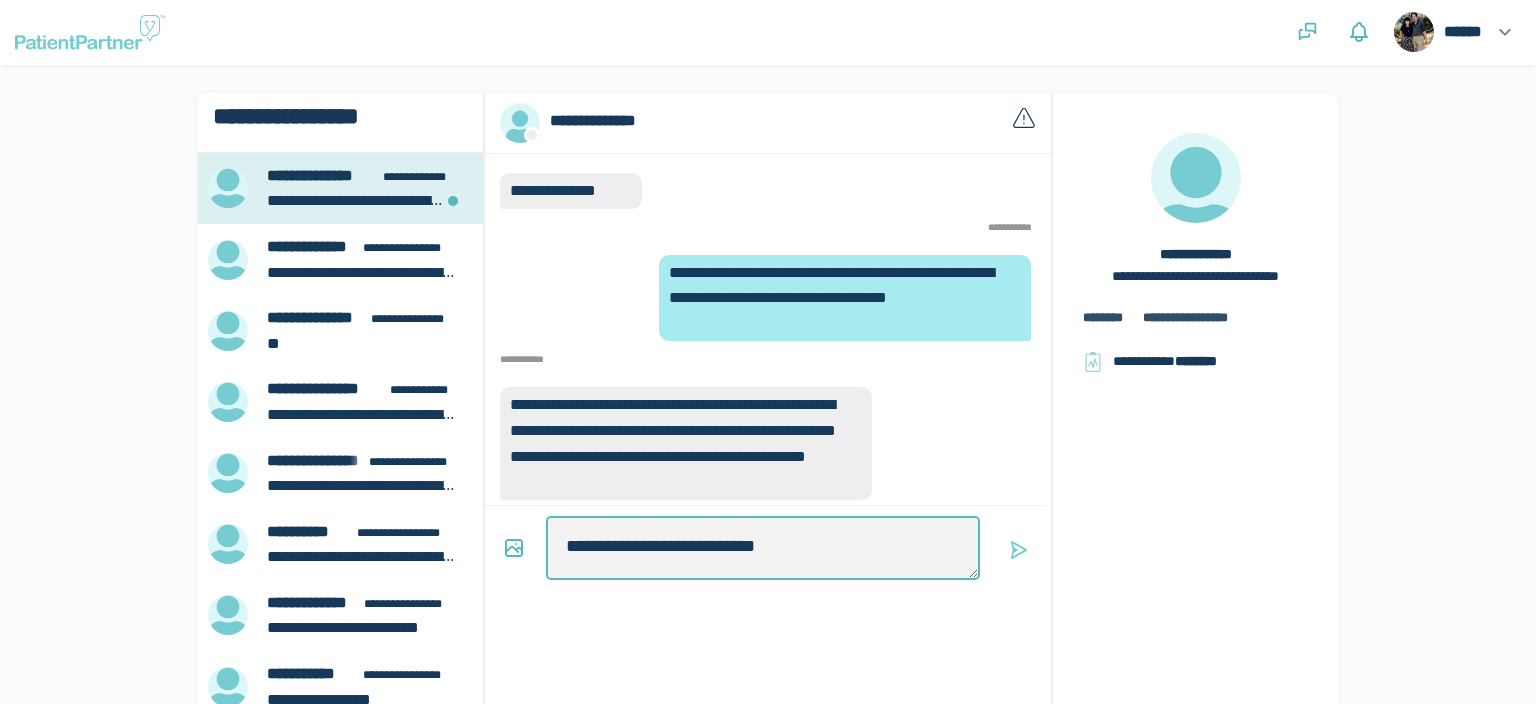 type on "*" 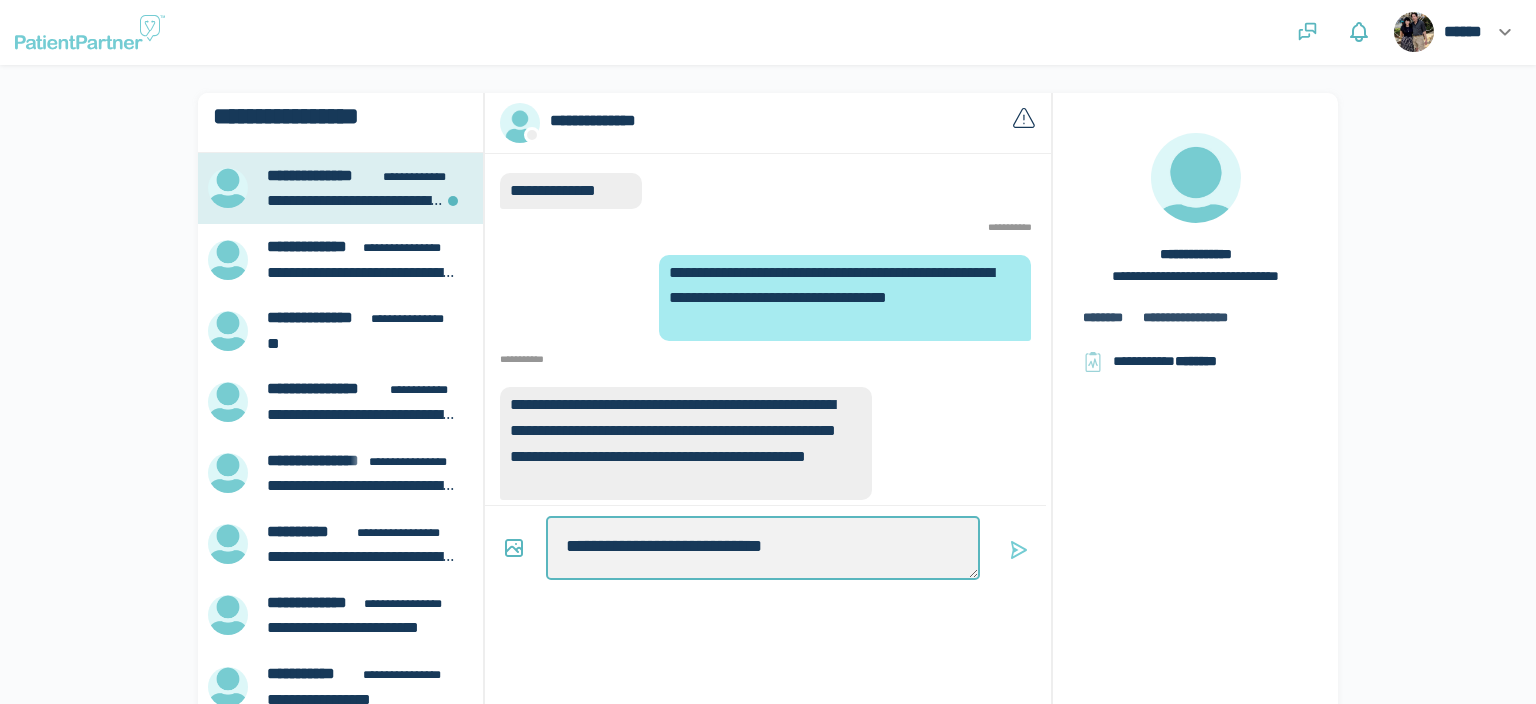 type on "*" 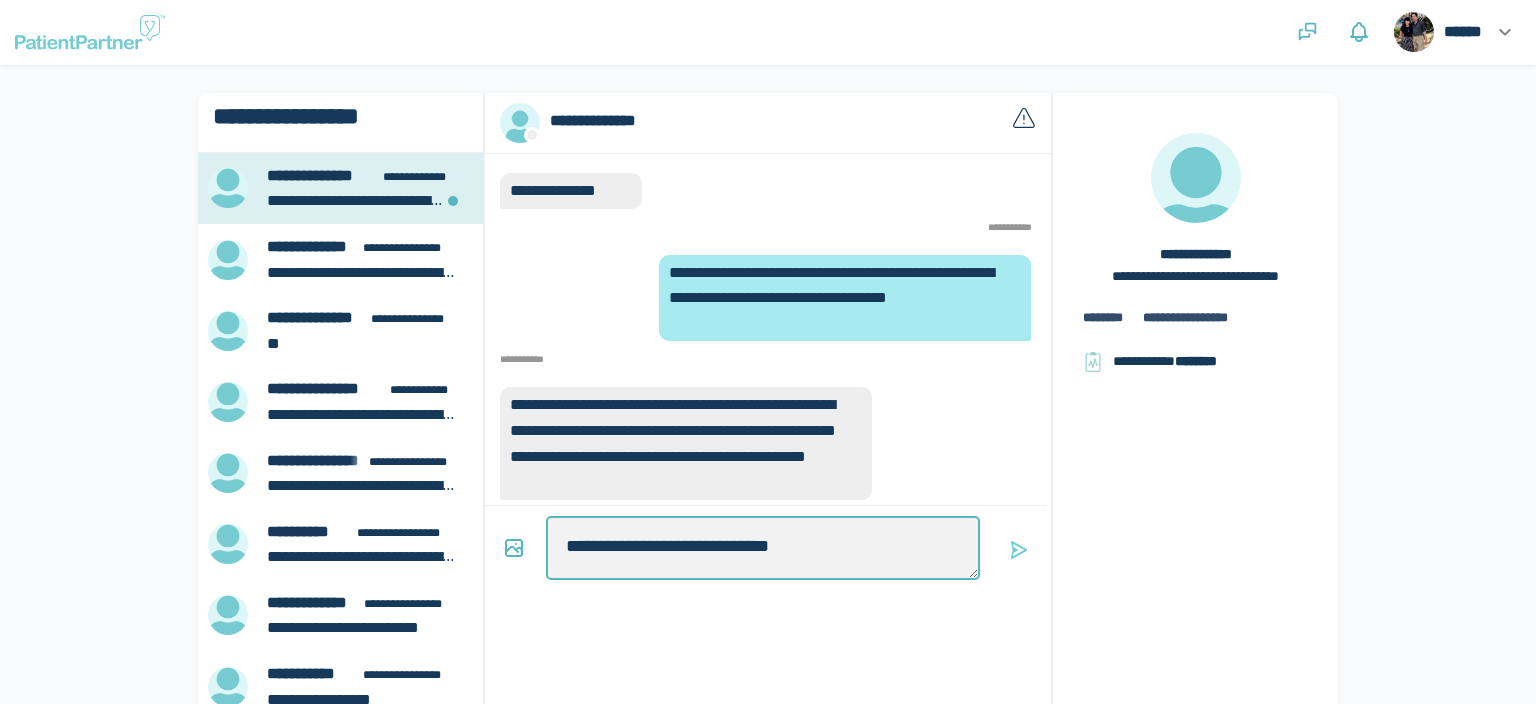 type on "*" 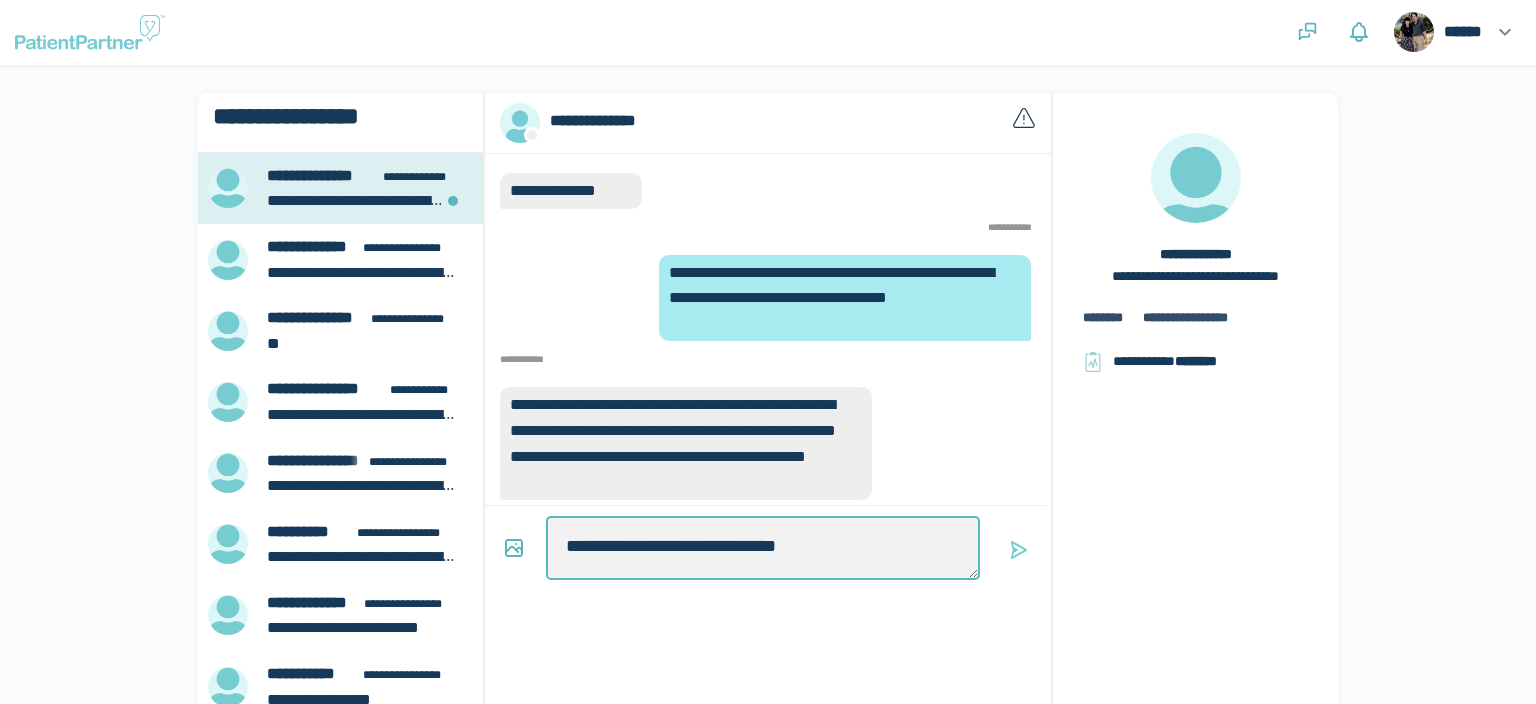 type on "*" 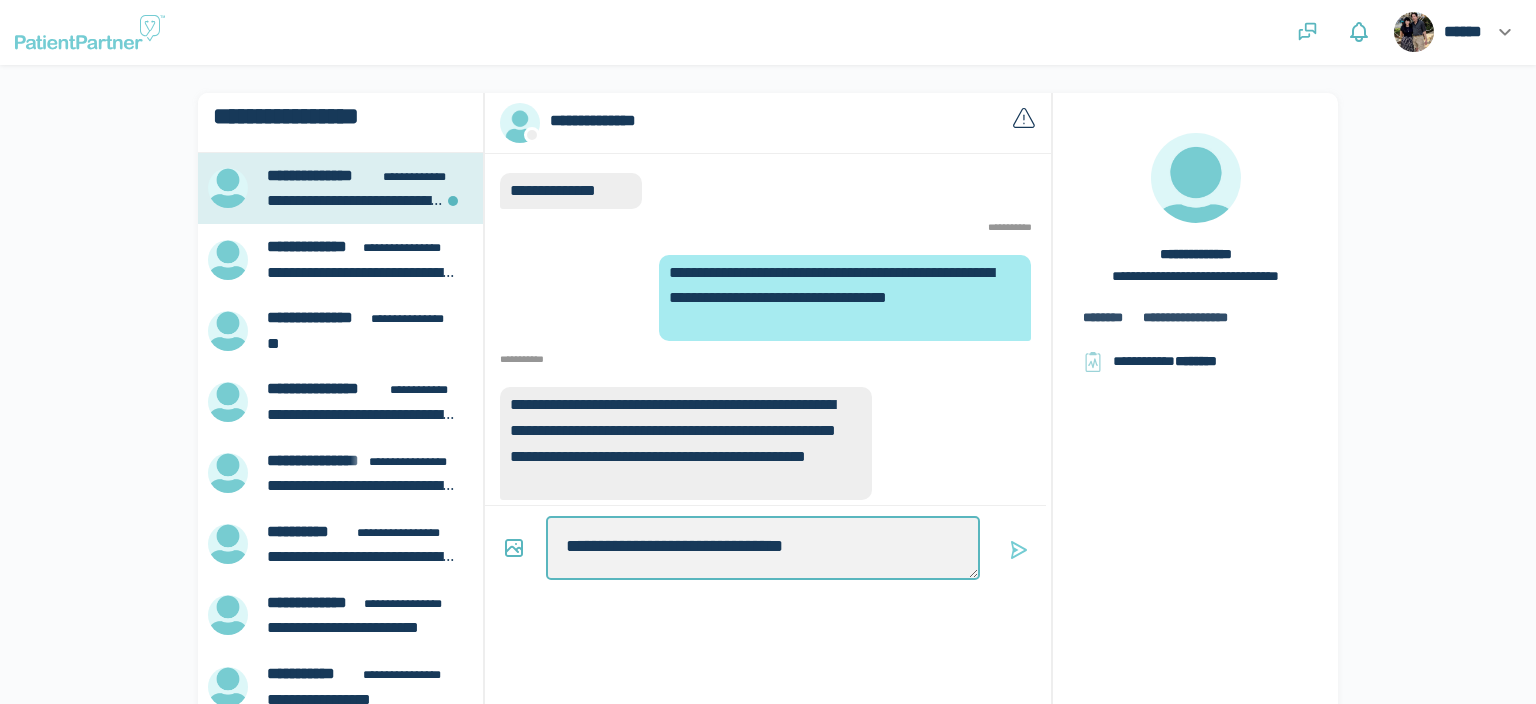type on "*" 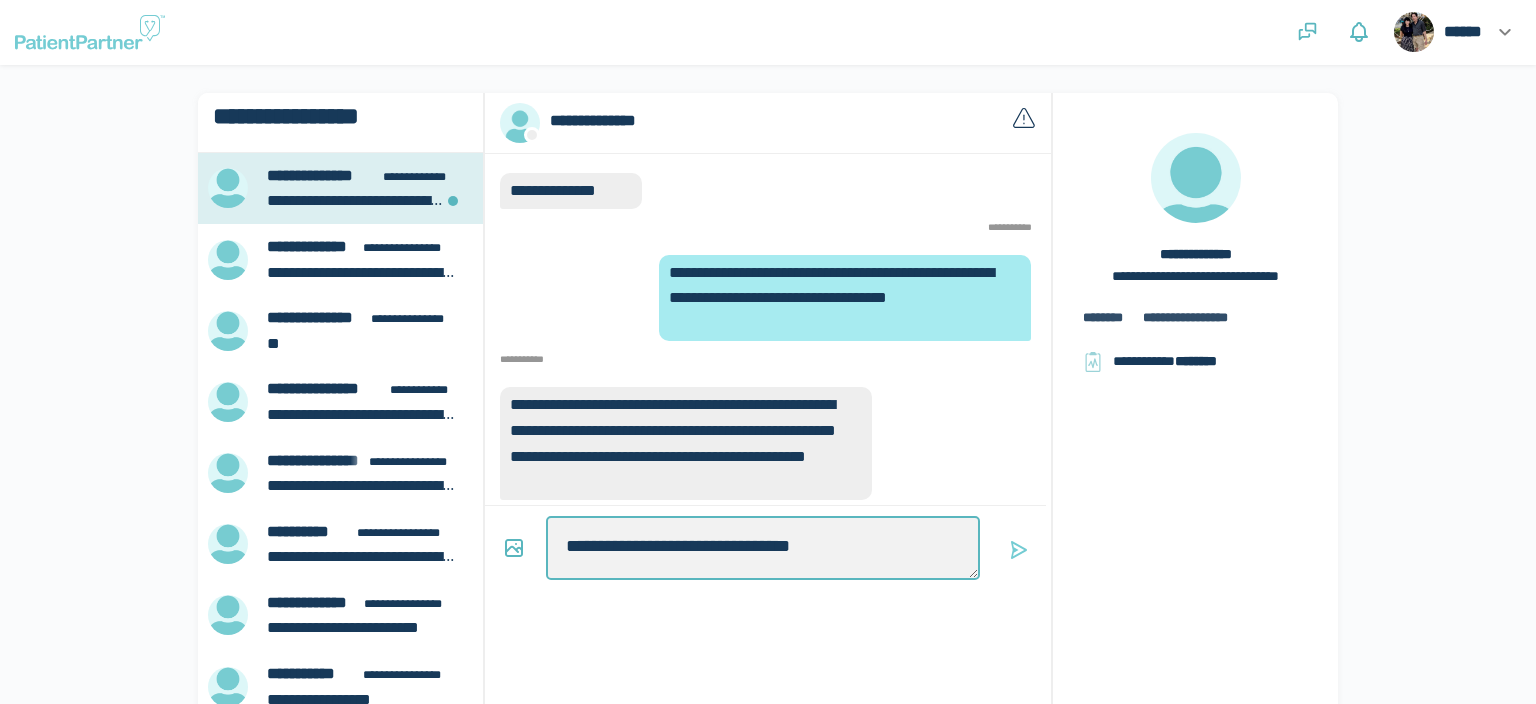 type on "*" 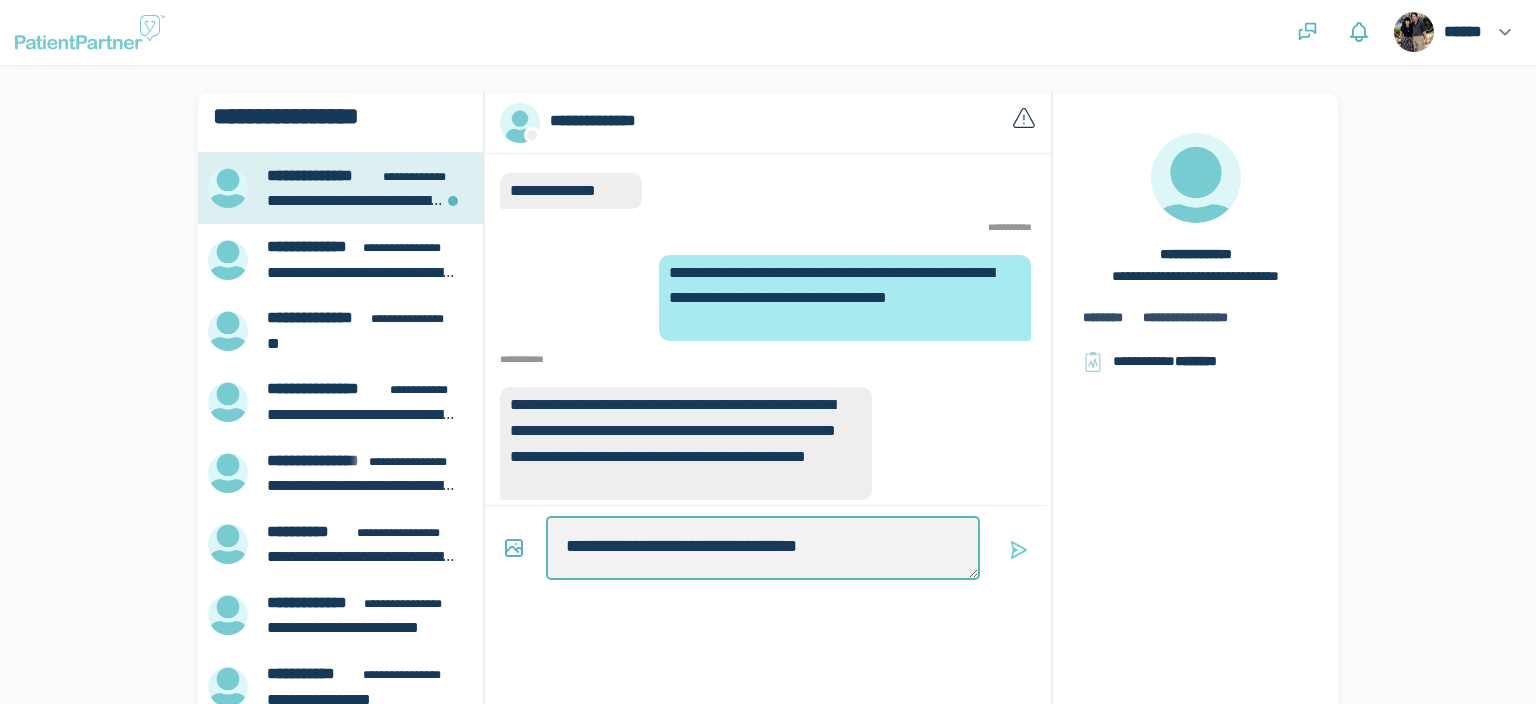 type on "*" 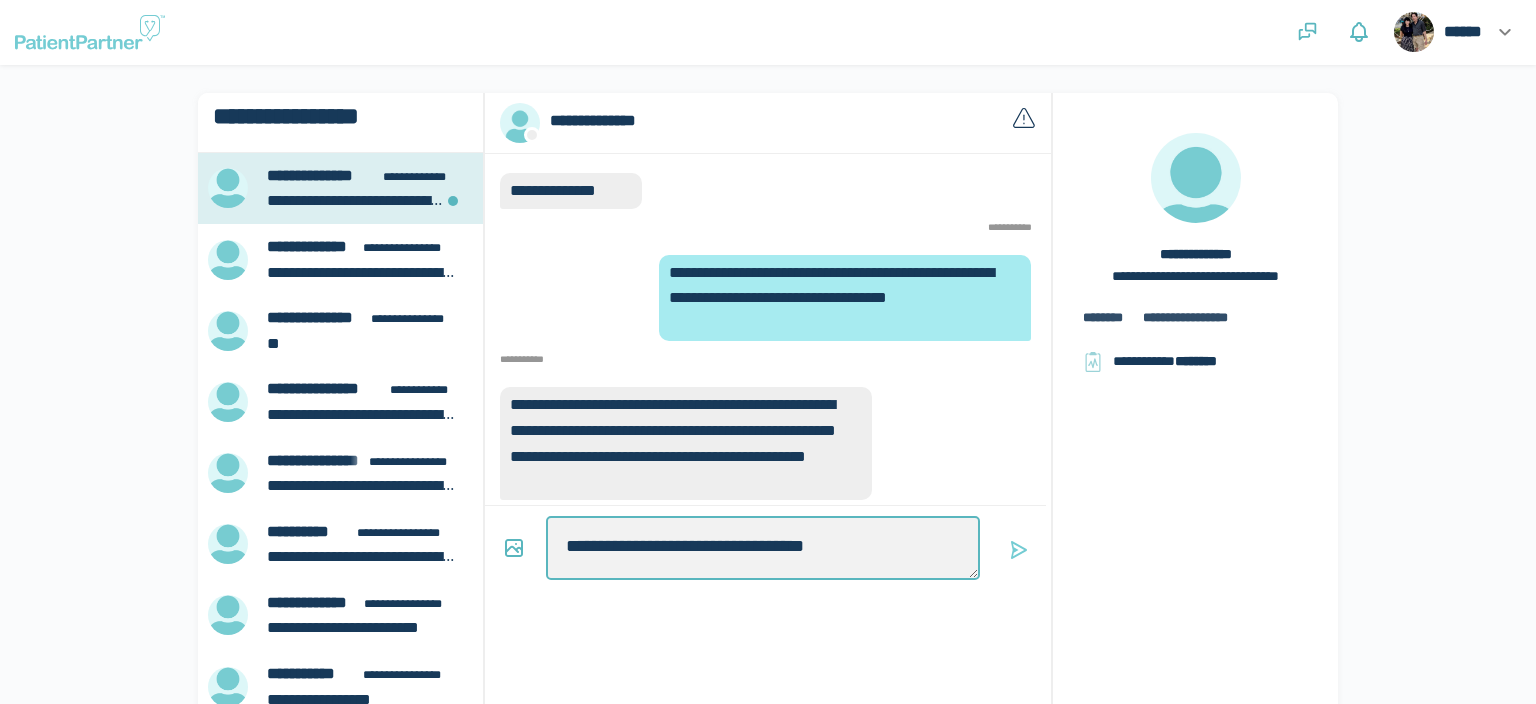 type on "*" 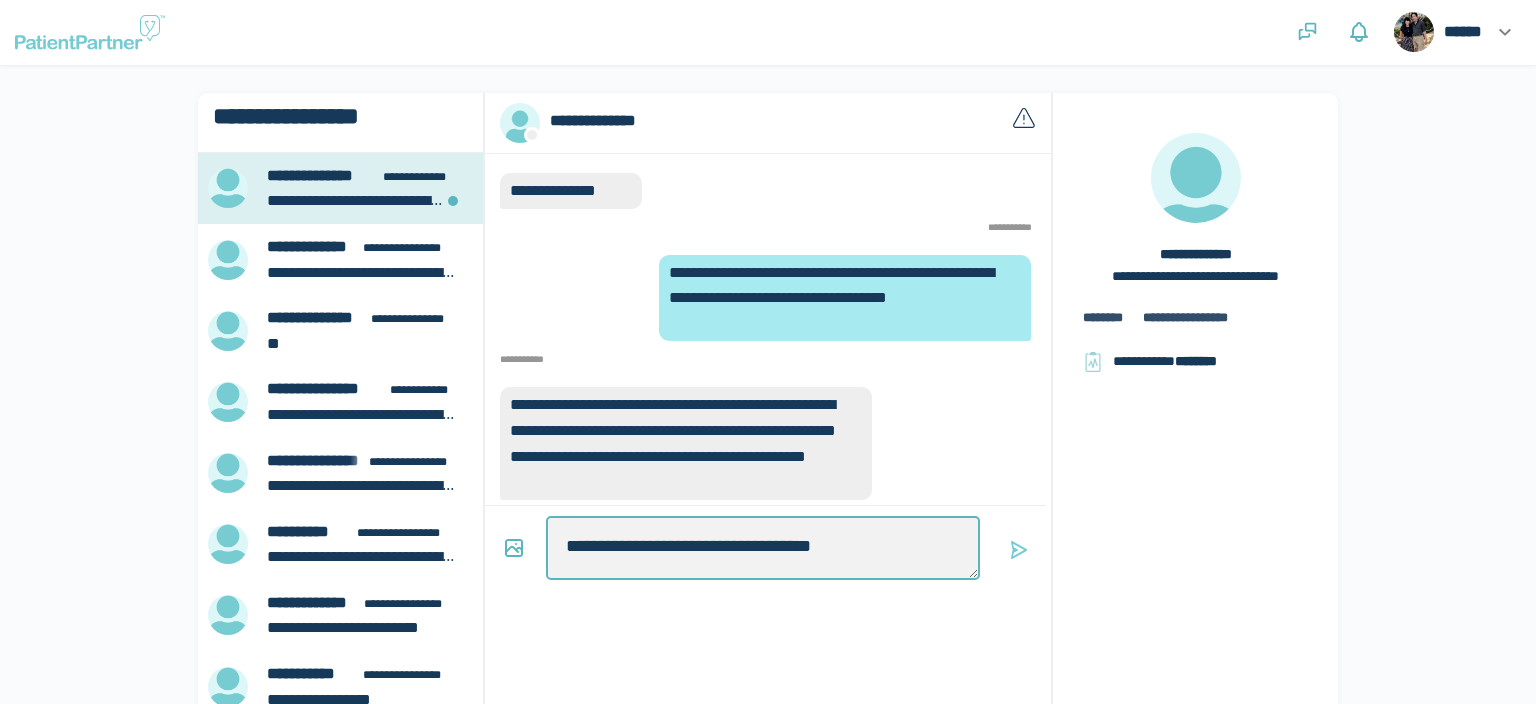 type on "*" 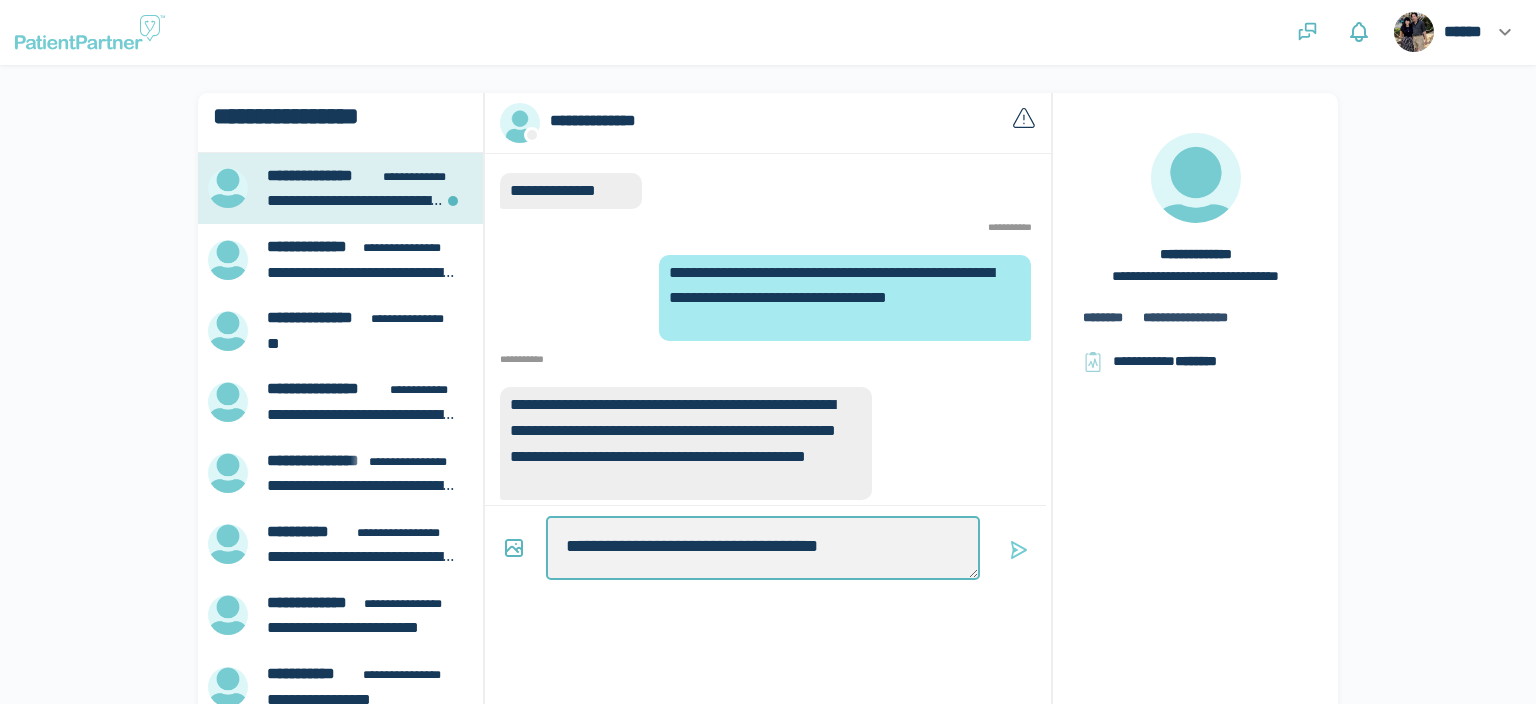 type on "*" 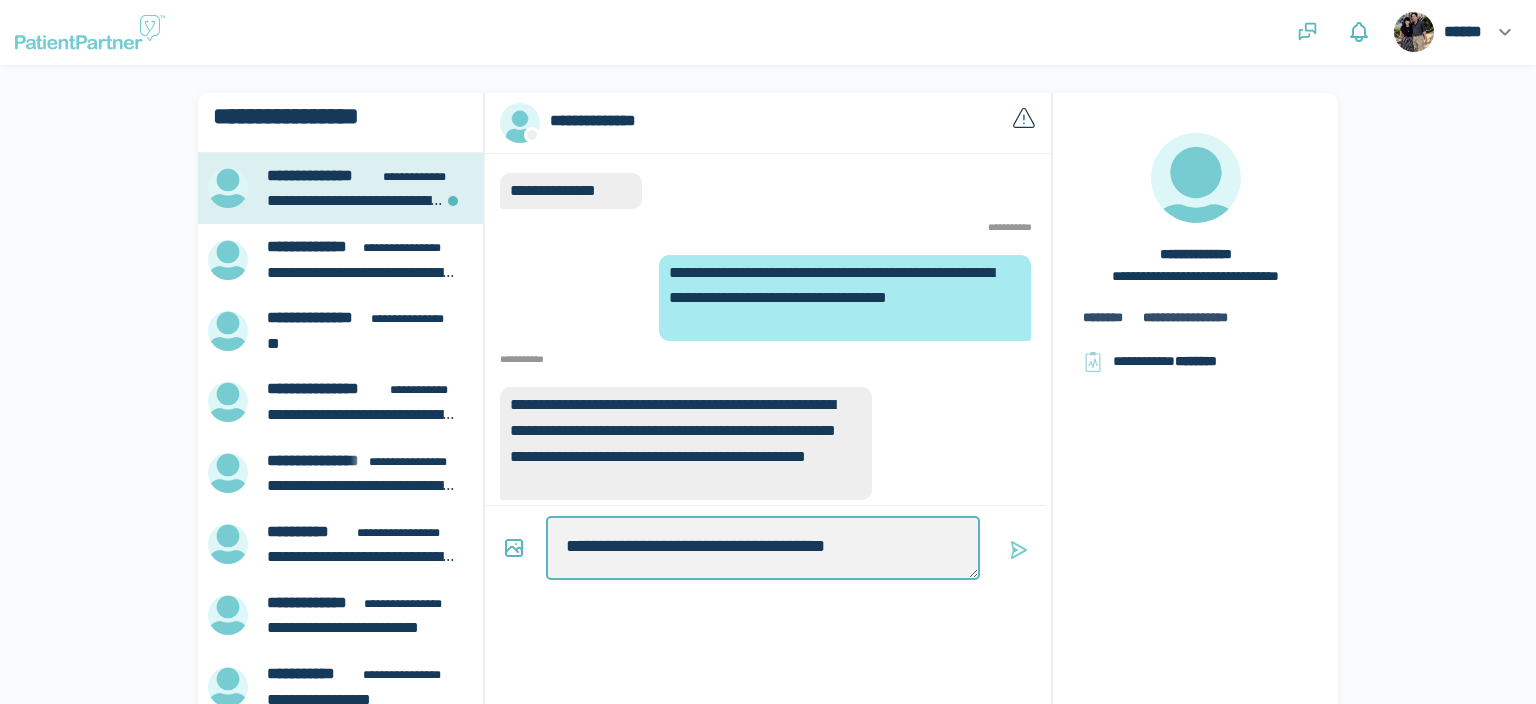 type on "*" 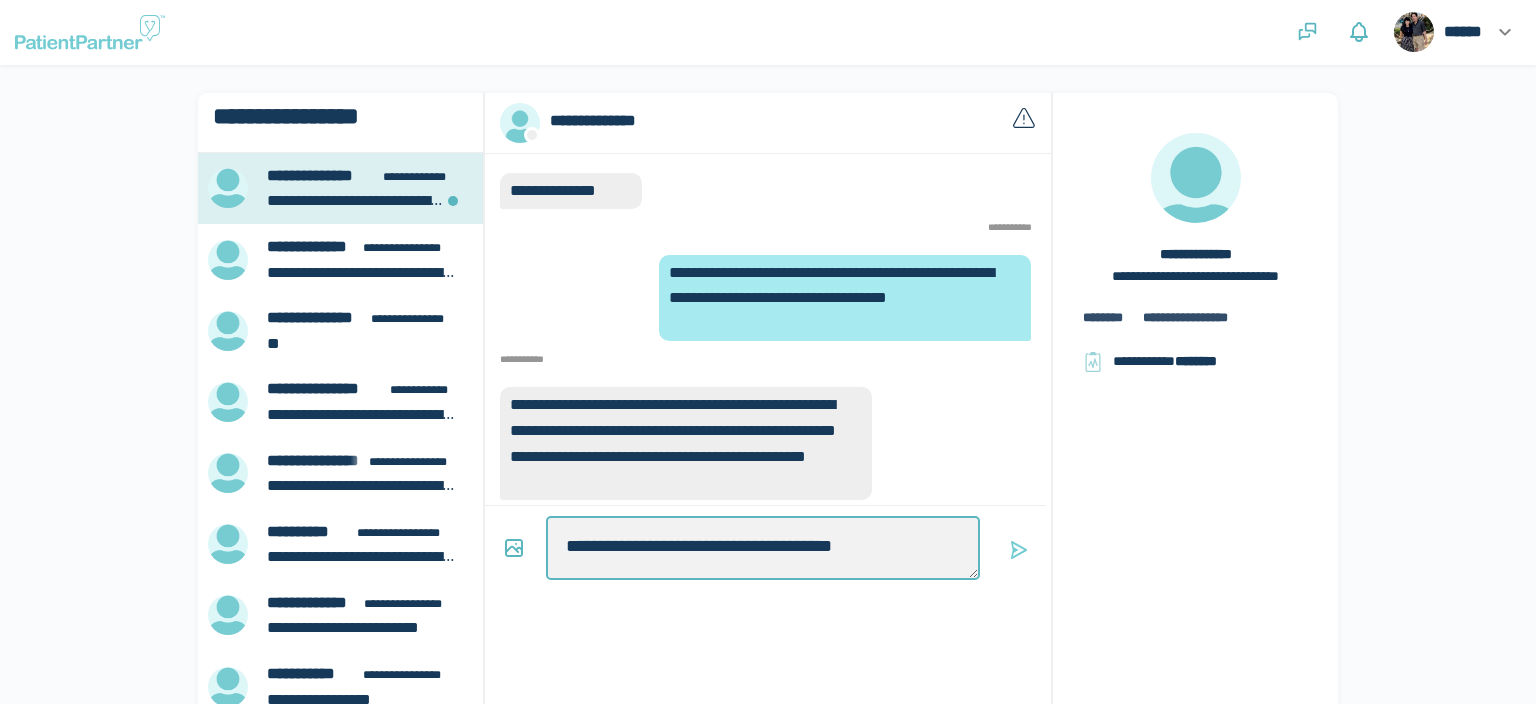 type on "*" 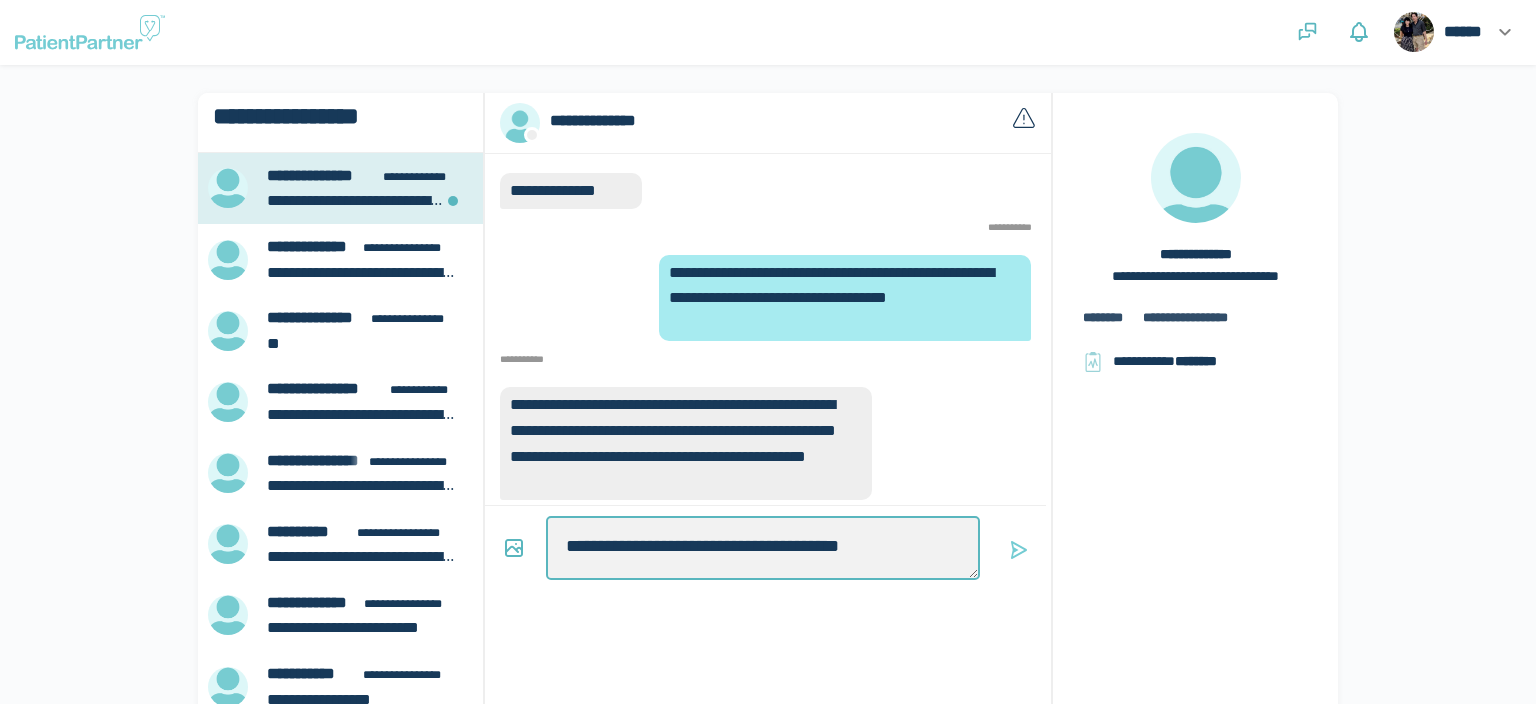 type on "*" 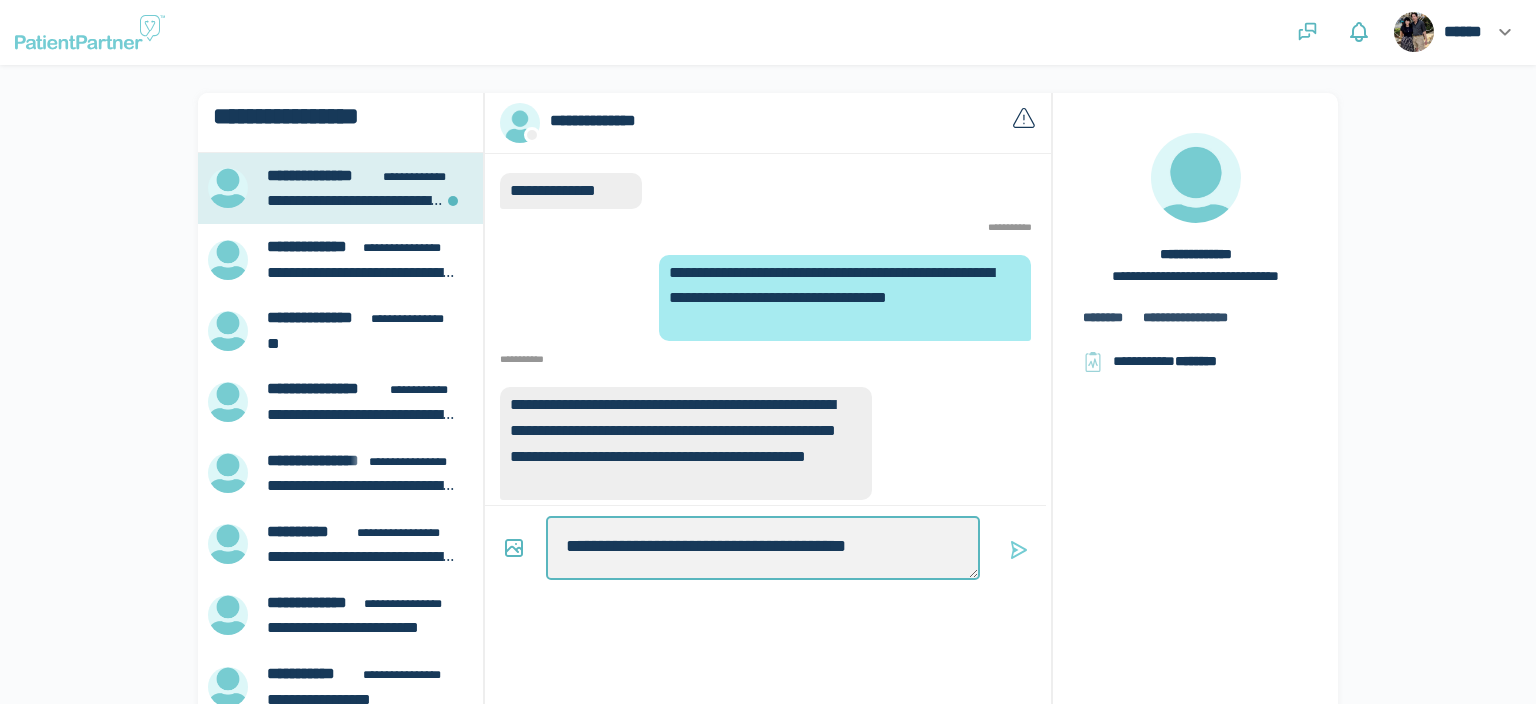 type on "*" 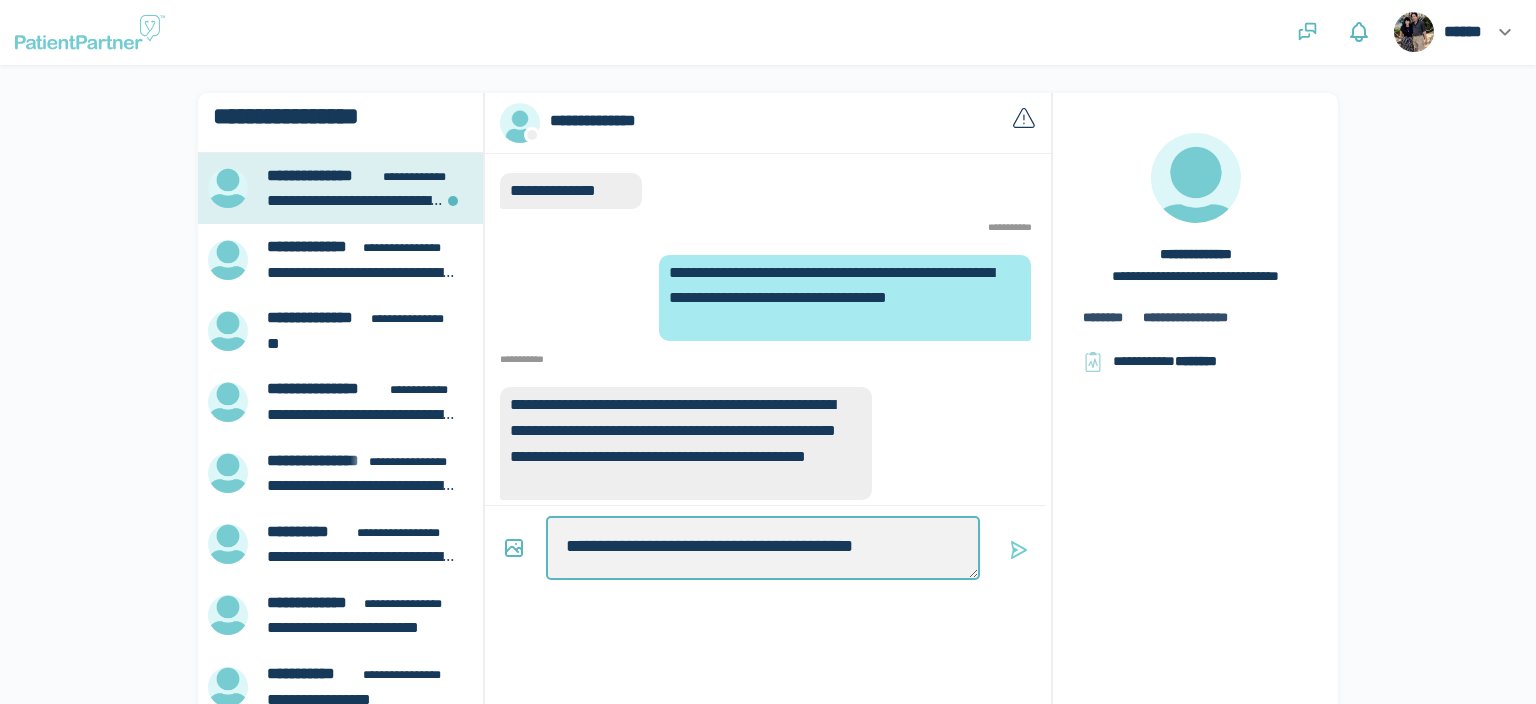 type on "*" 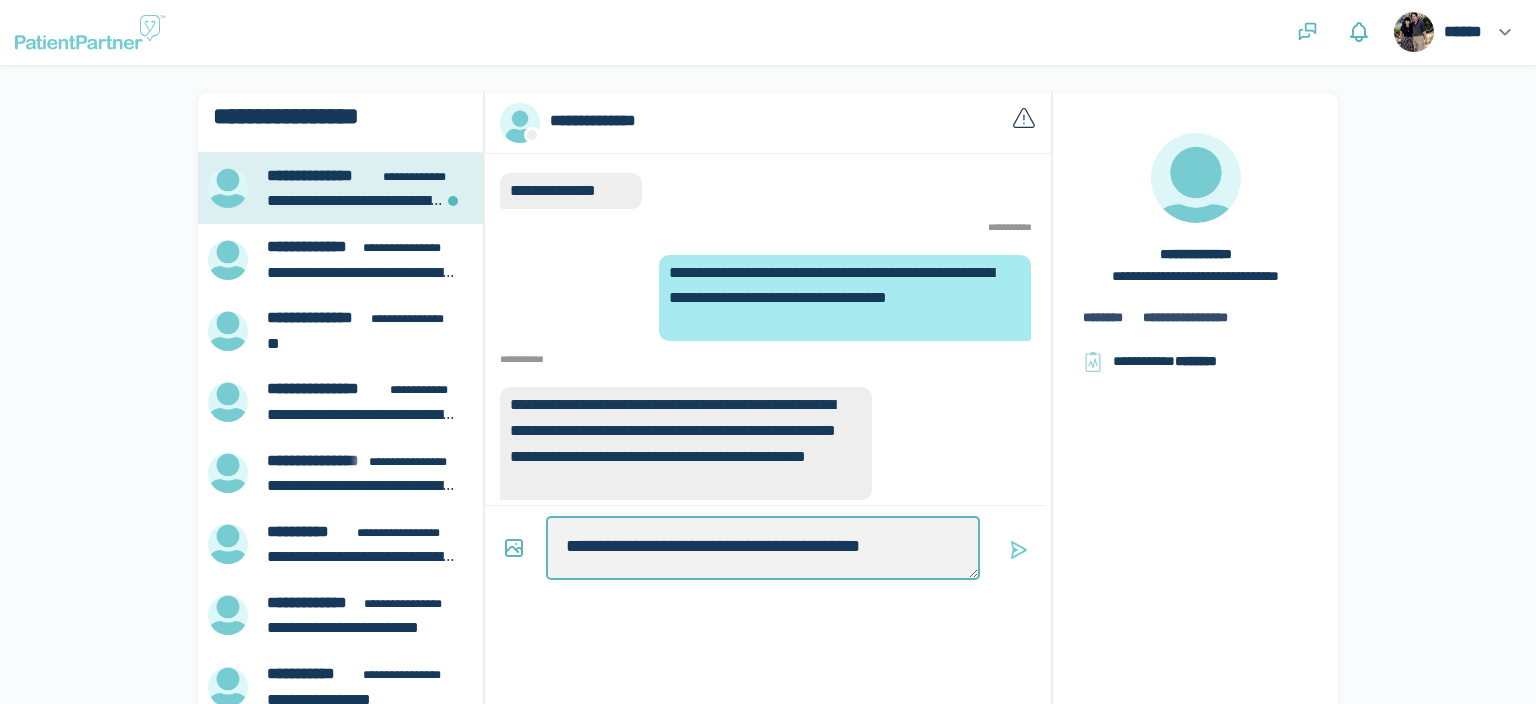 type on "*" 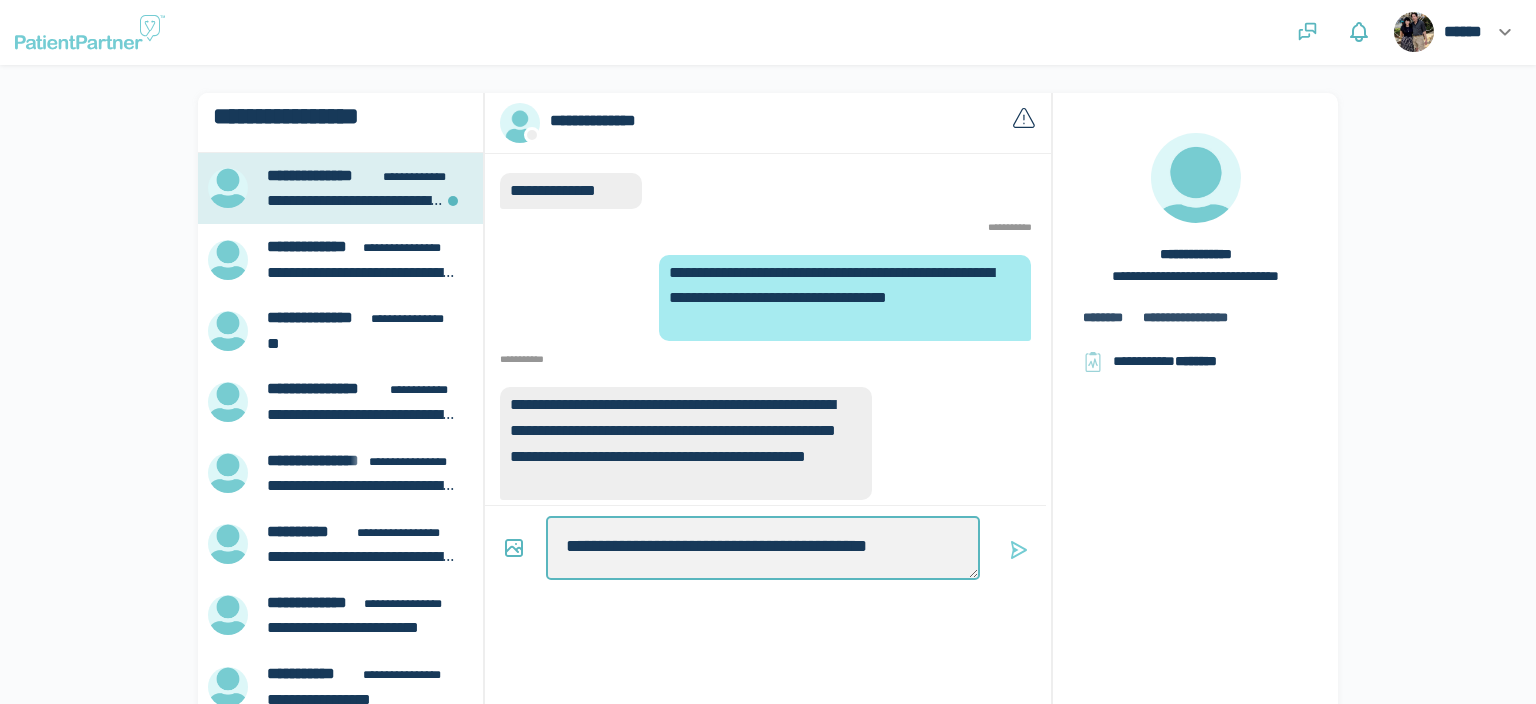 type on "*" 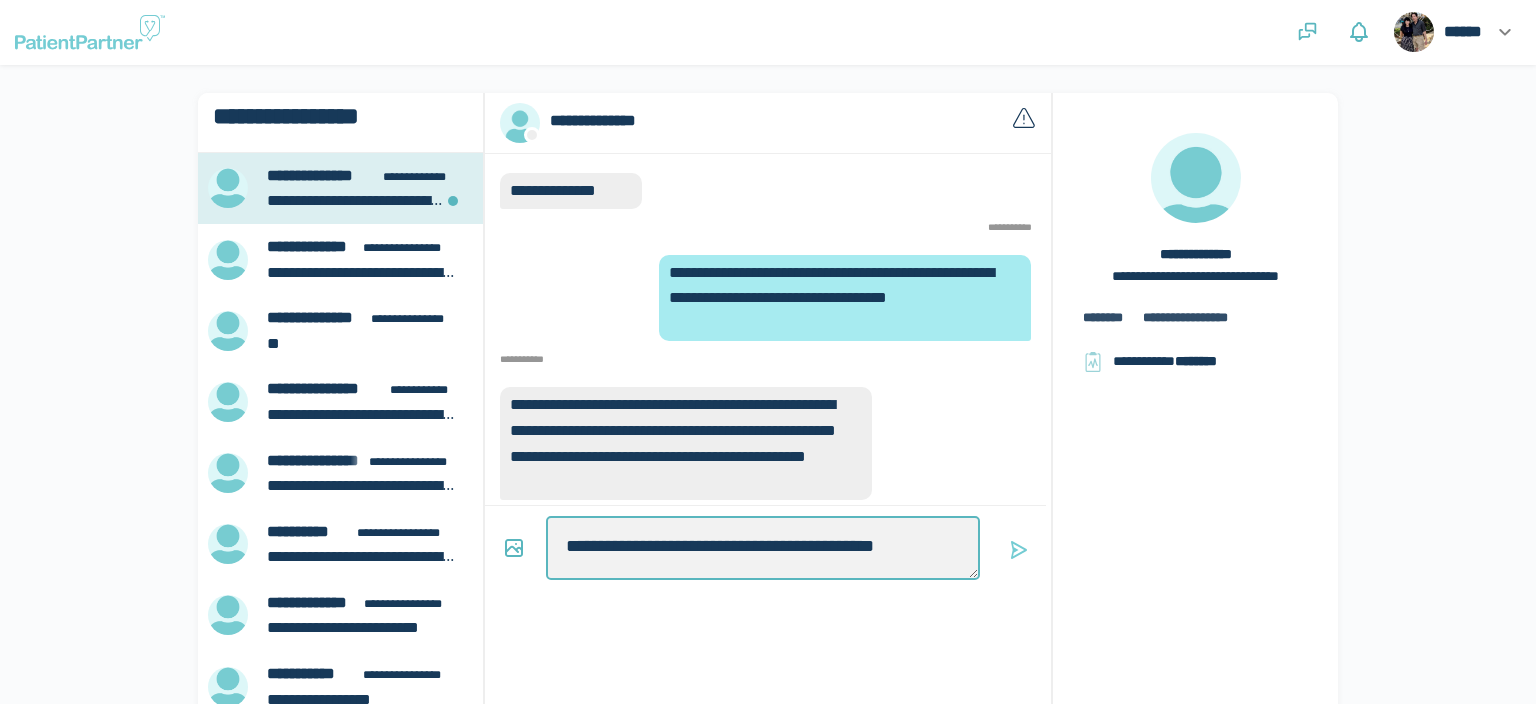 type on "*" 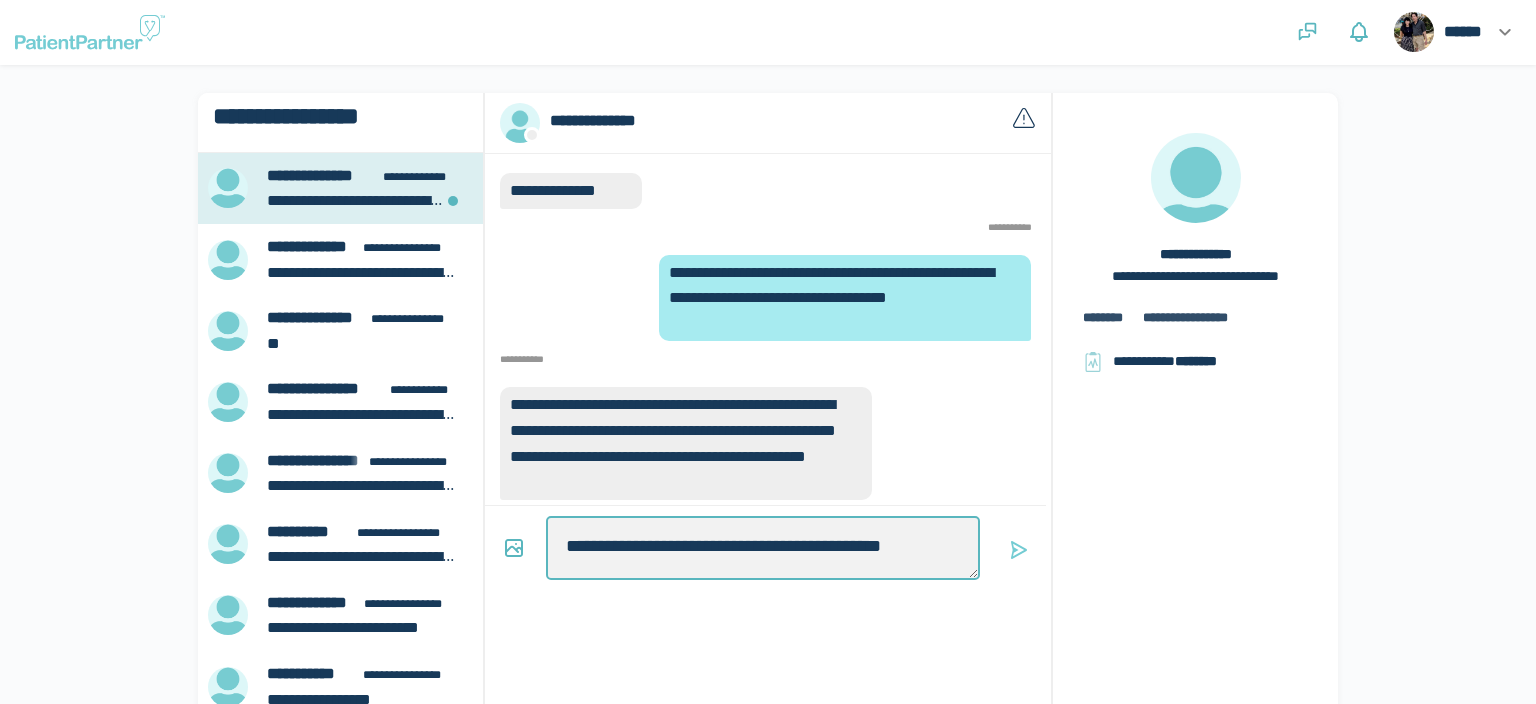 type on "*" 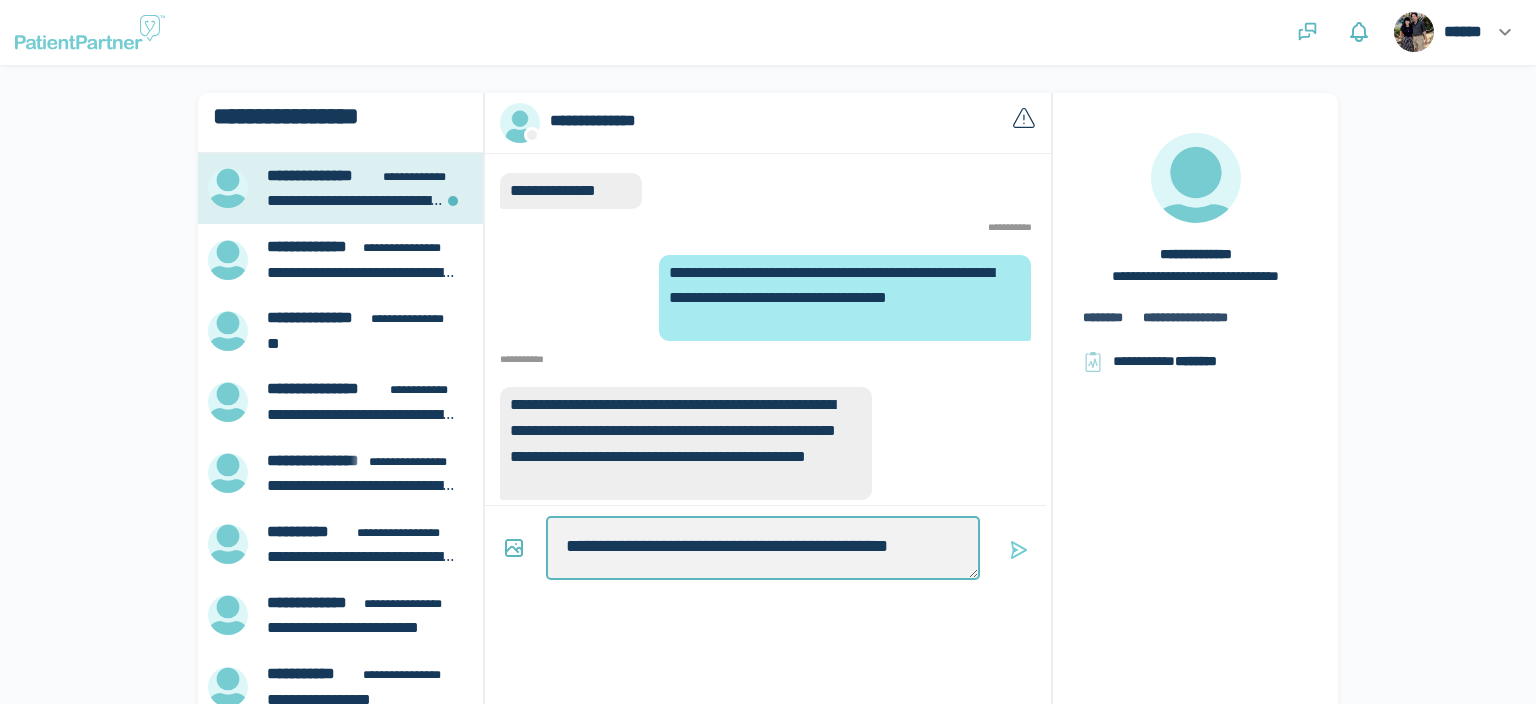 type on "*" 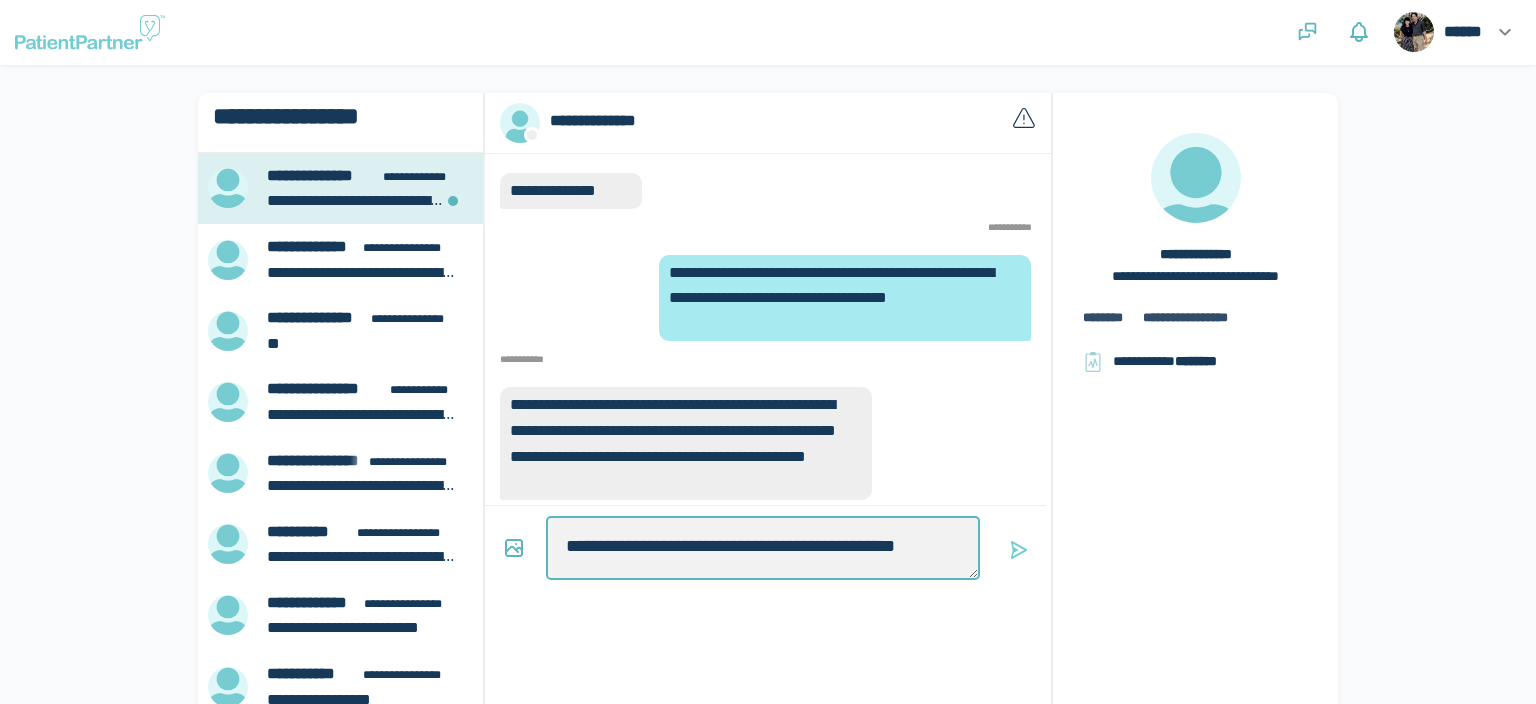 type on "*" 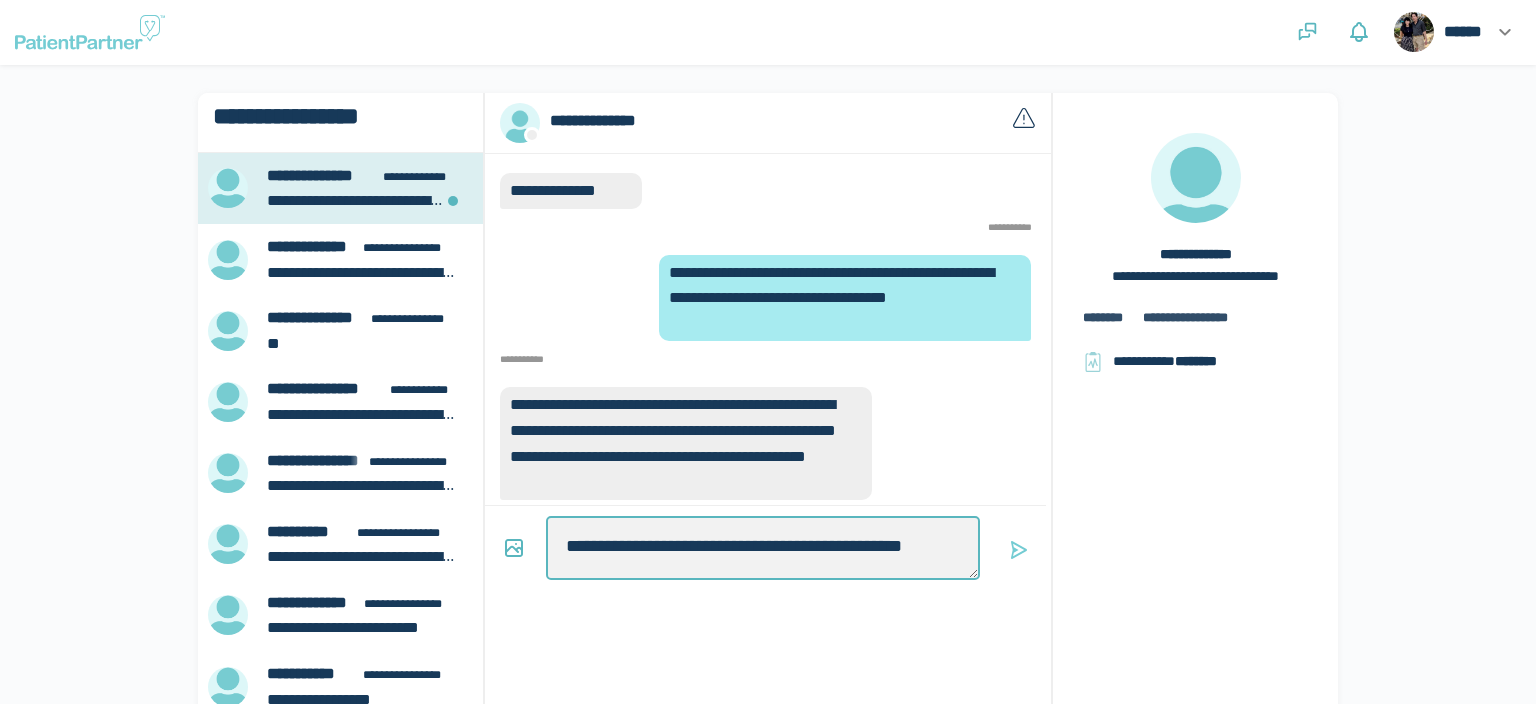 type on "*" 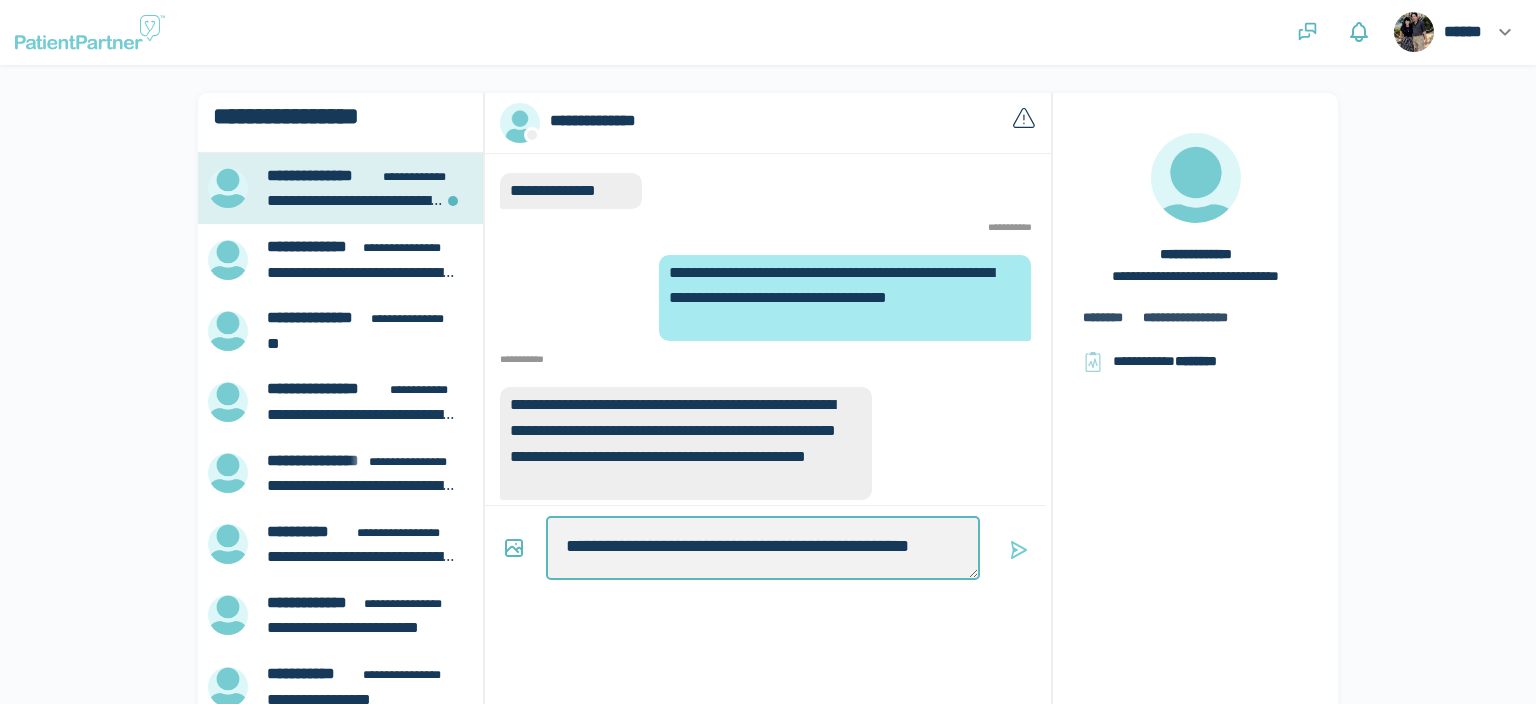 type on "*" 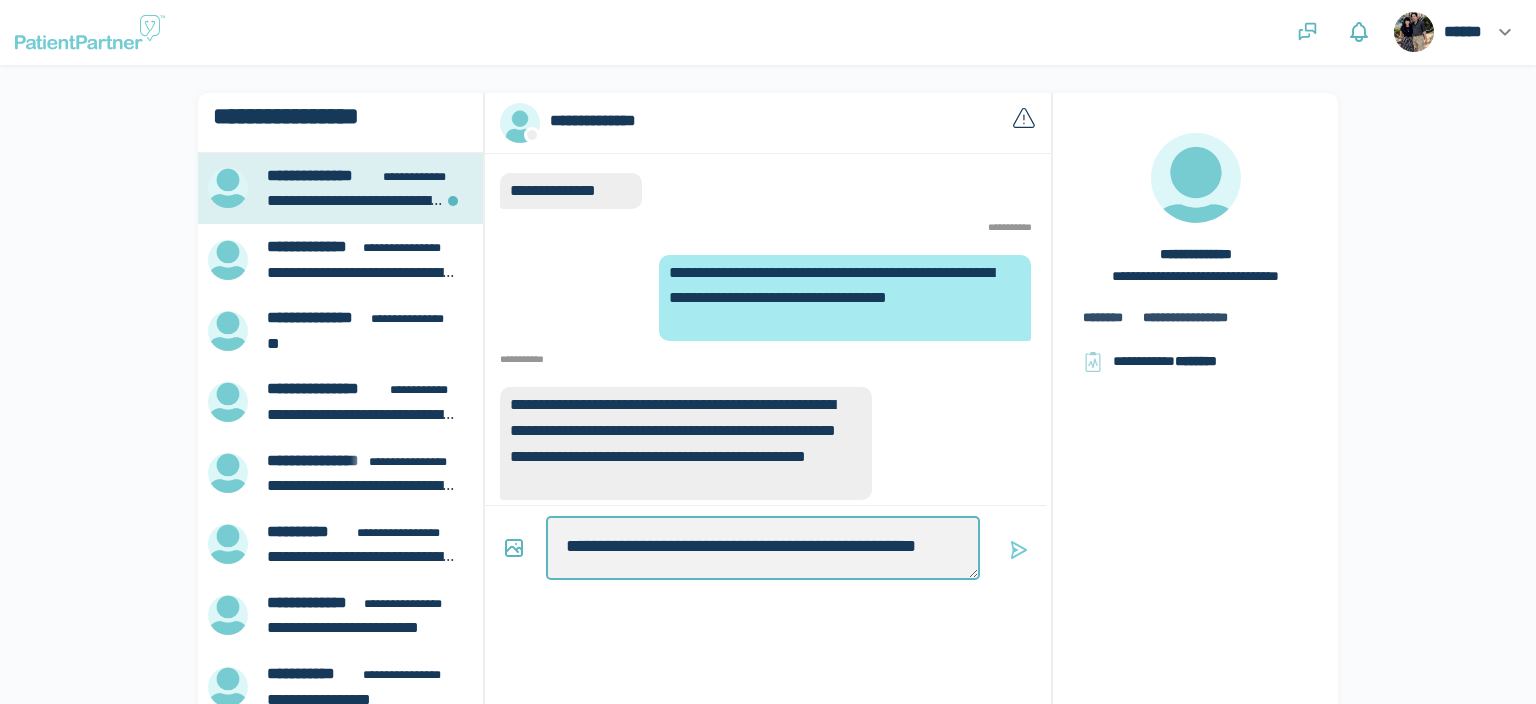 type on "*" 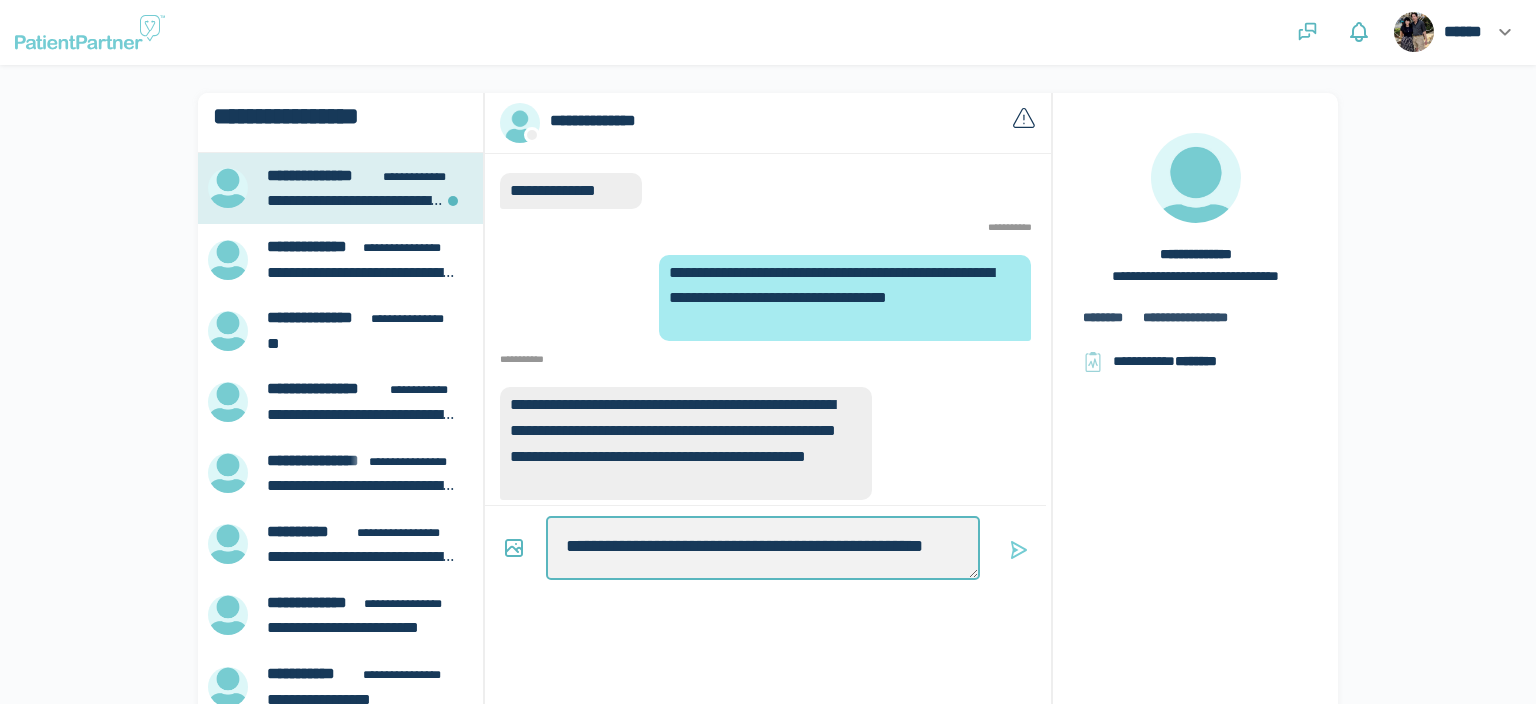 type on "*" 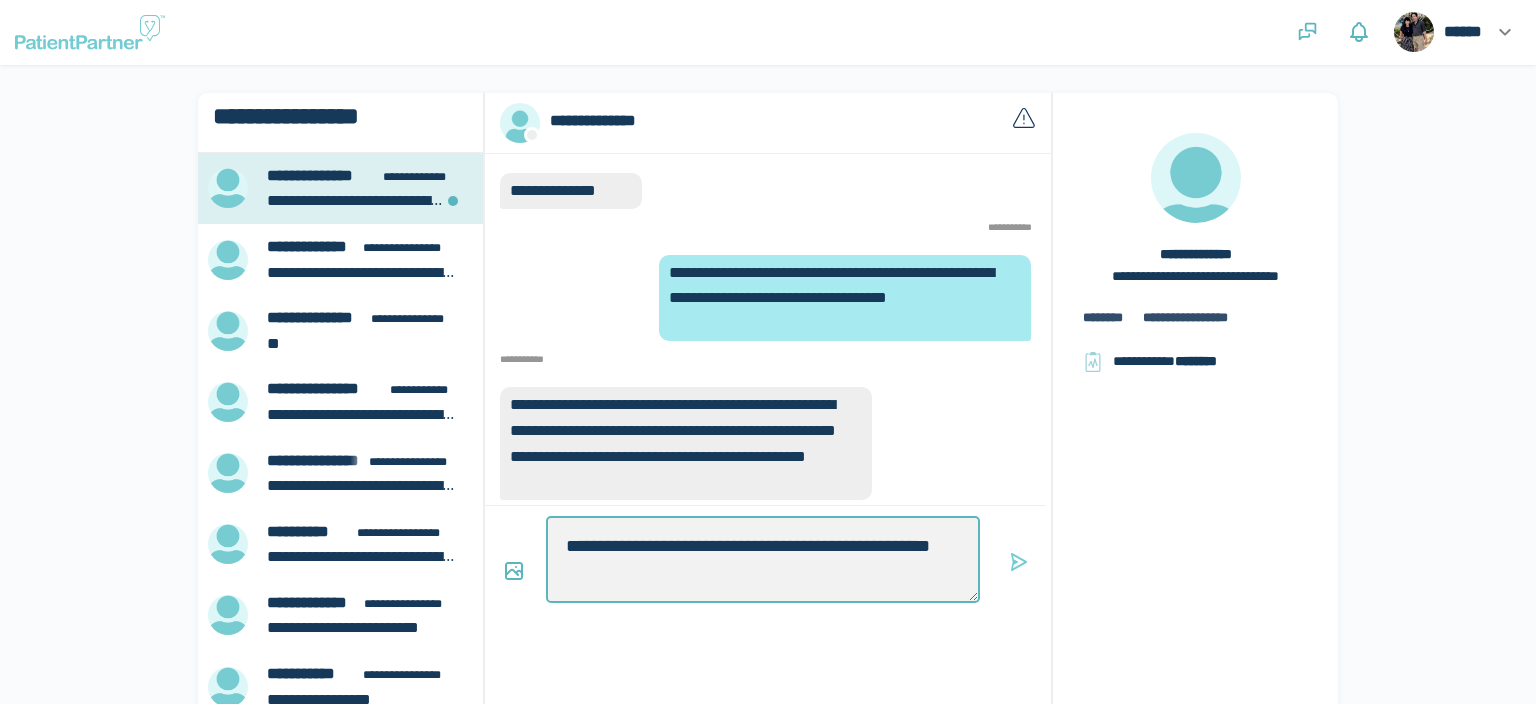 type on "*" 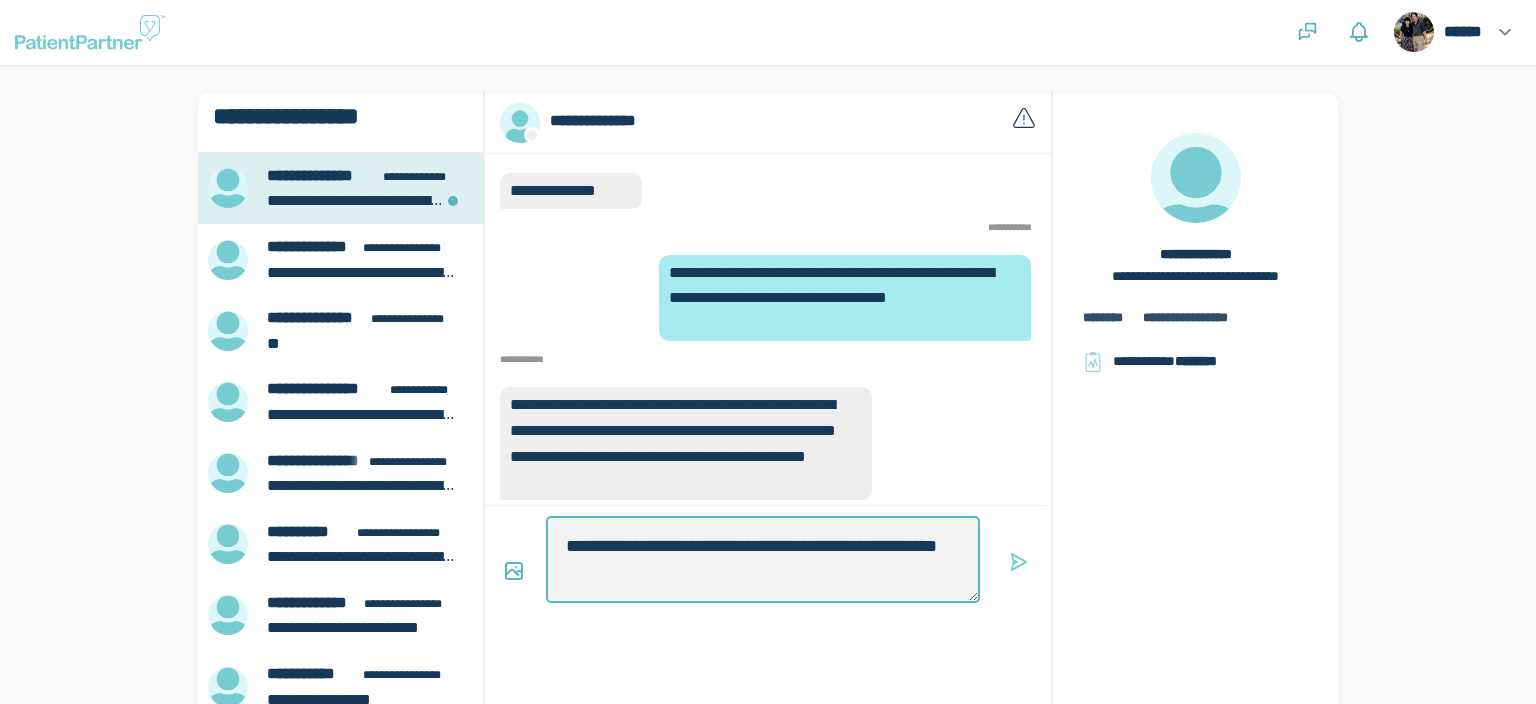 type on "*" 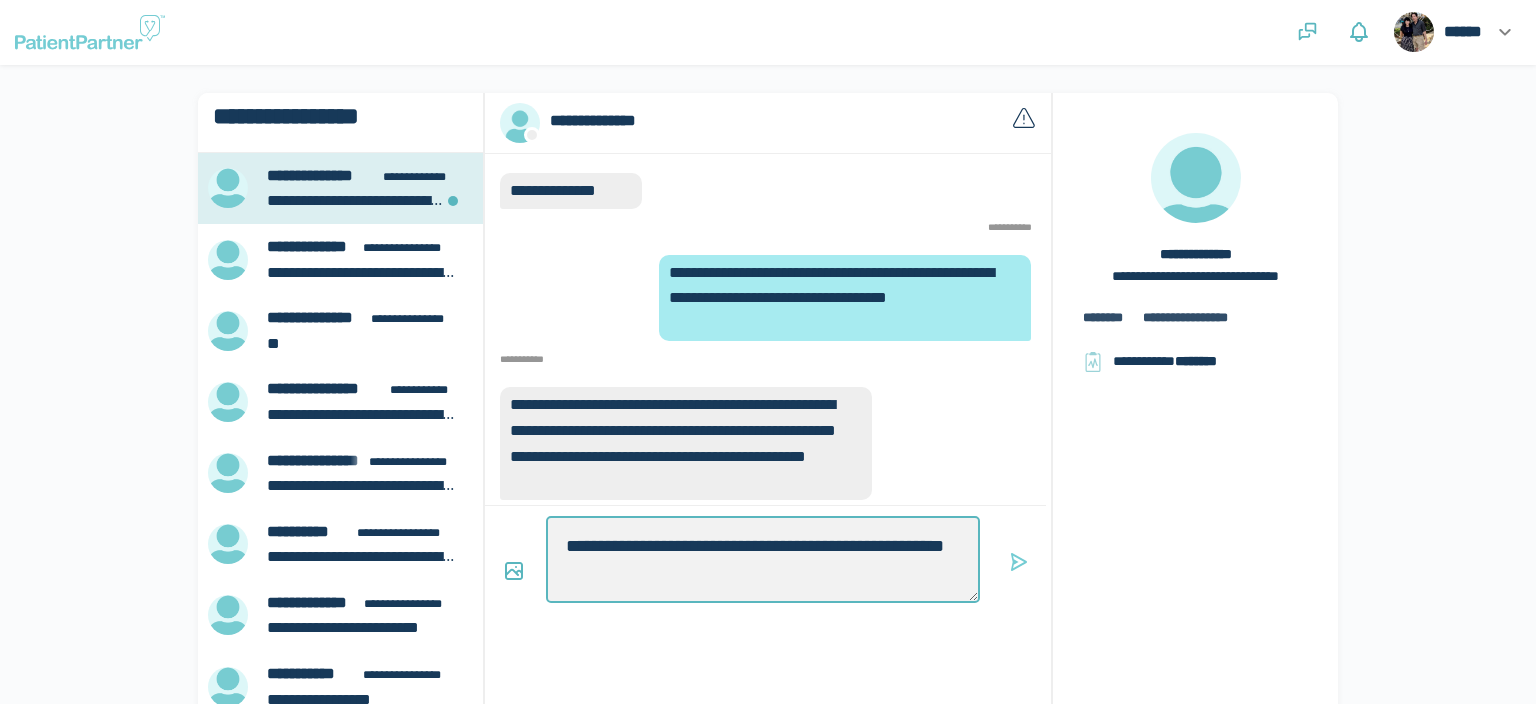 type on "*" 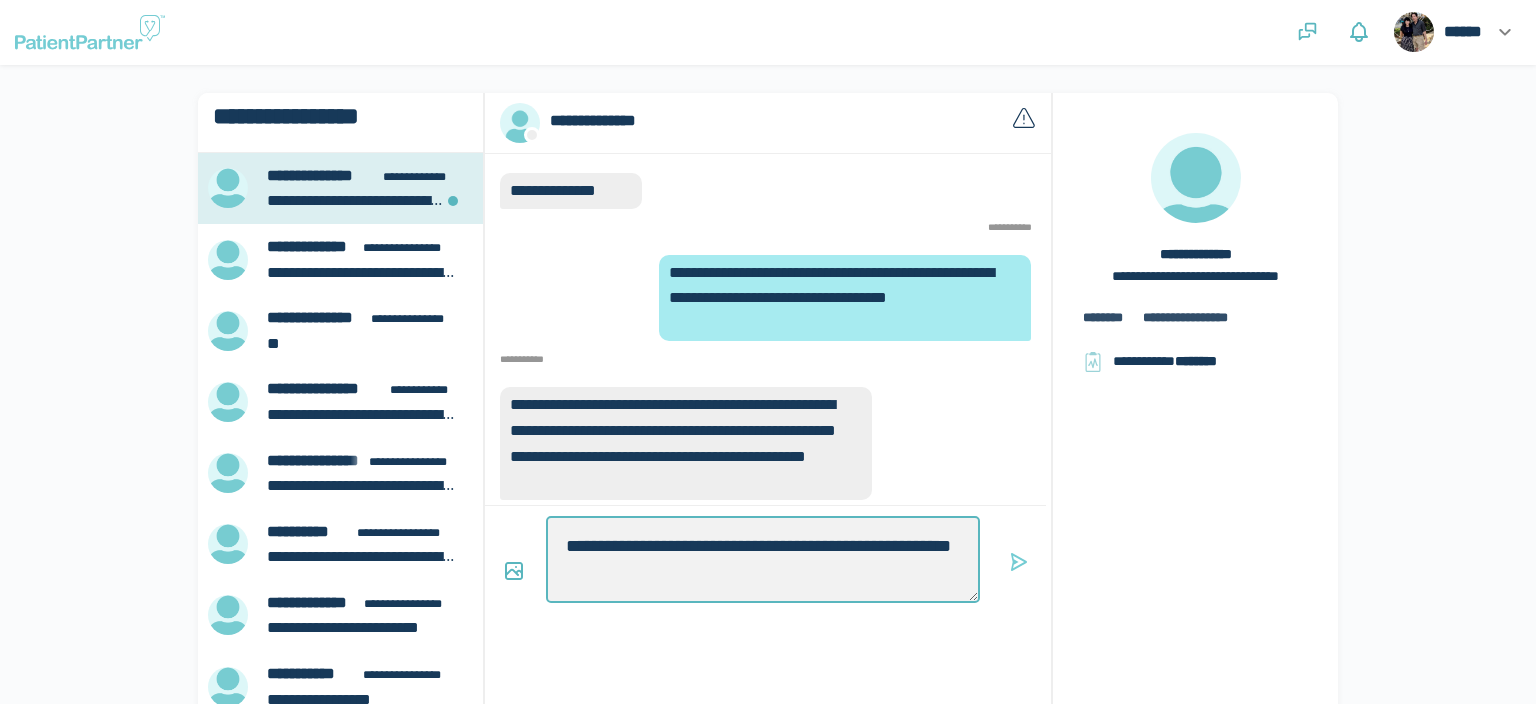 type on "*" 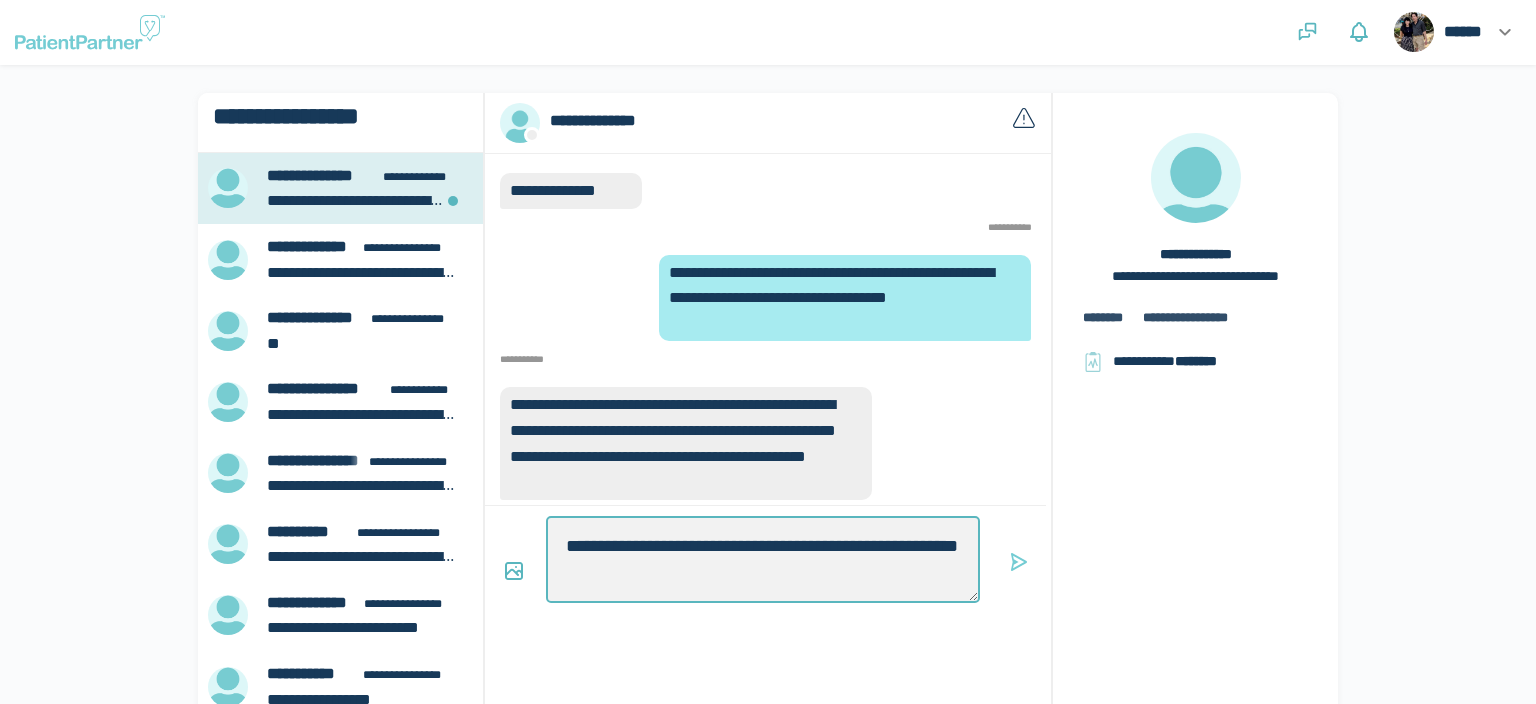 type on "*" 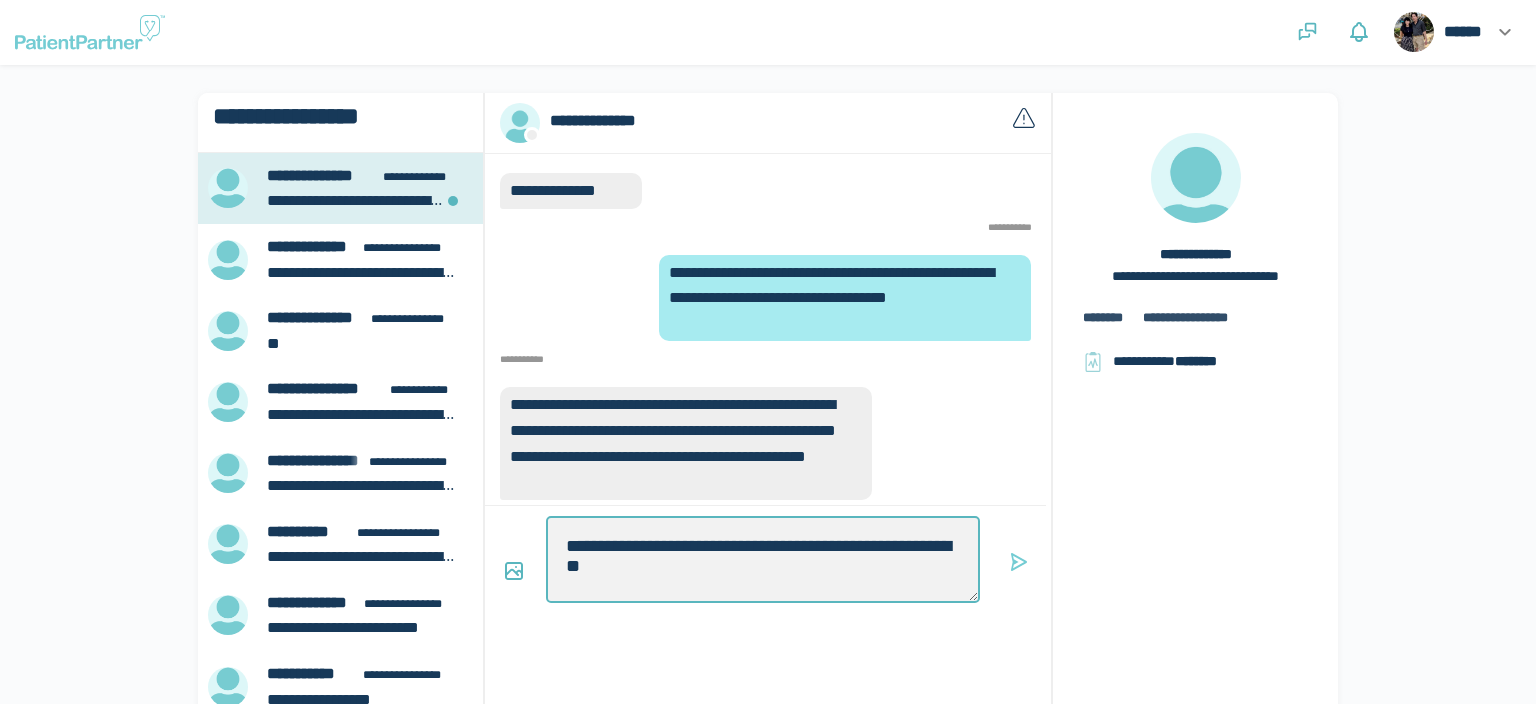type on "*" 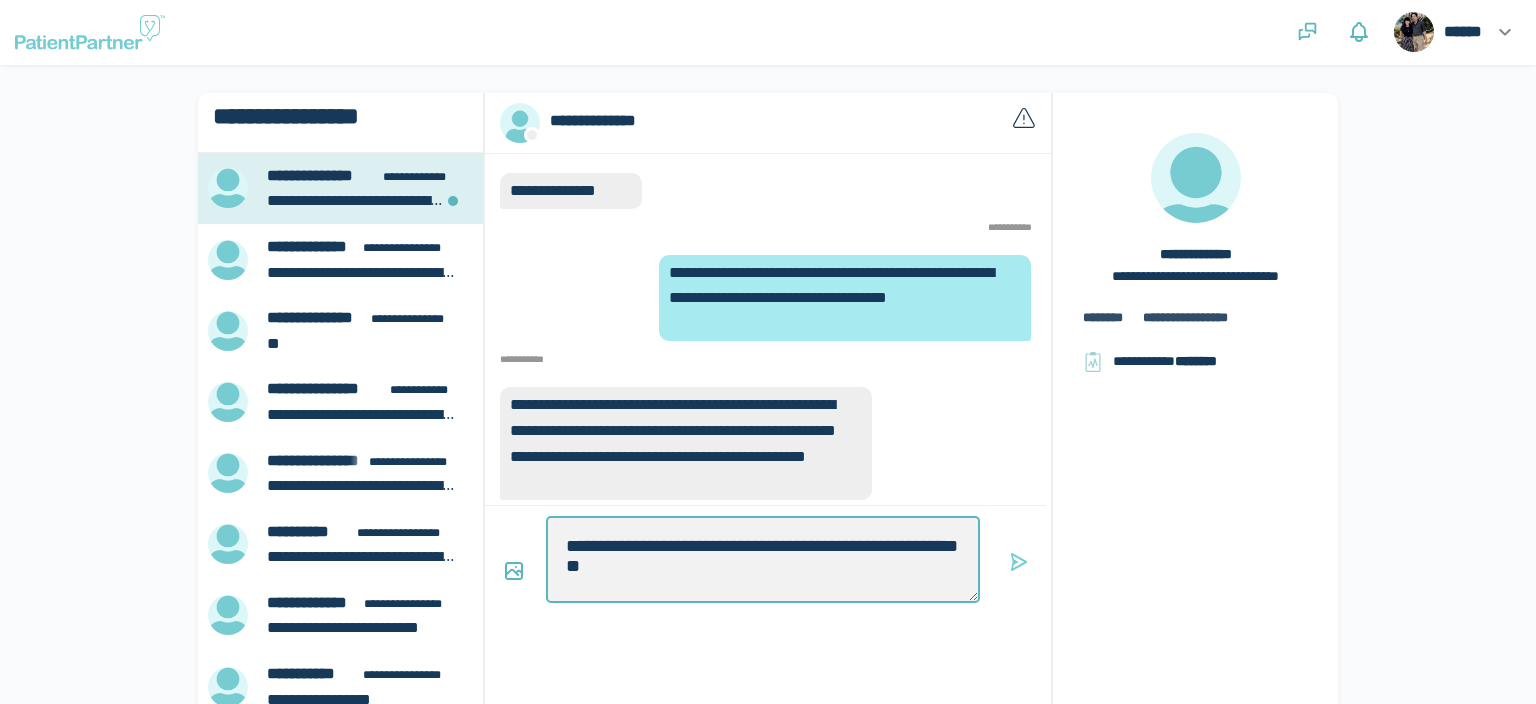 type on "*" 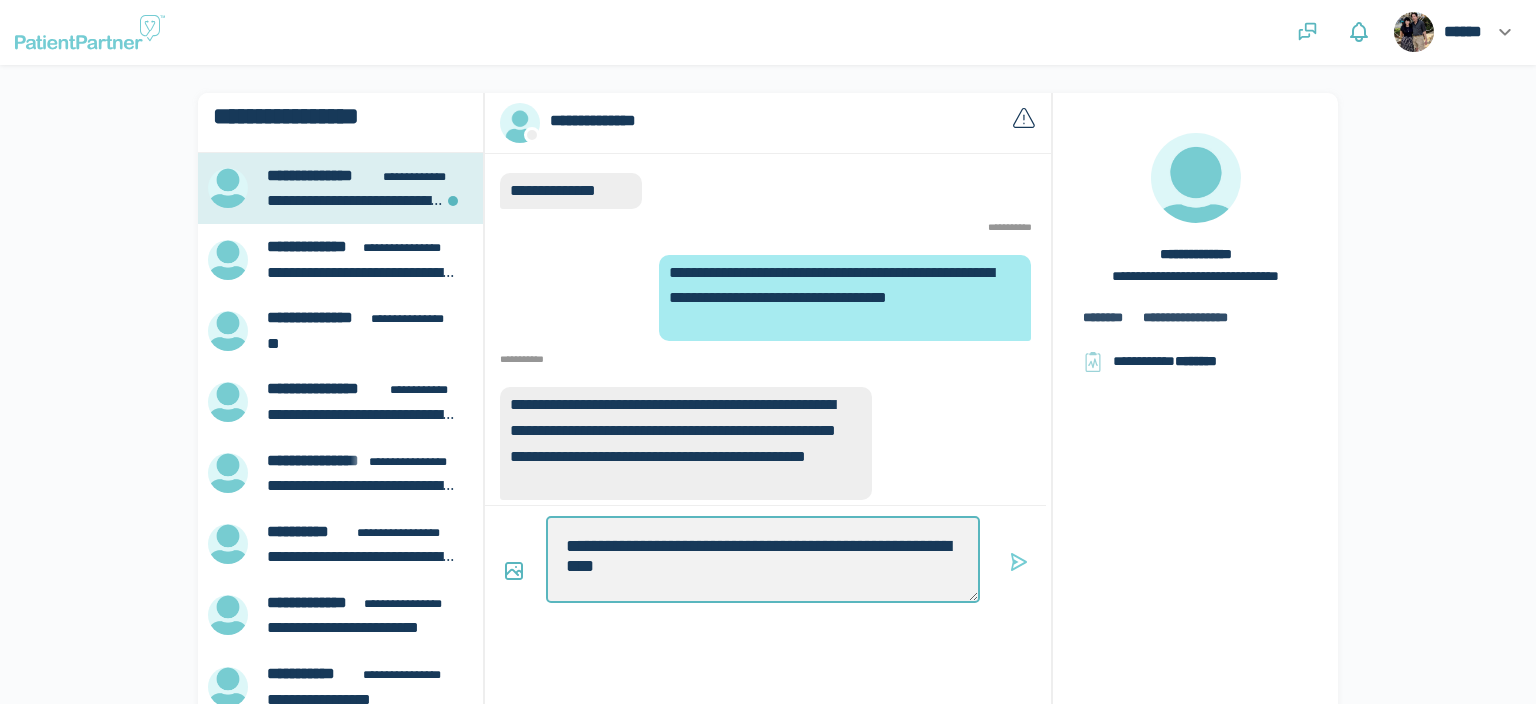 type on "*" 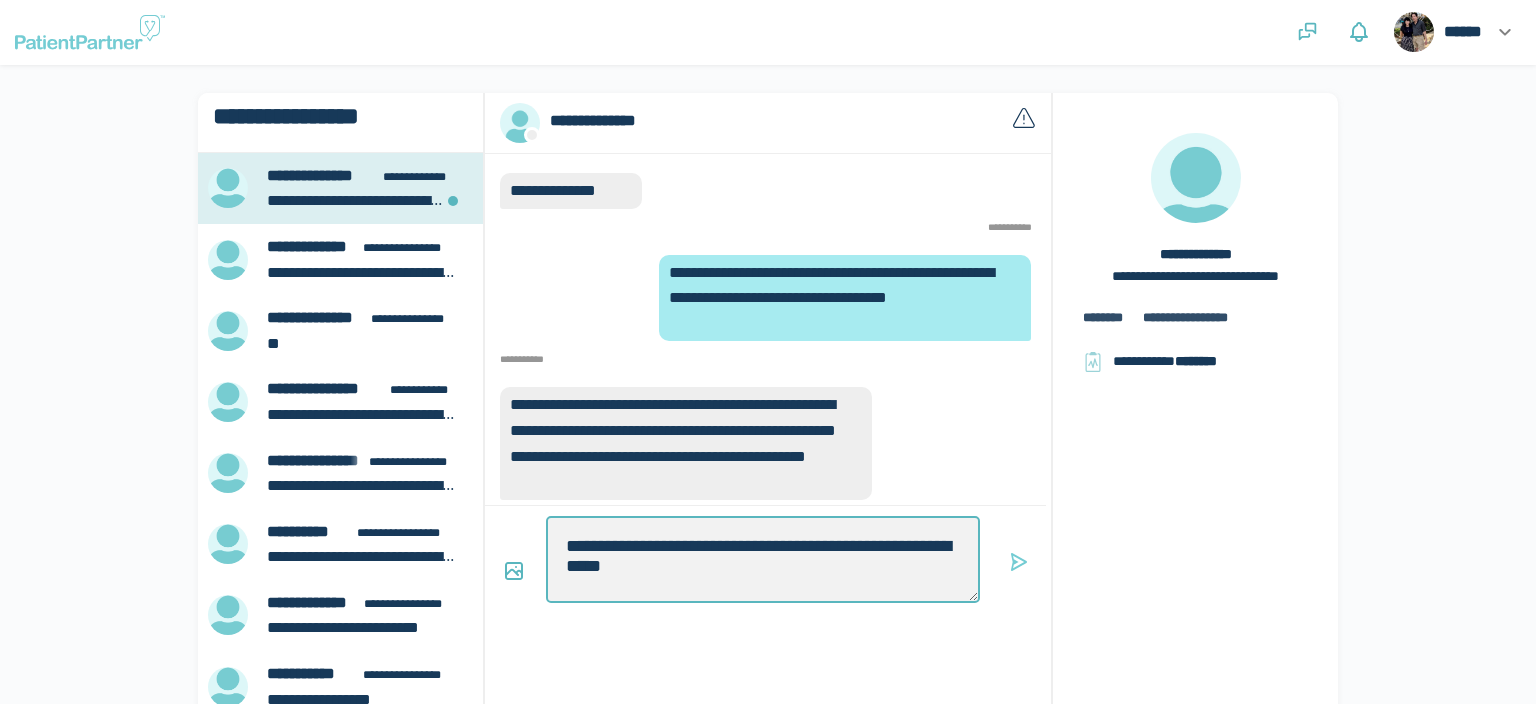 type on "*" 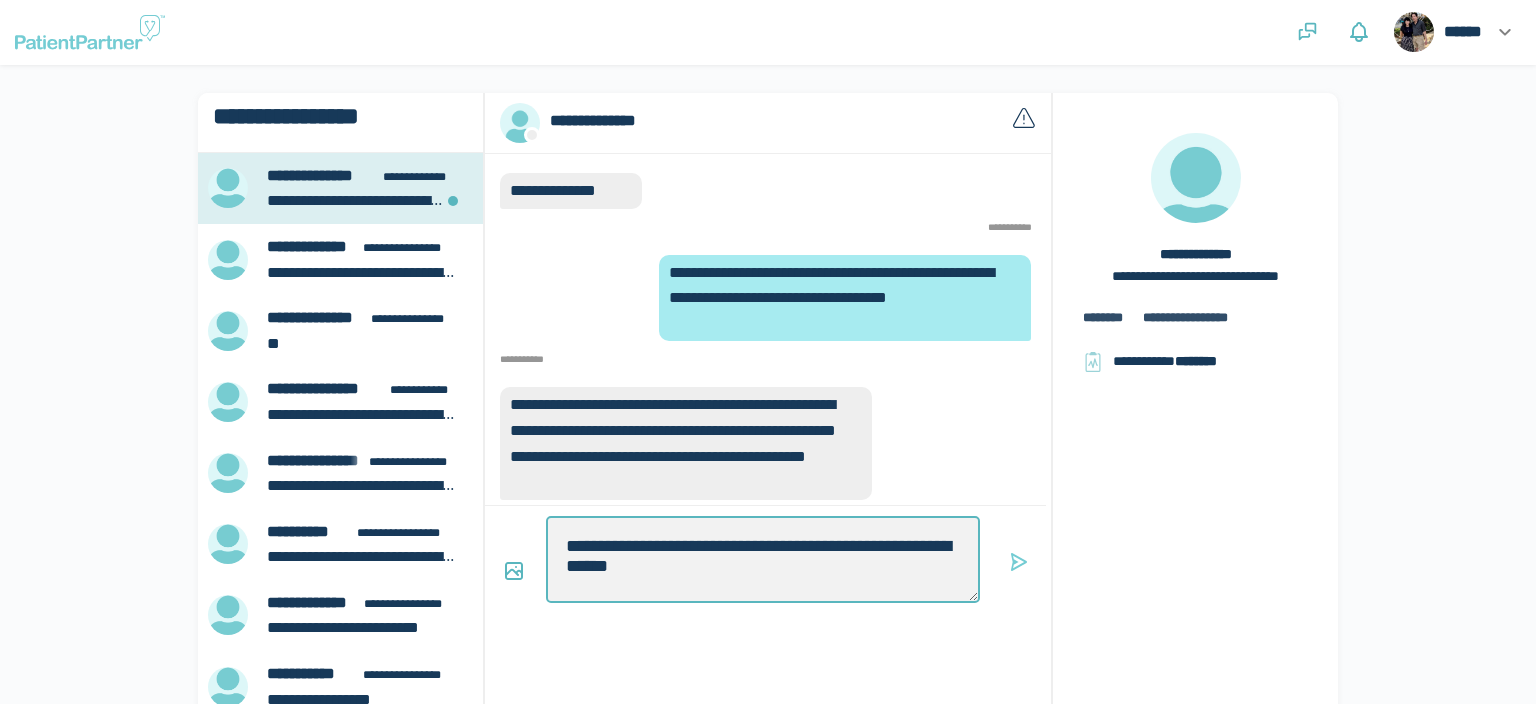 type on "*" 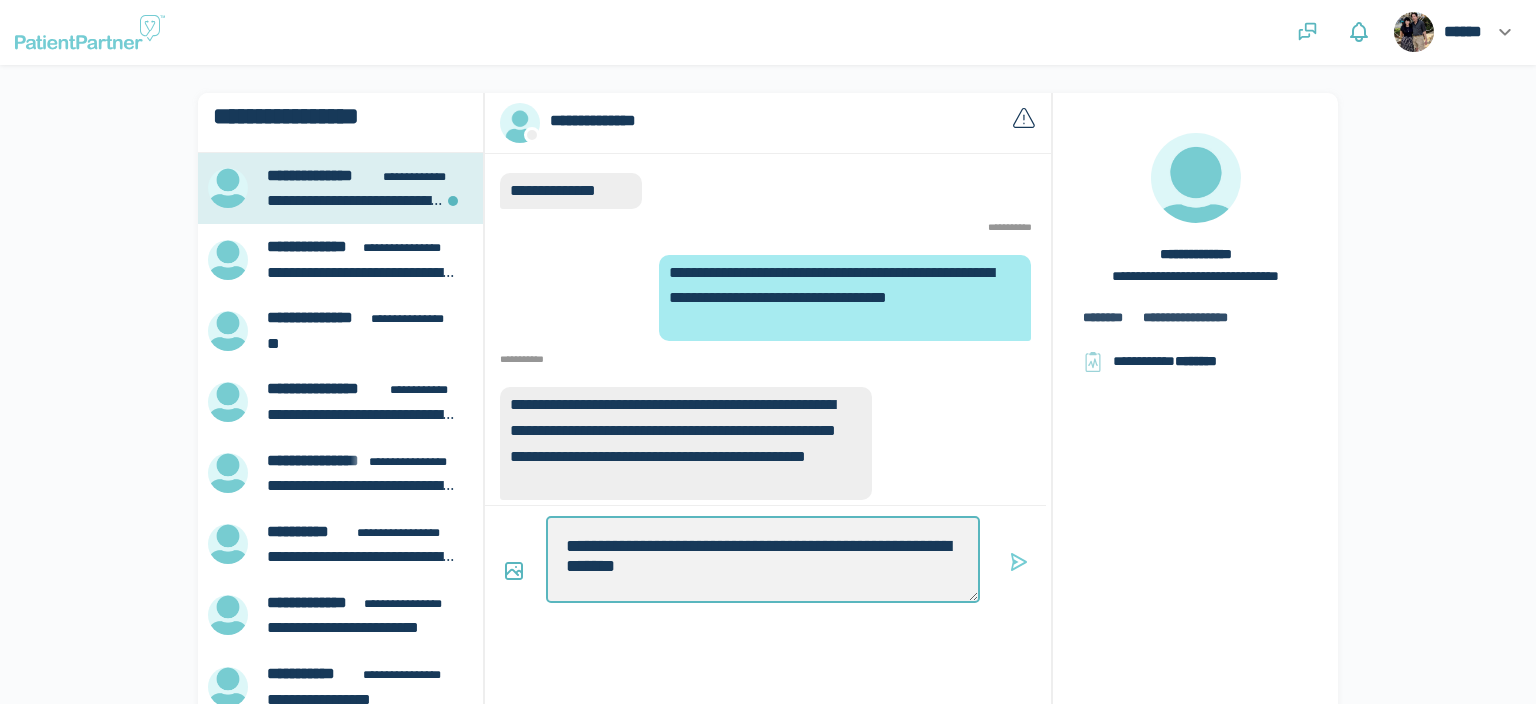 type on "*" 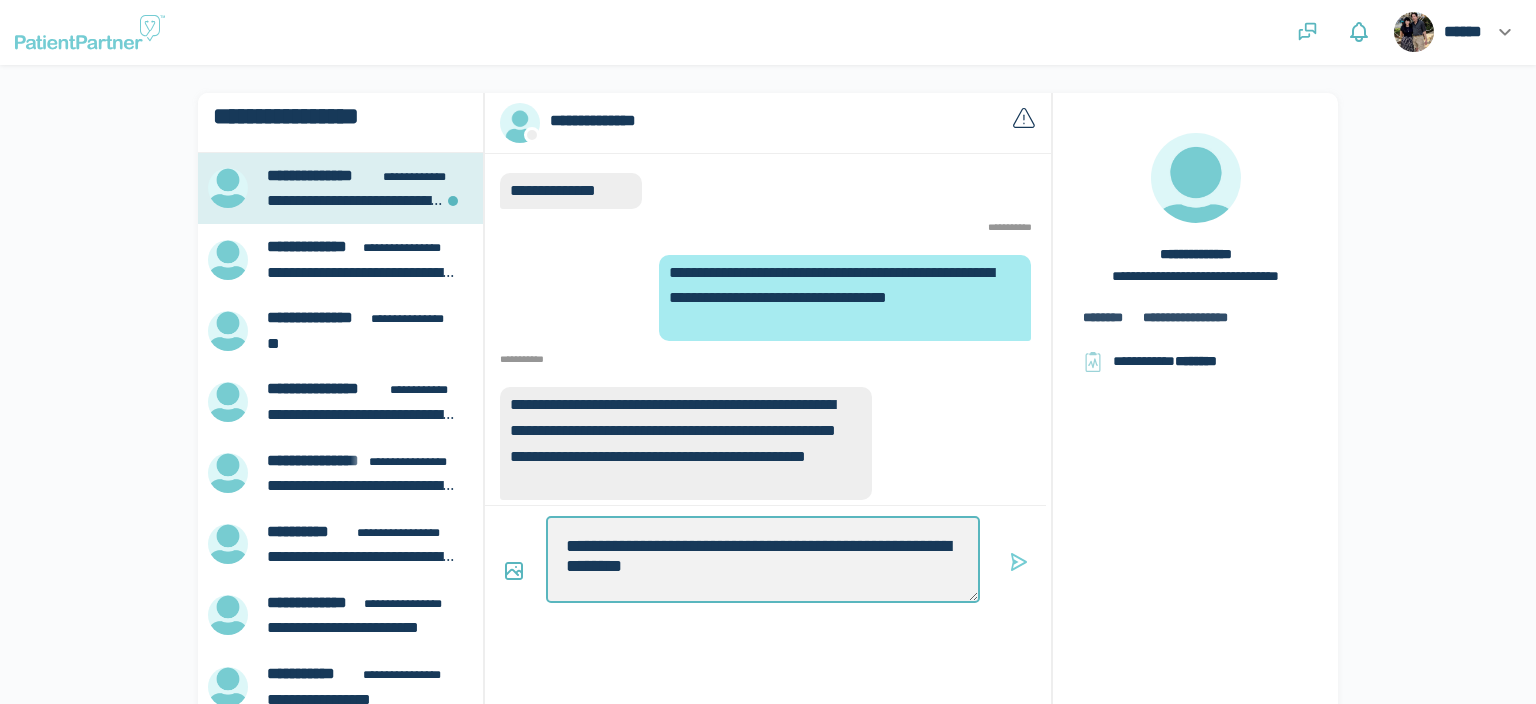 type on "*" 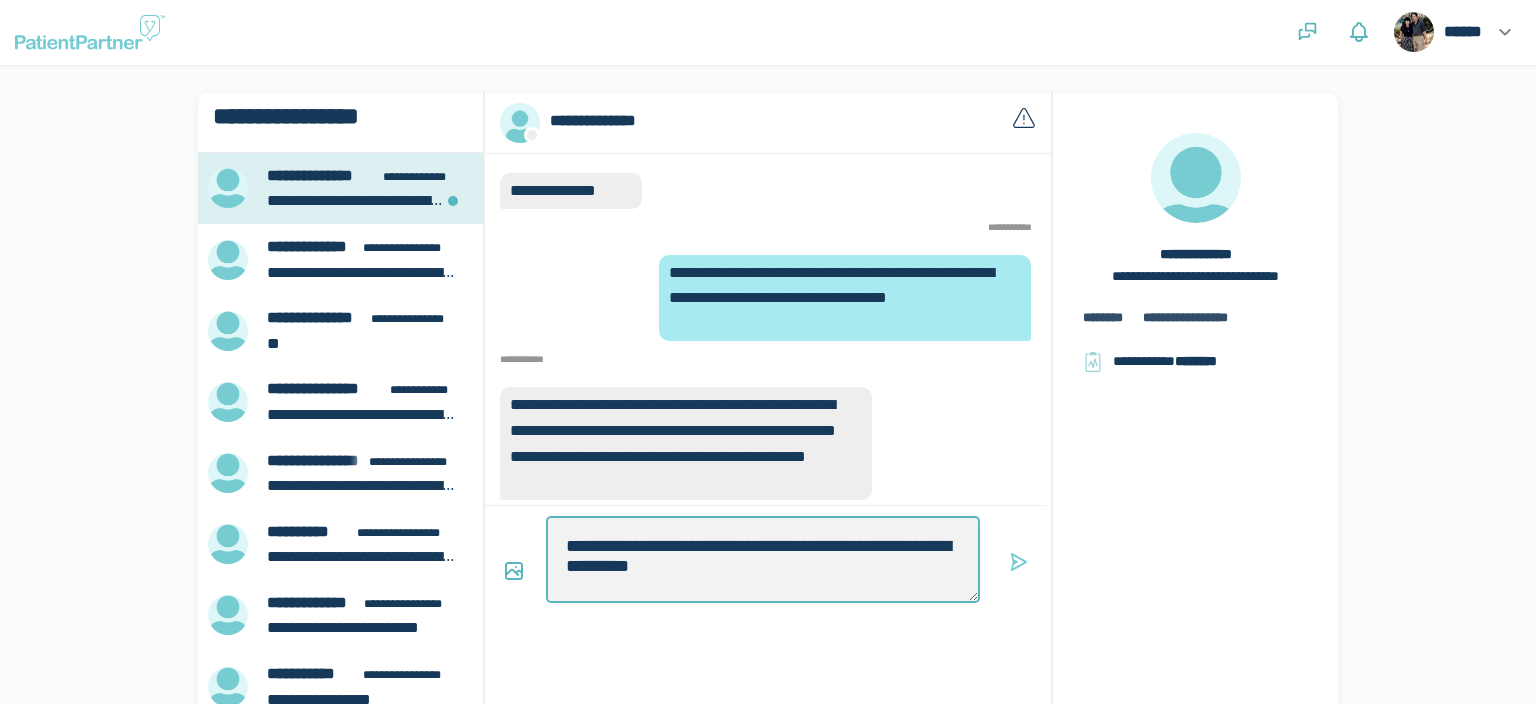 type on "*" 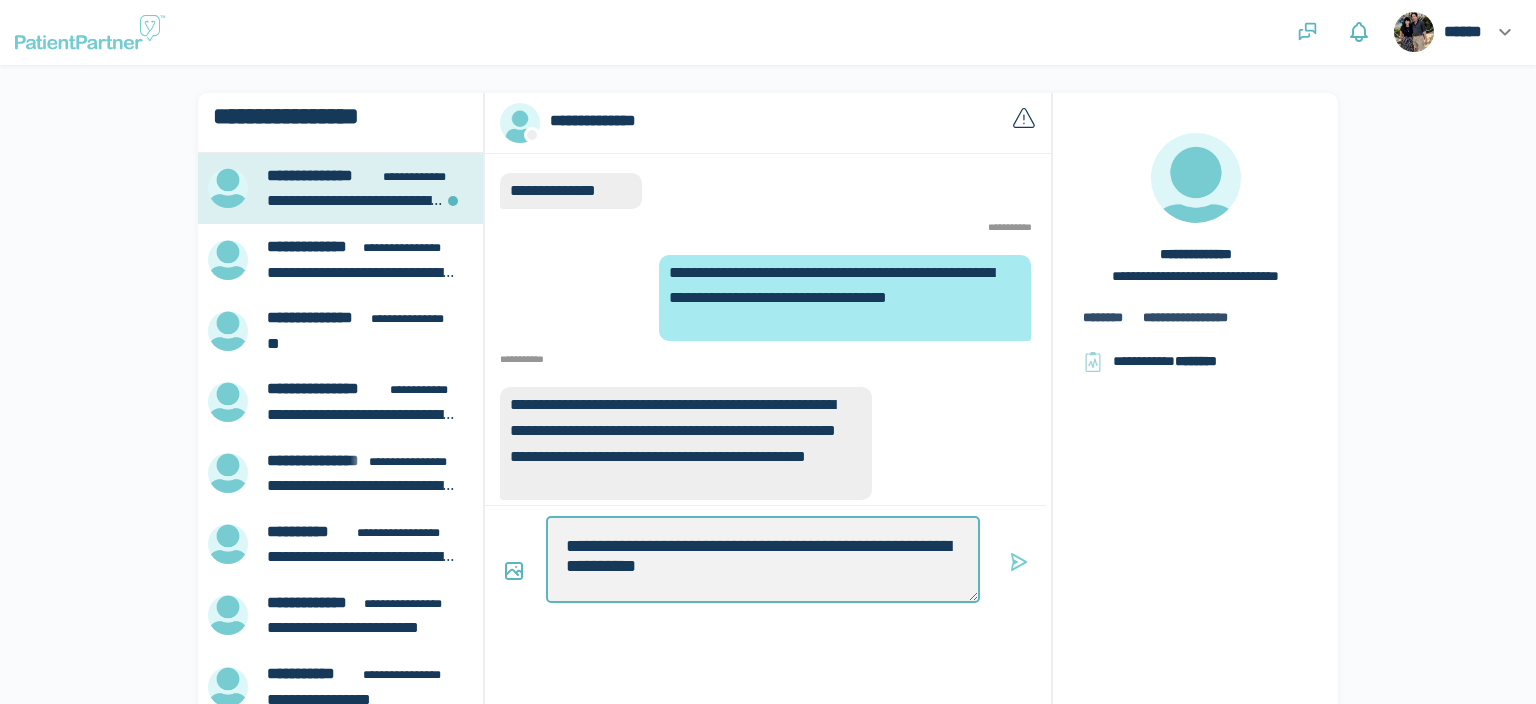 type on "*" 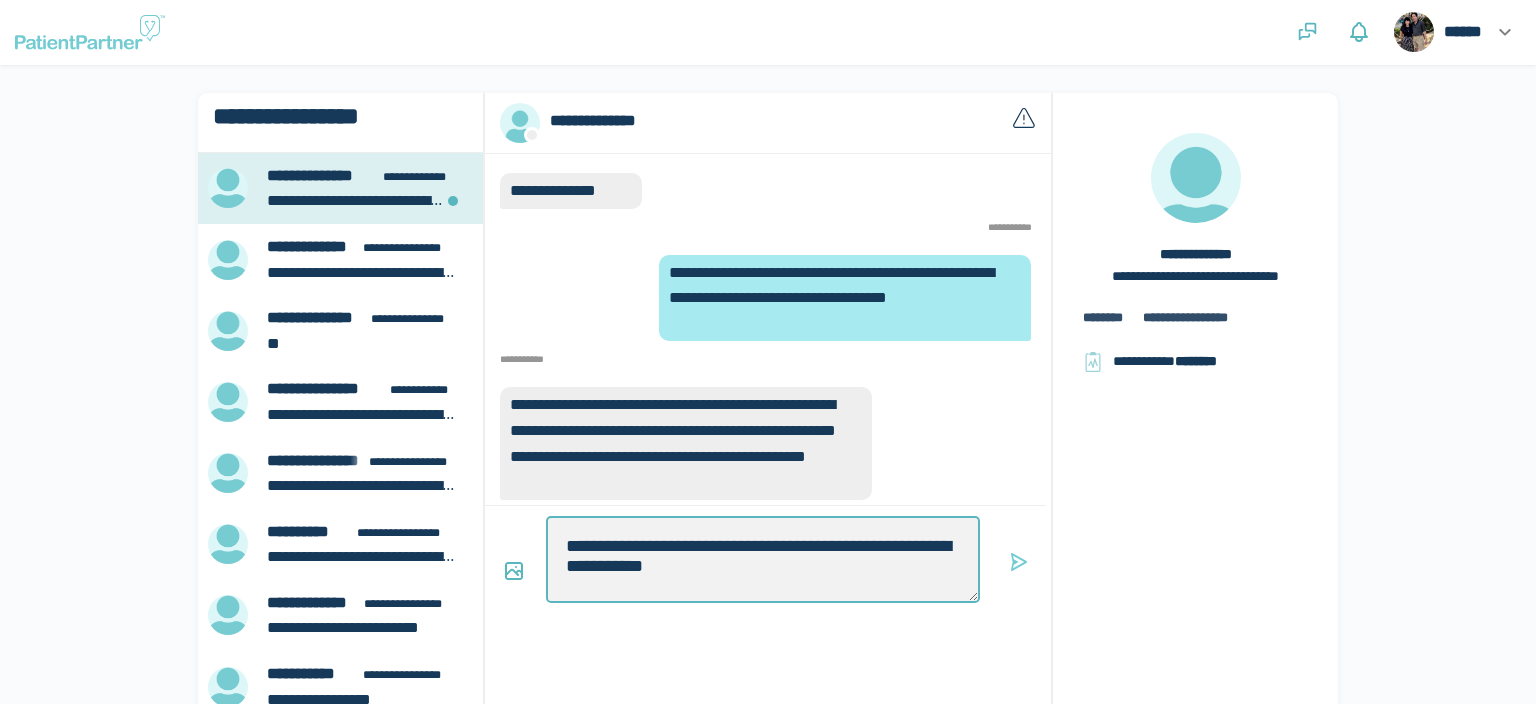 type on "*" 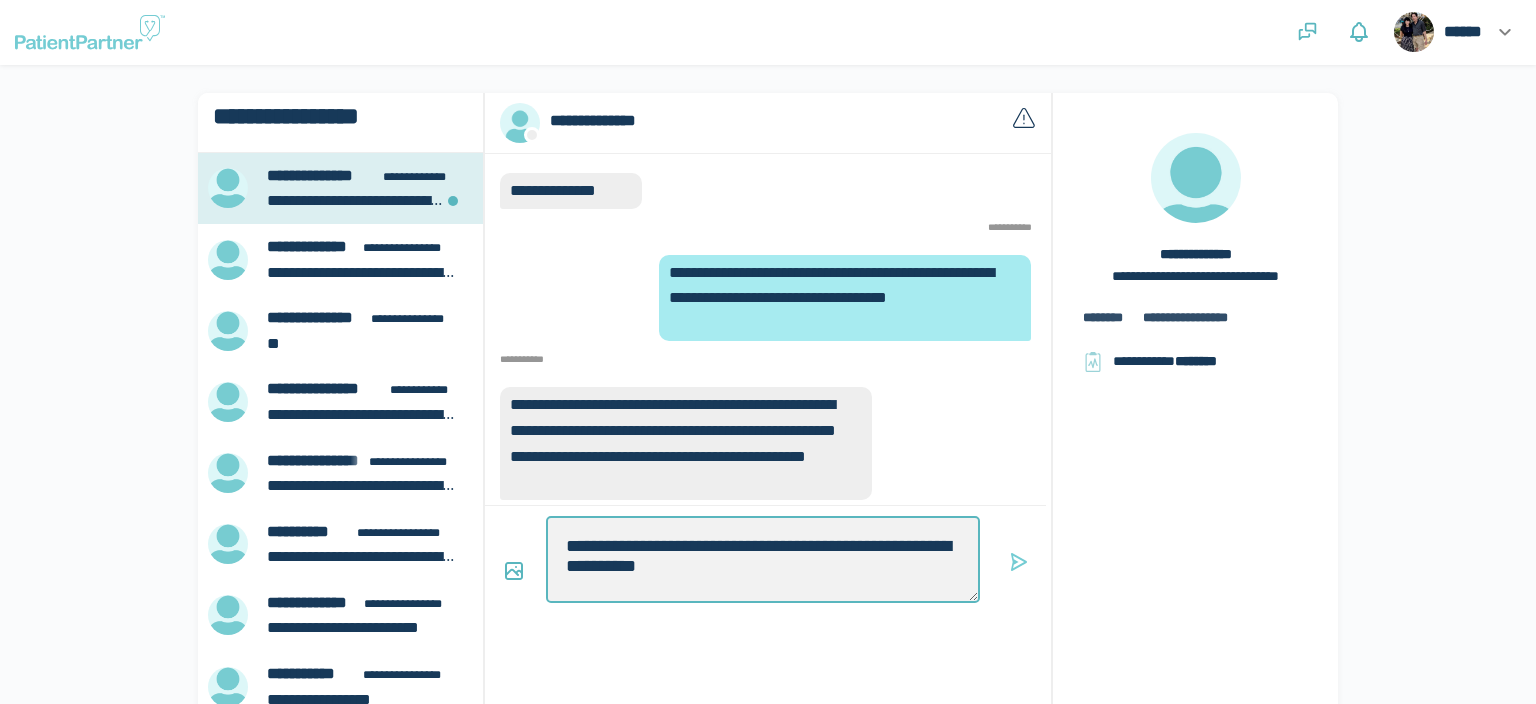 type on "*" 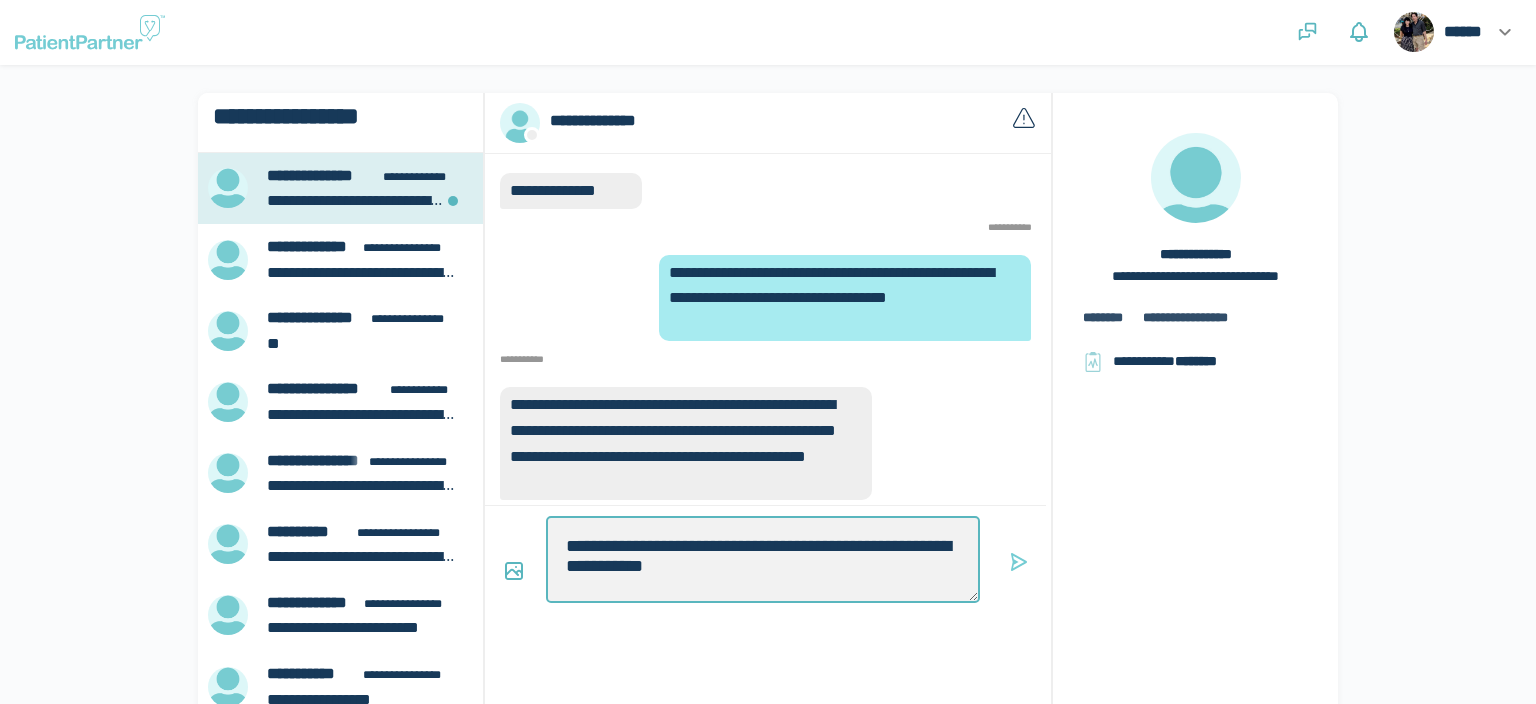 type on "*" 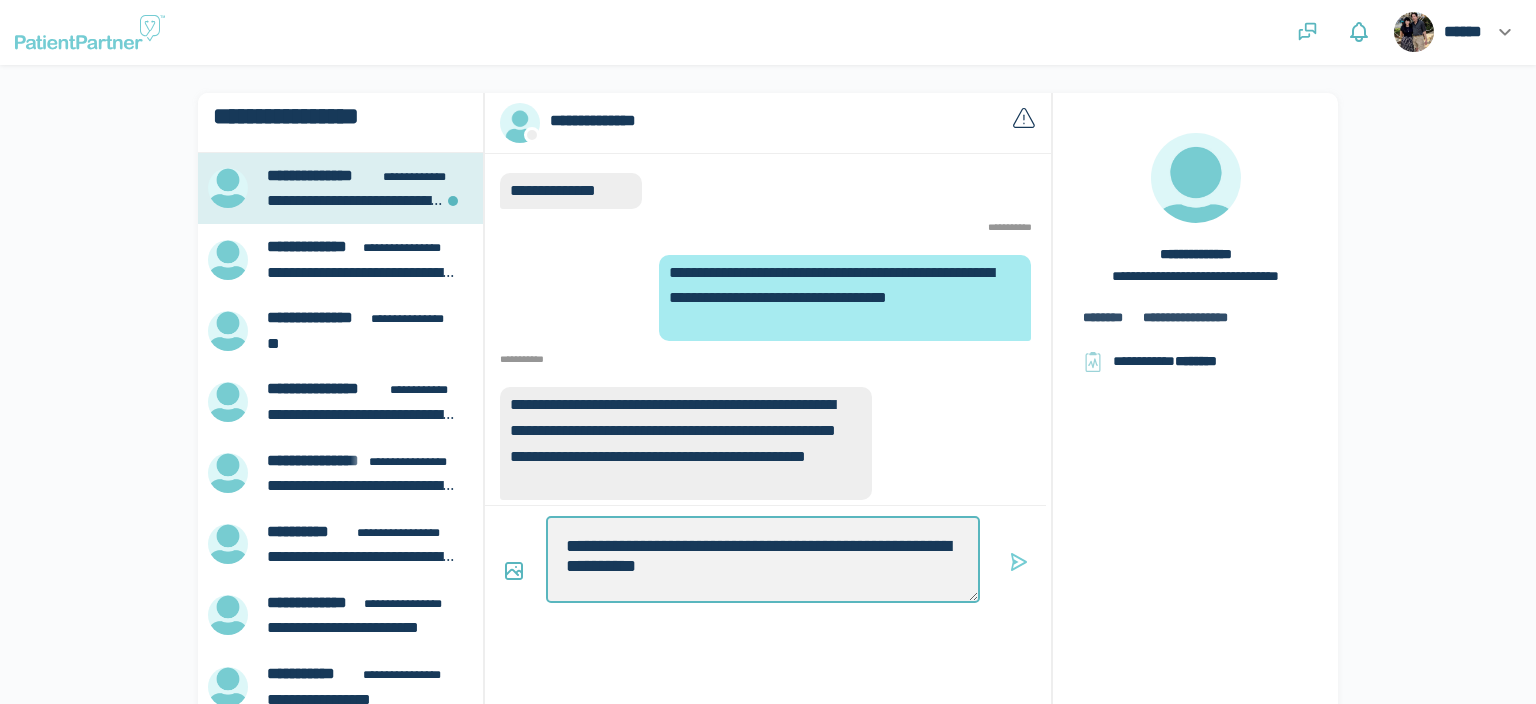 type on "*" 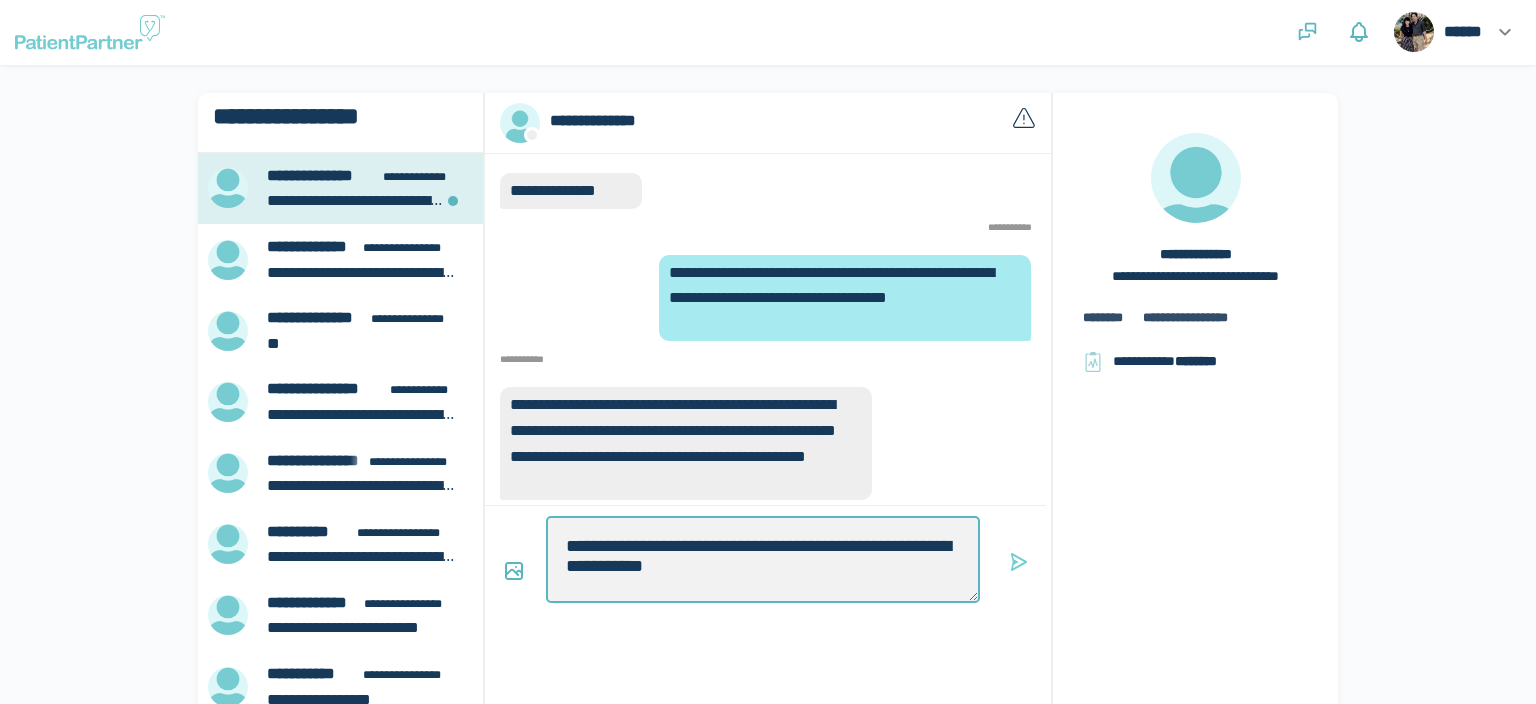 type on "*" 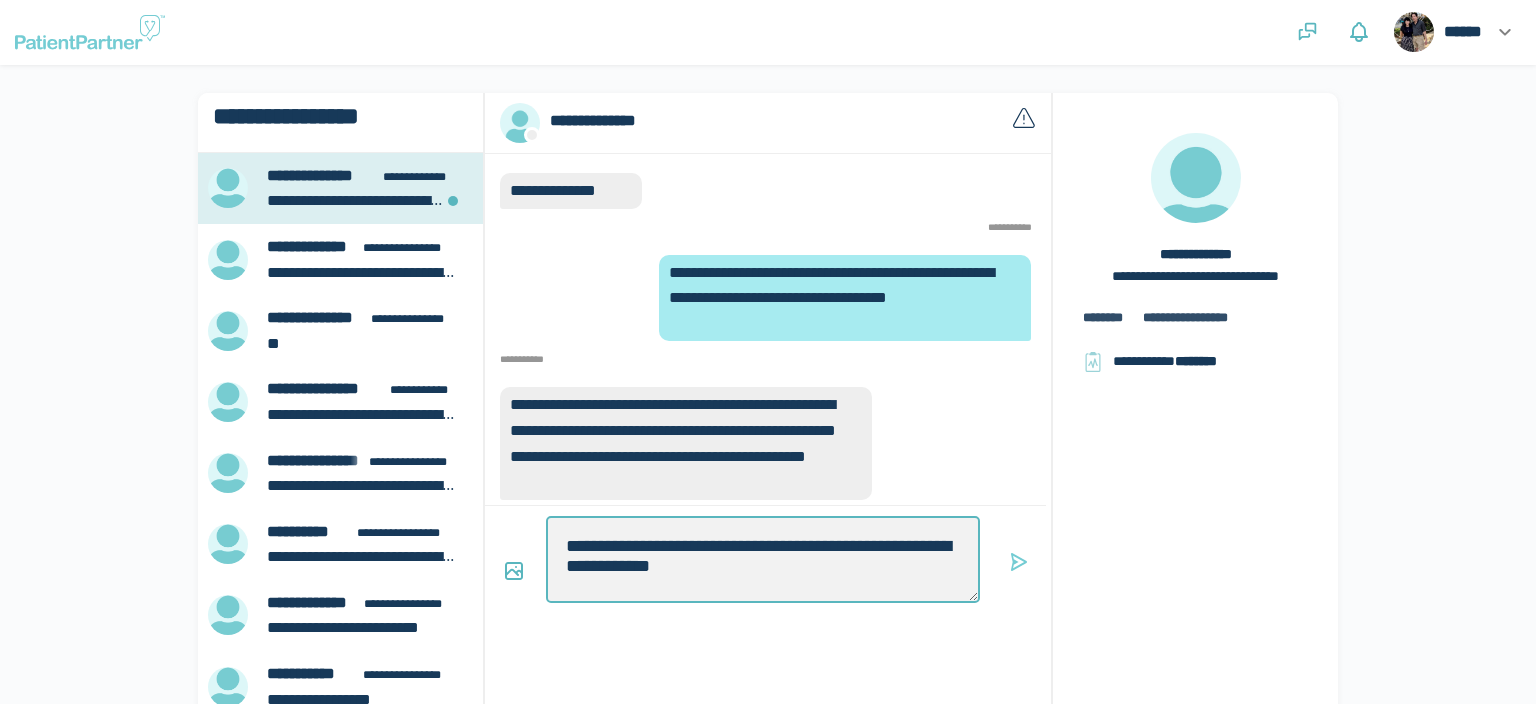 type on "*" 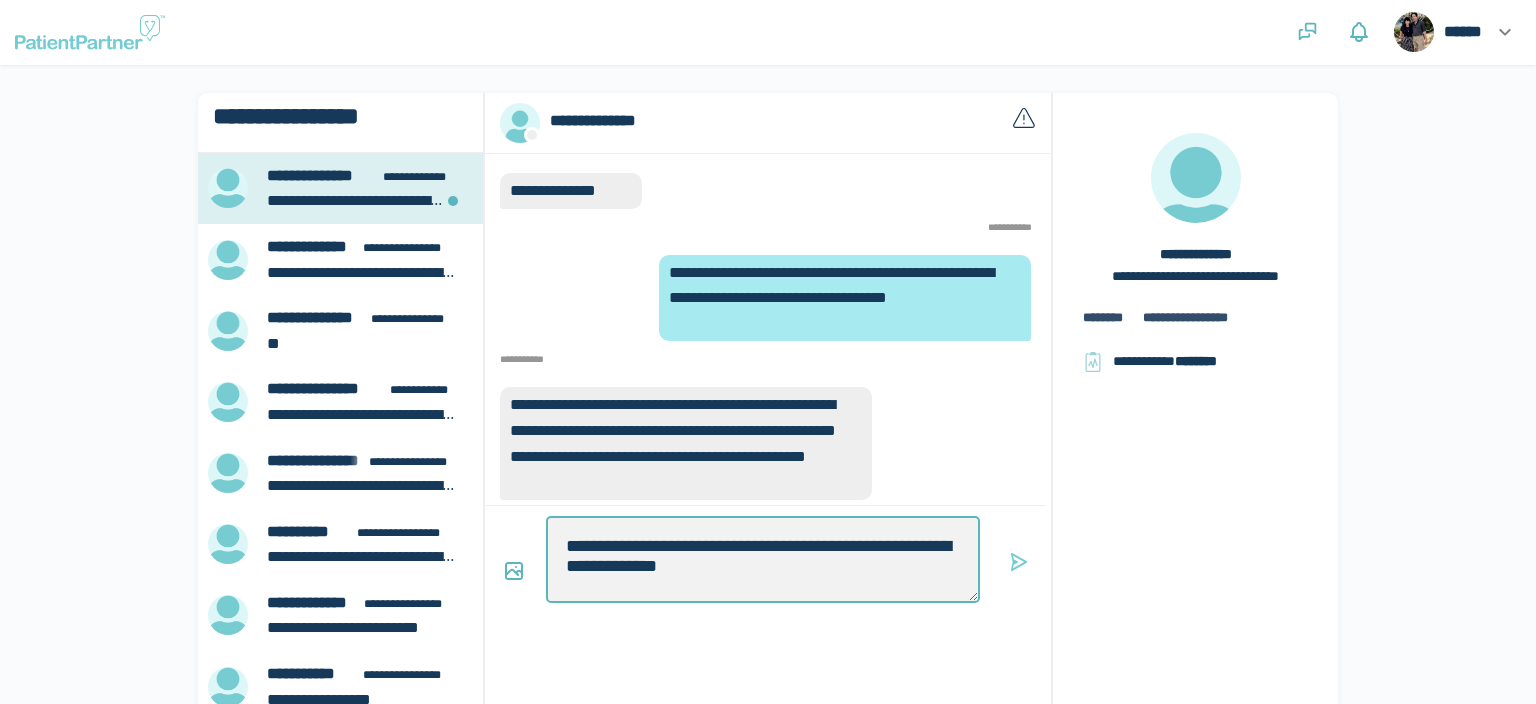 type on "*" 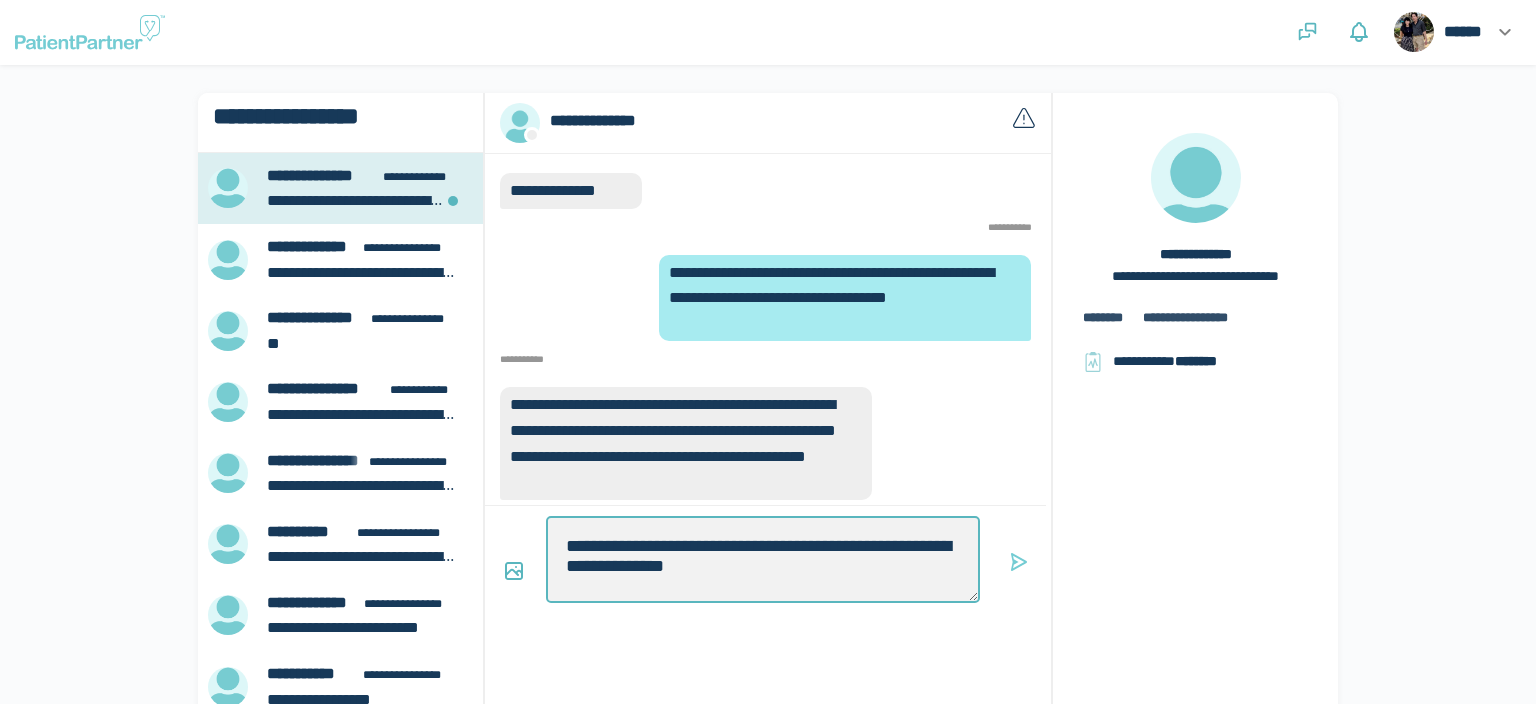 type on "*" 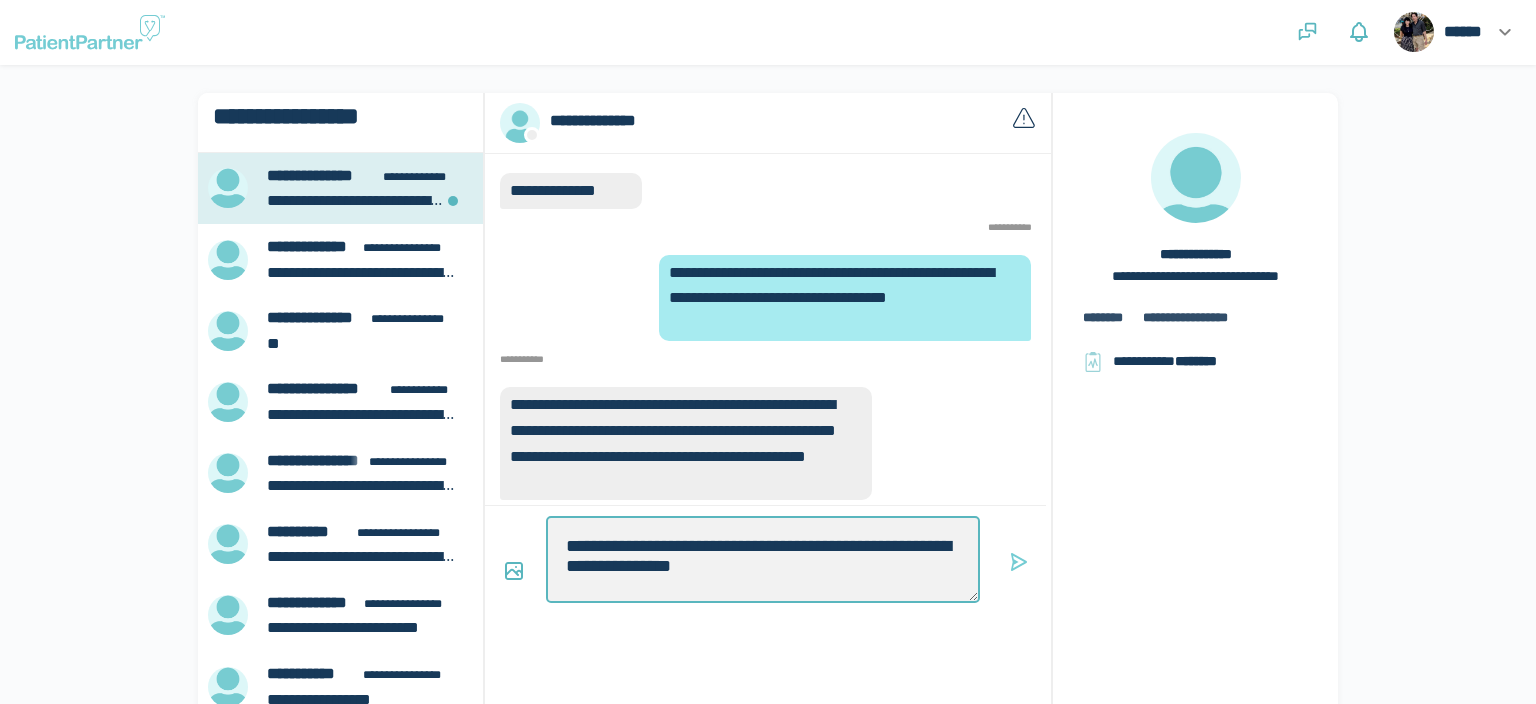 type on "*" 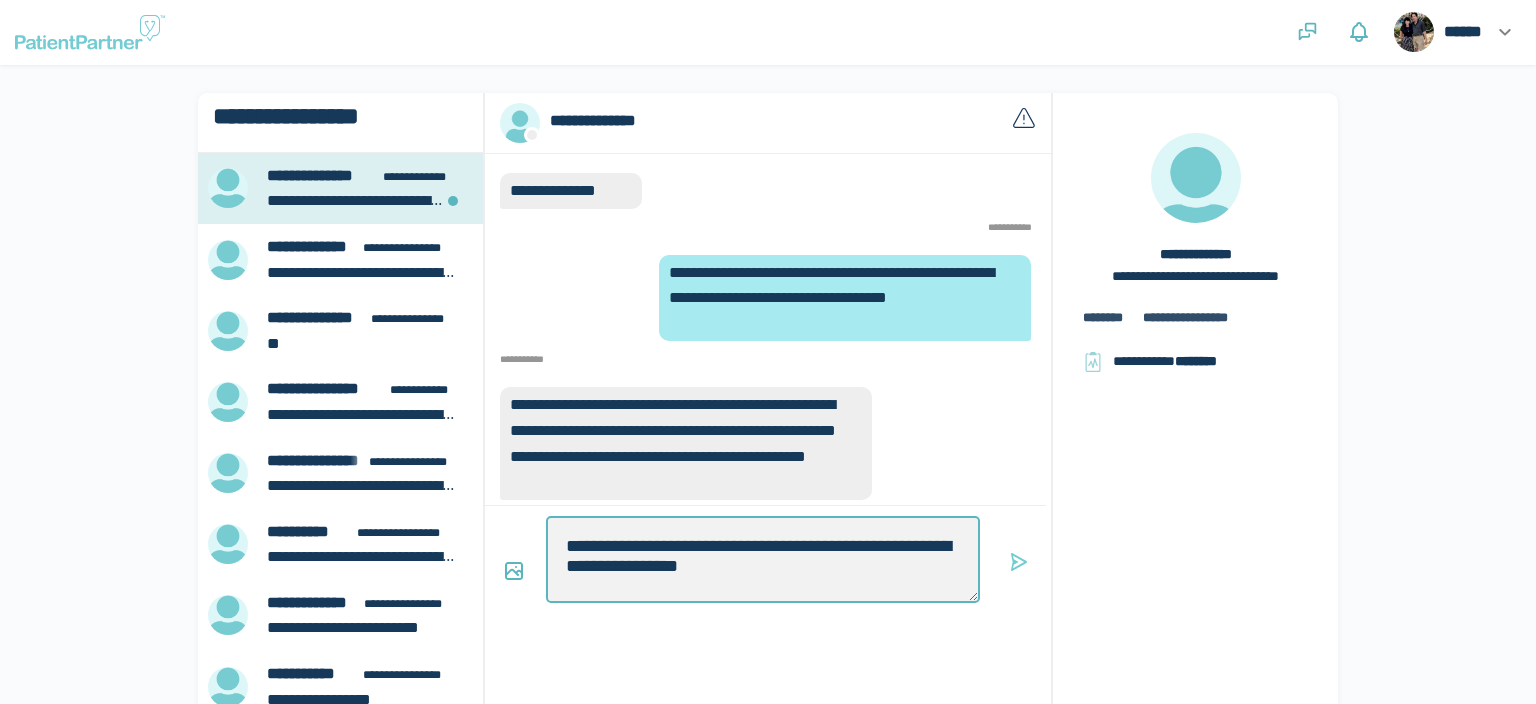 type on "*" 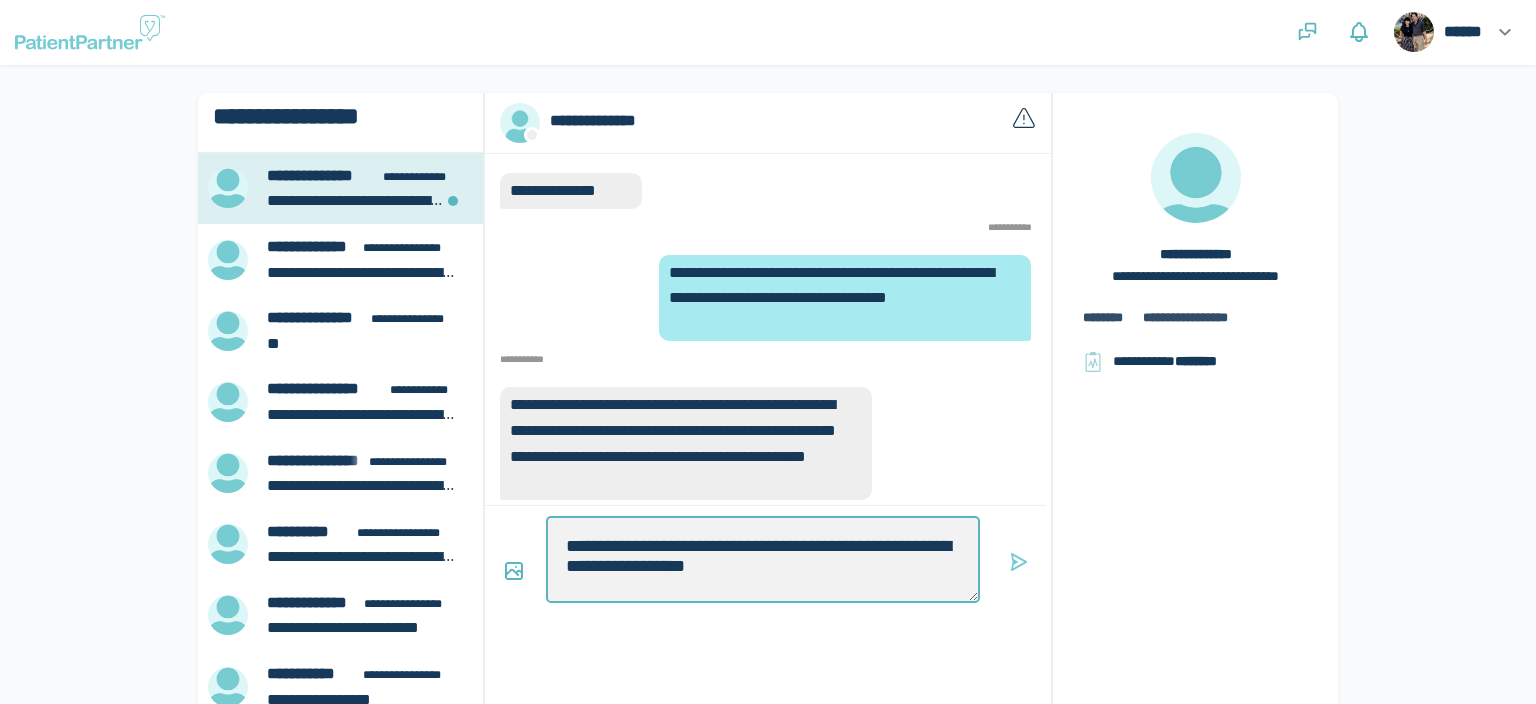 type on "*" 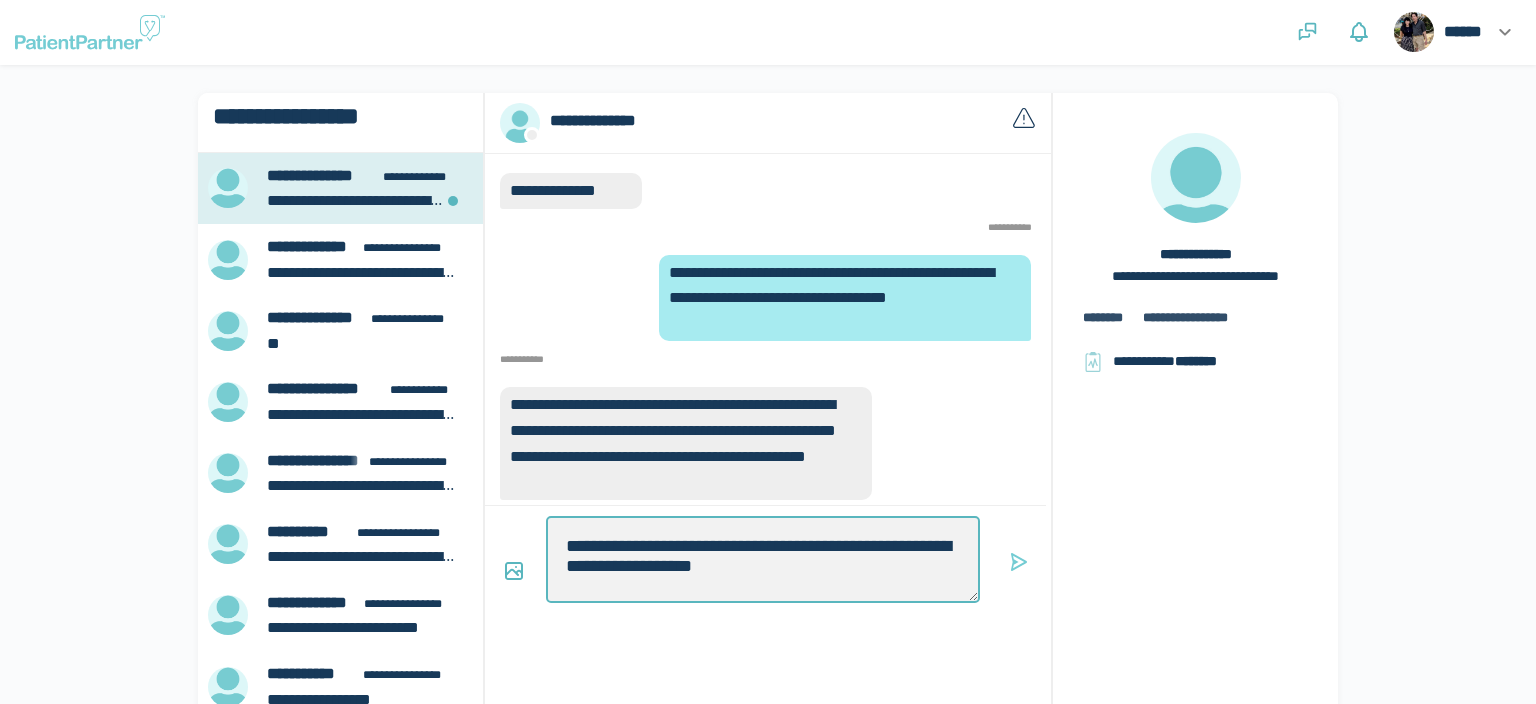 type on "*" 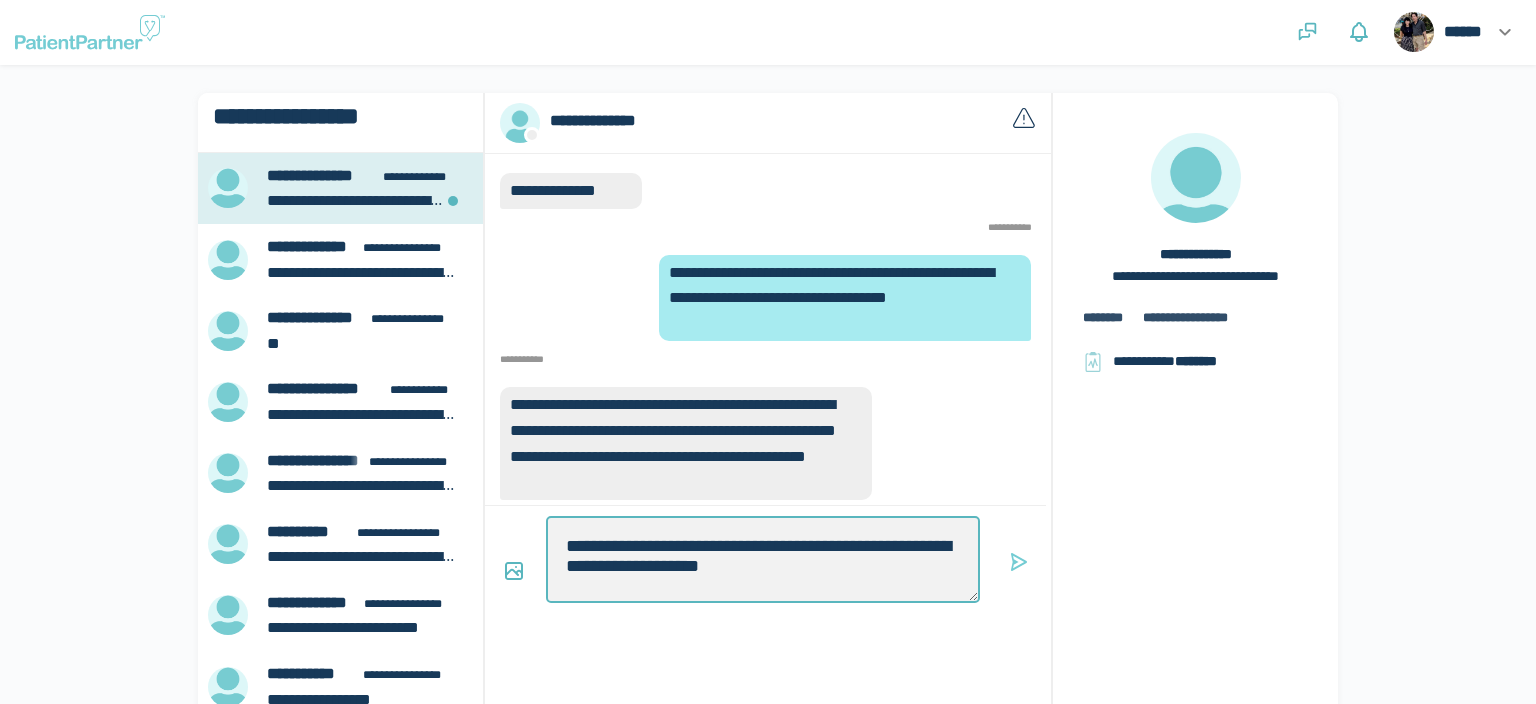 type on "*" 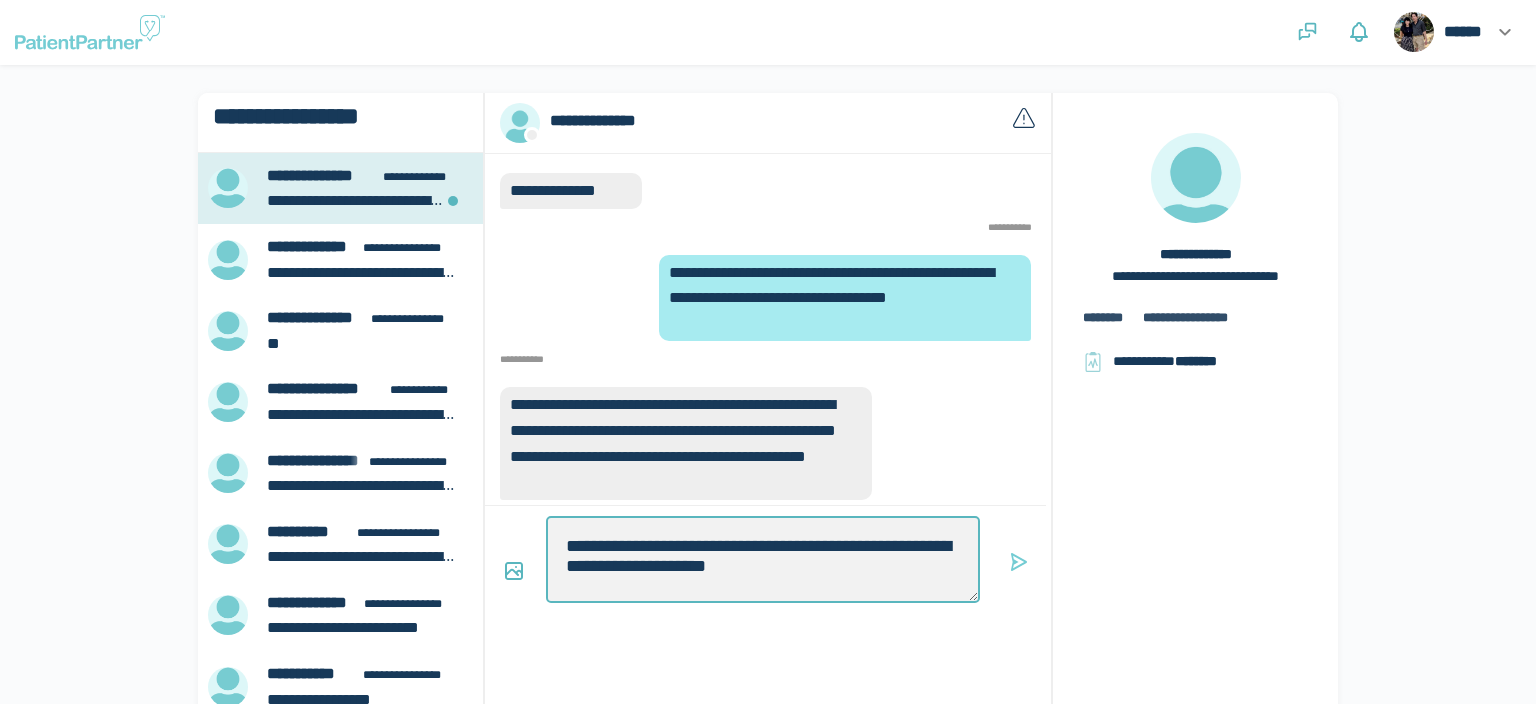 type on "*" 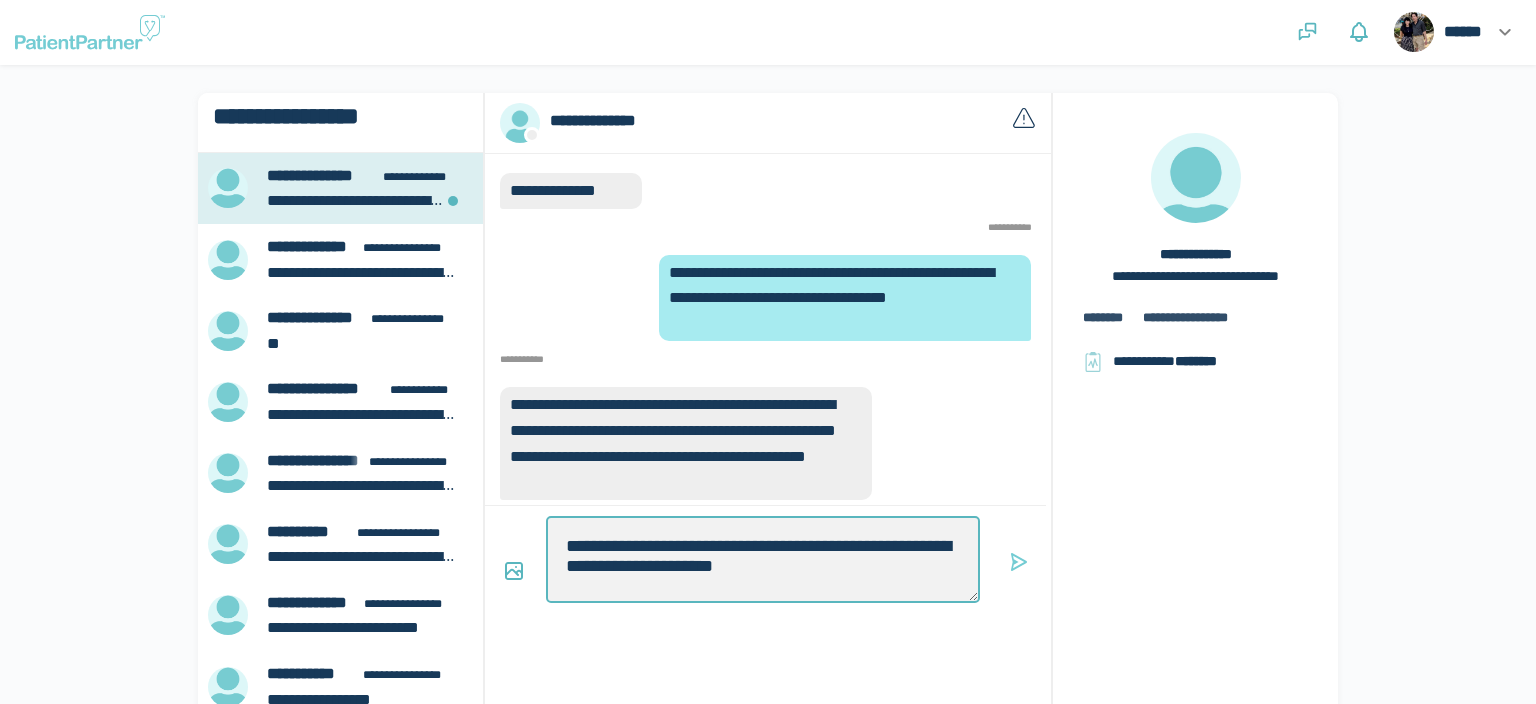 type on "*" 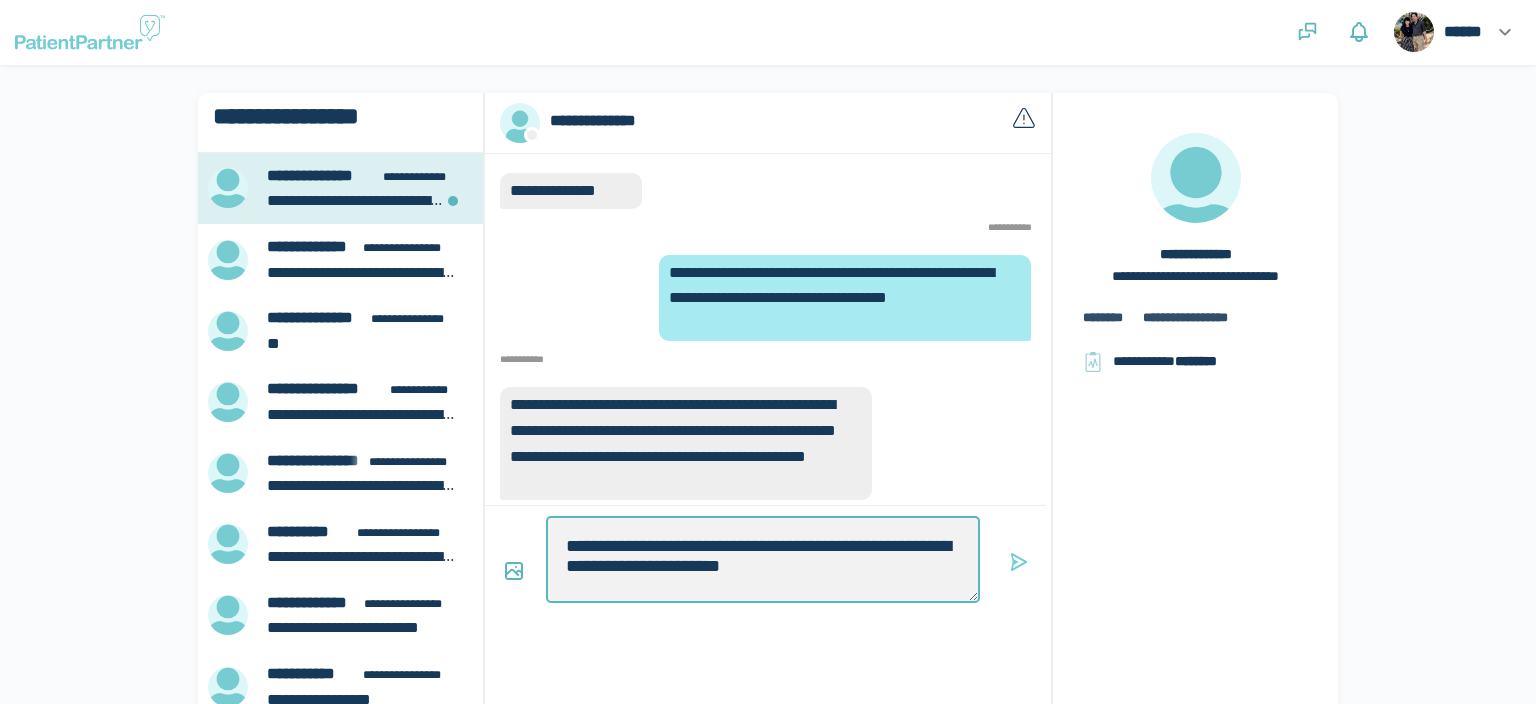 type on "*" 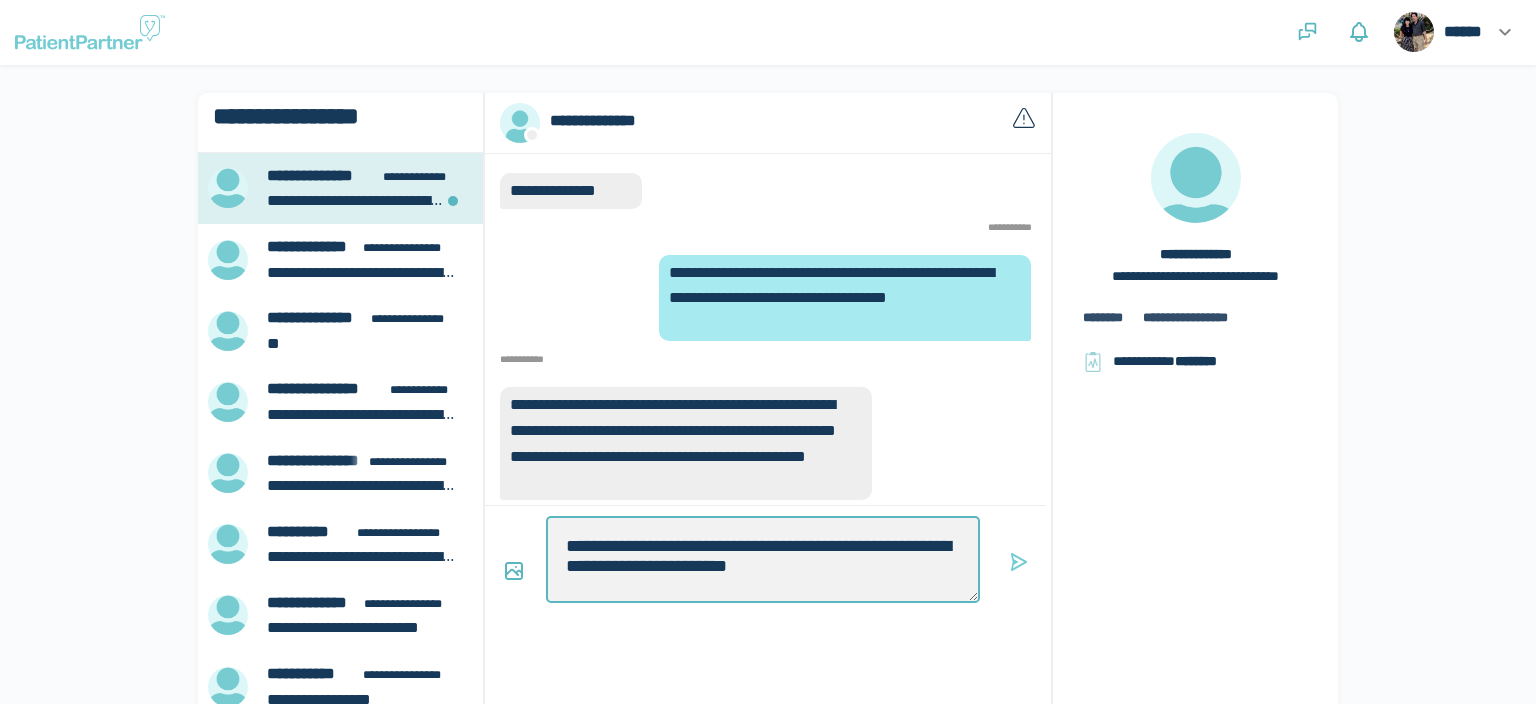 type on "*" 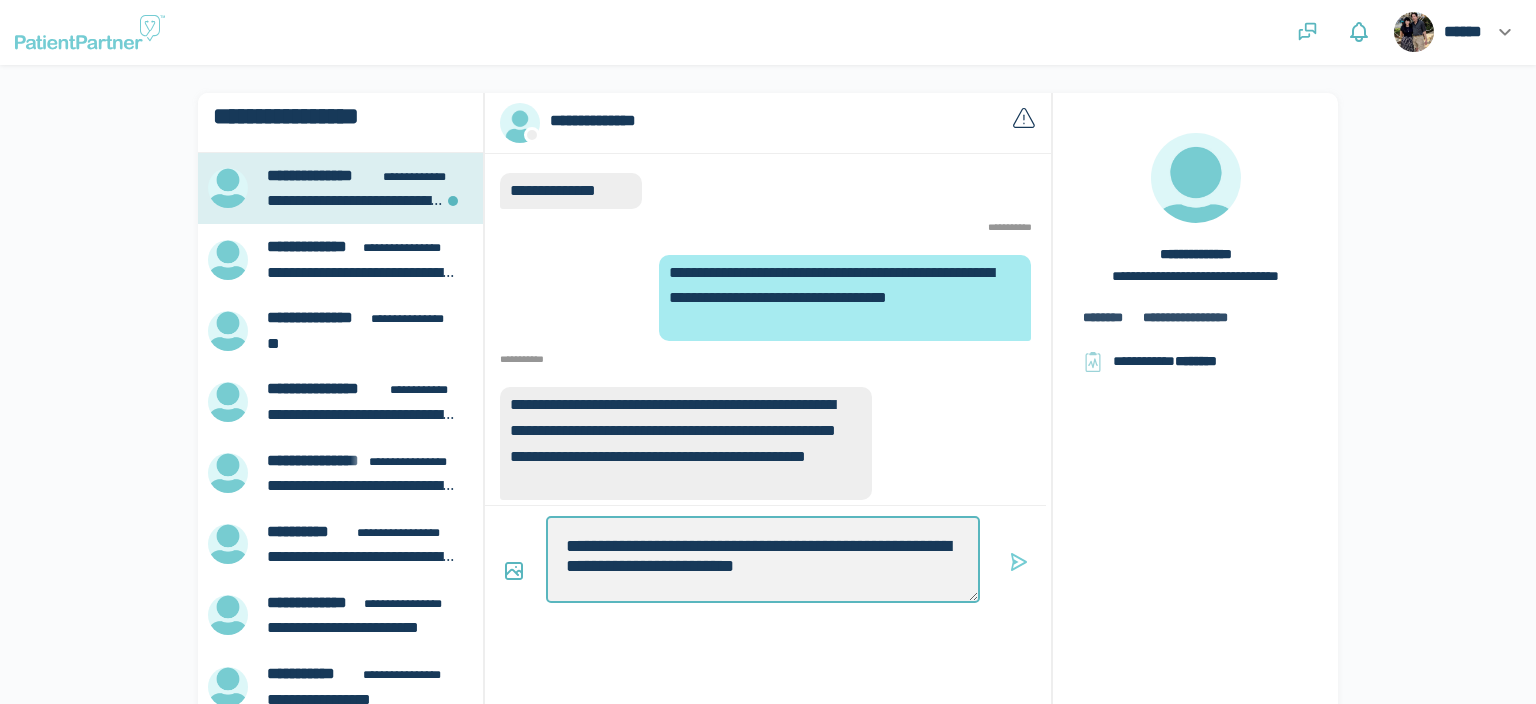 type on "*" 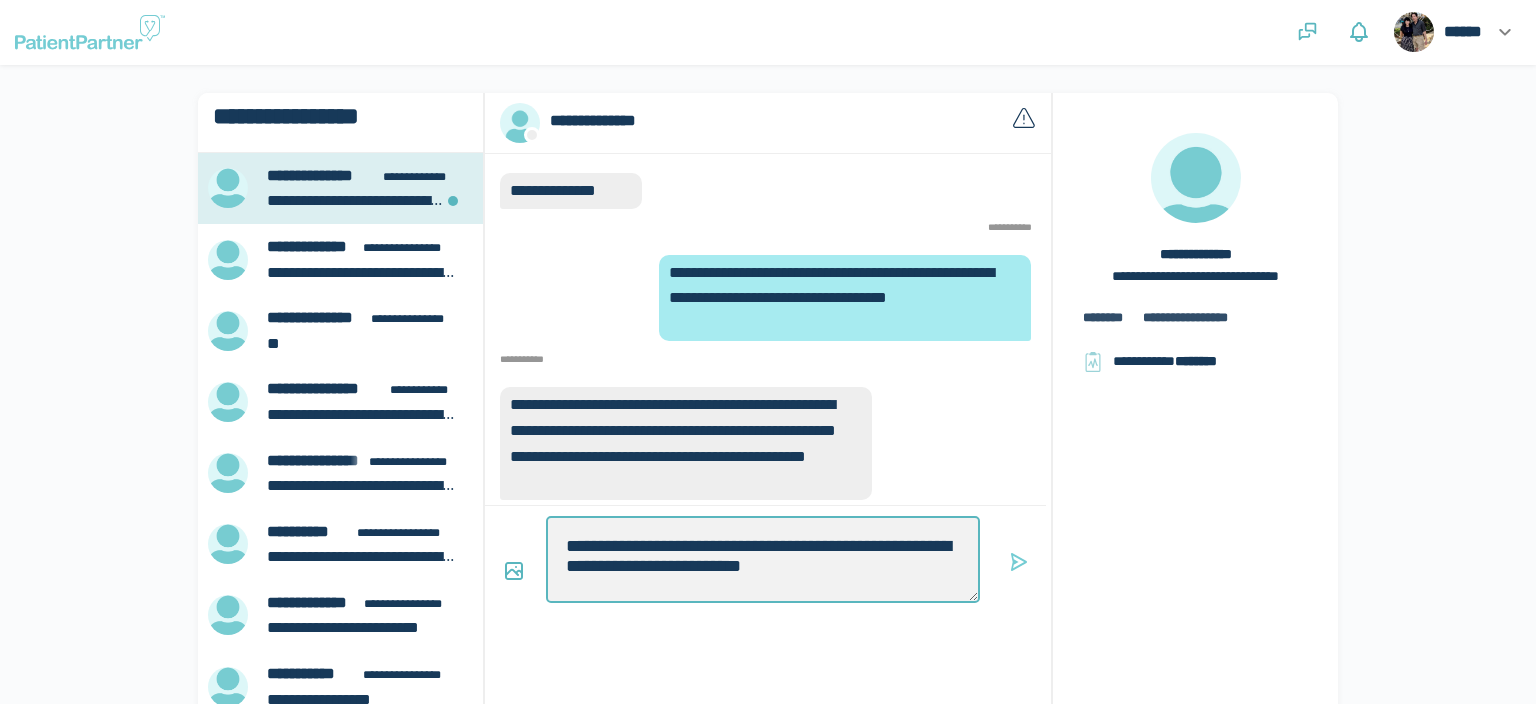 type on "*" 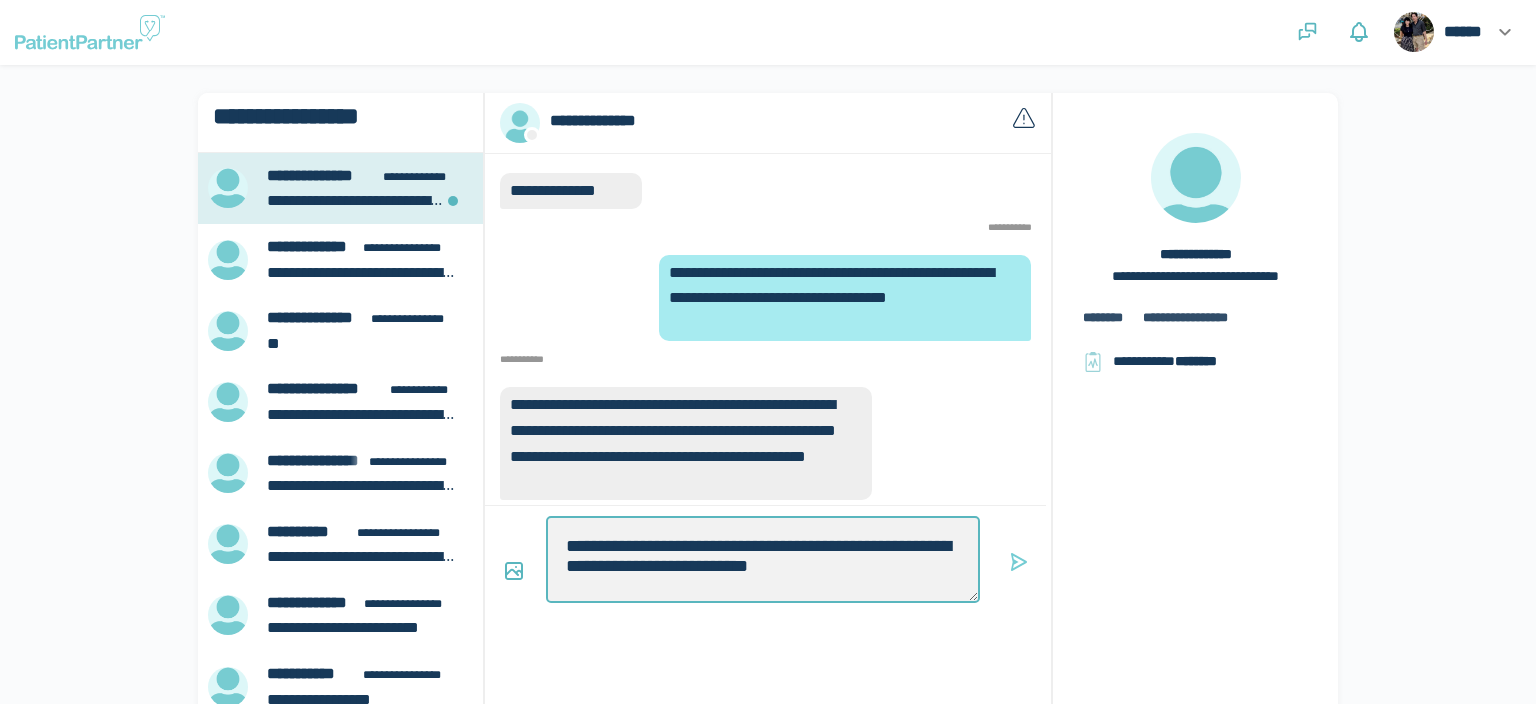 type on "*" 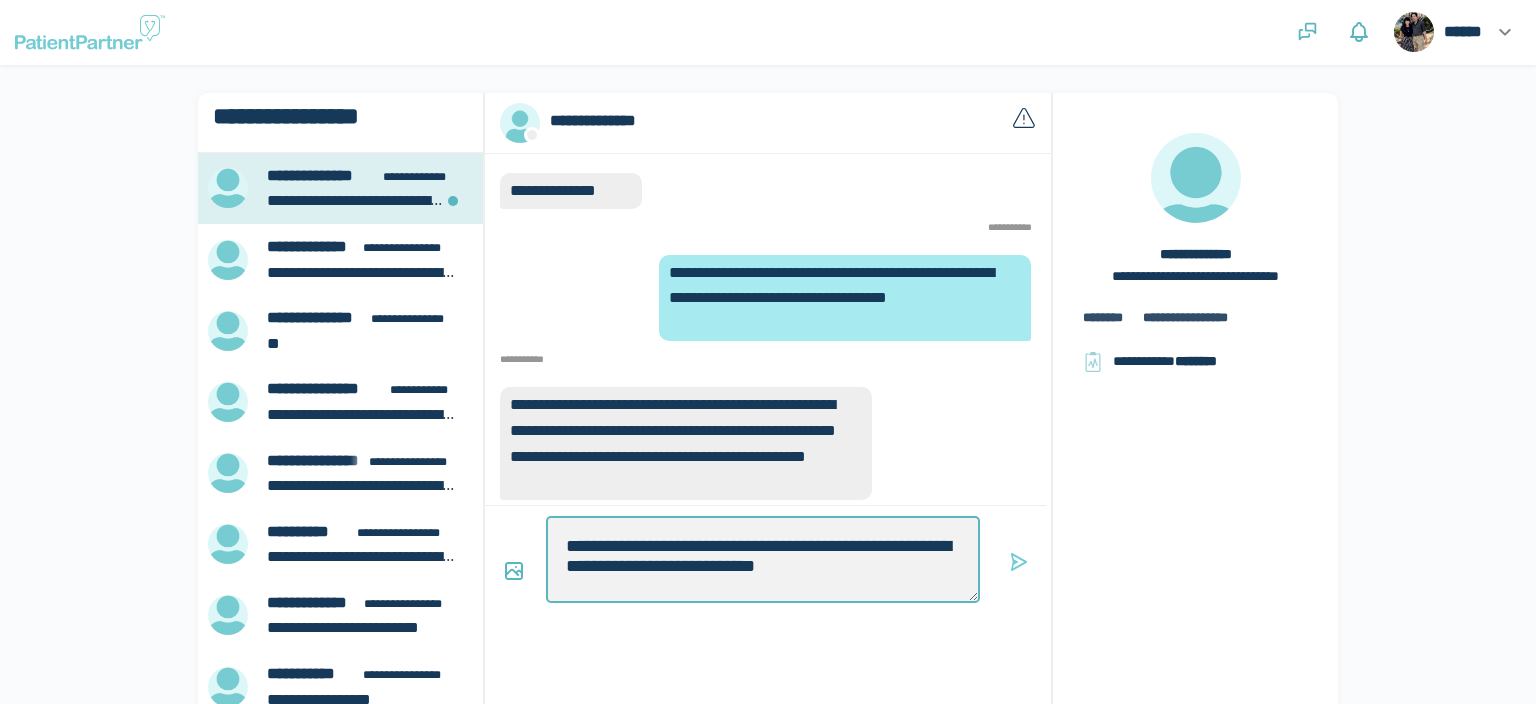 type on "*" 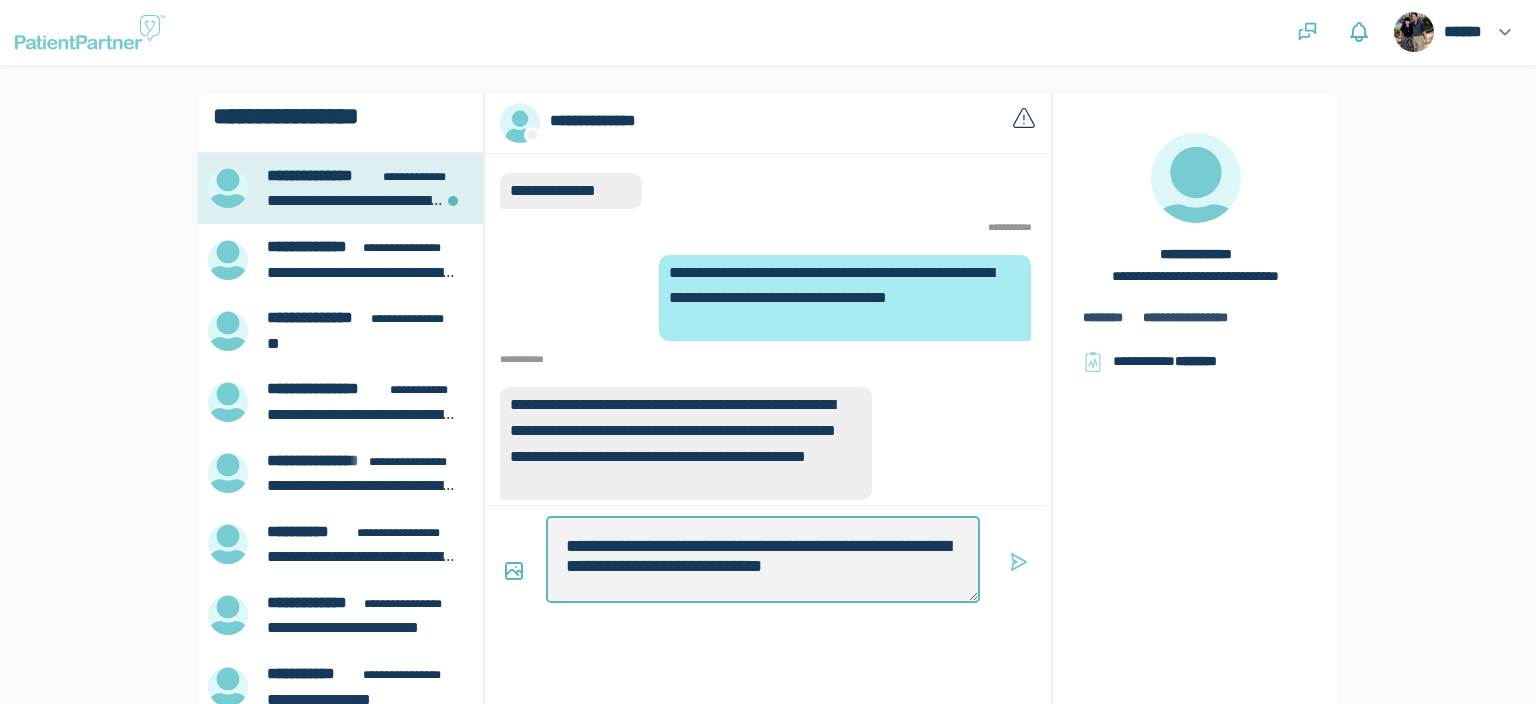 type on "*" 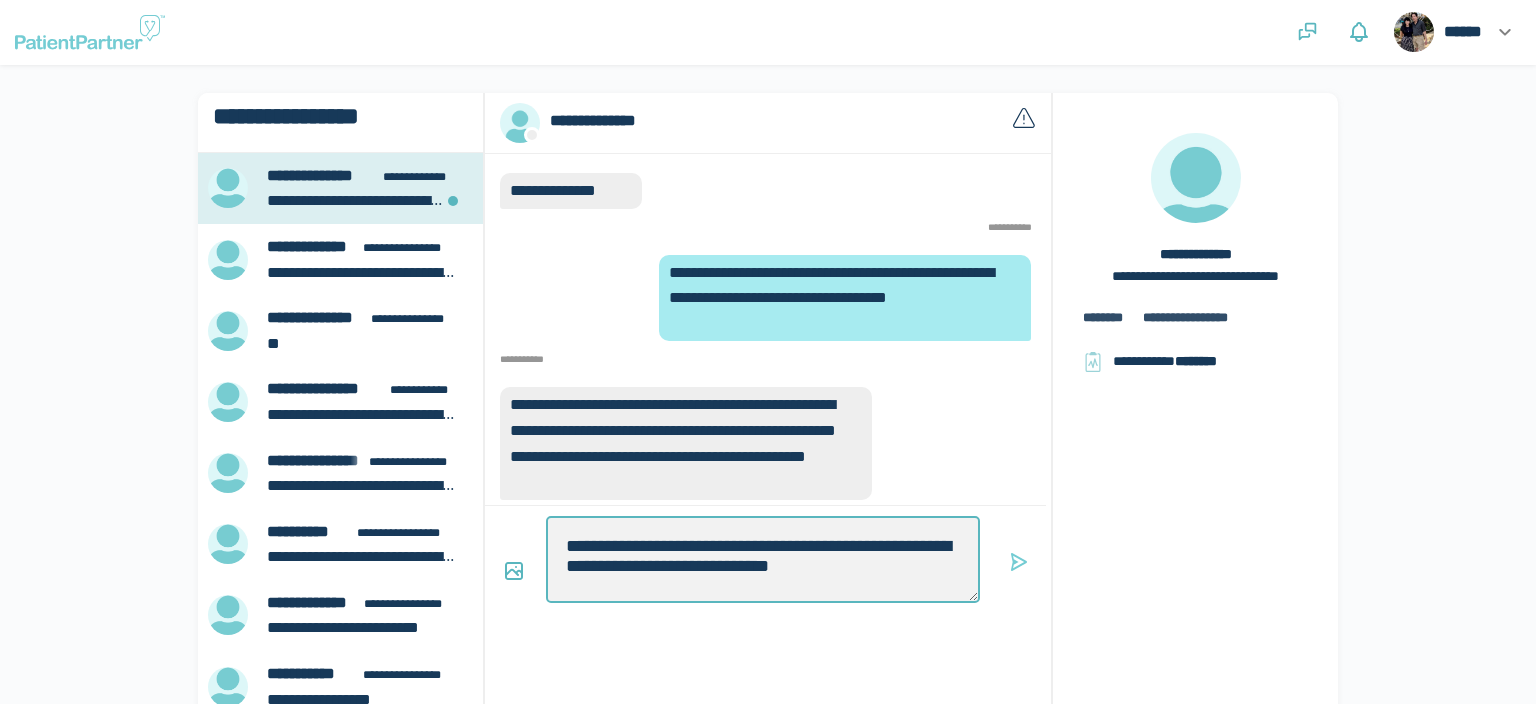 type on "*" 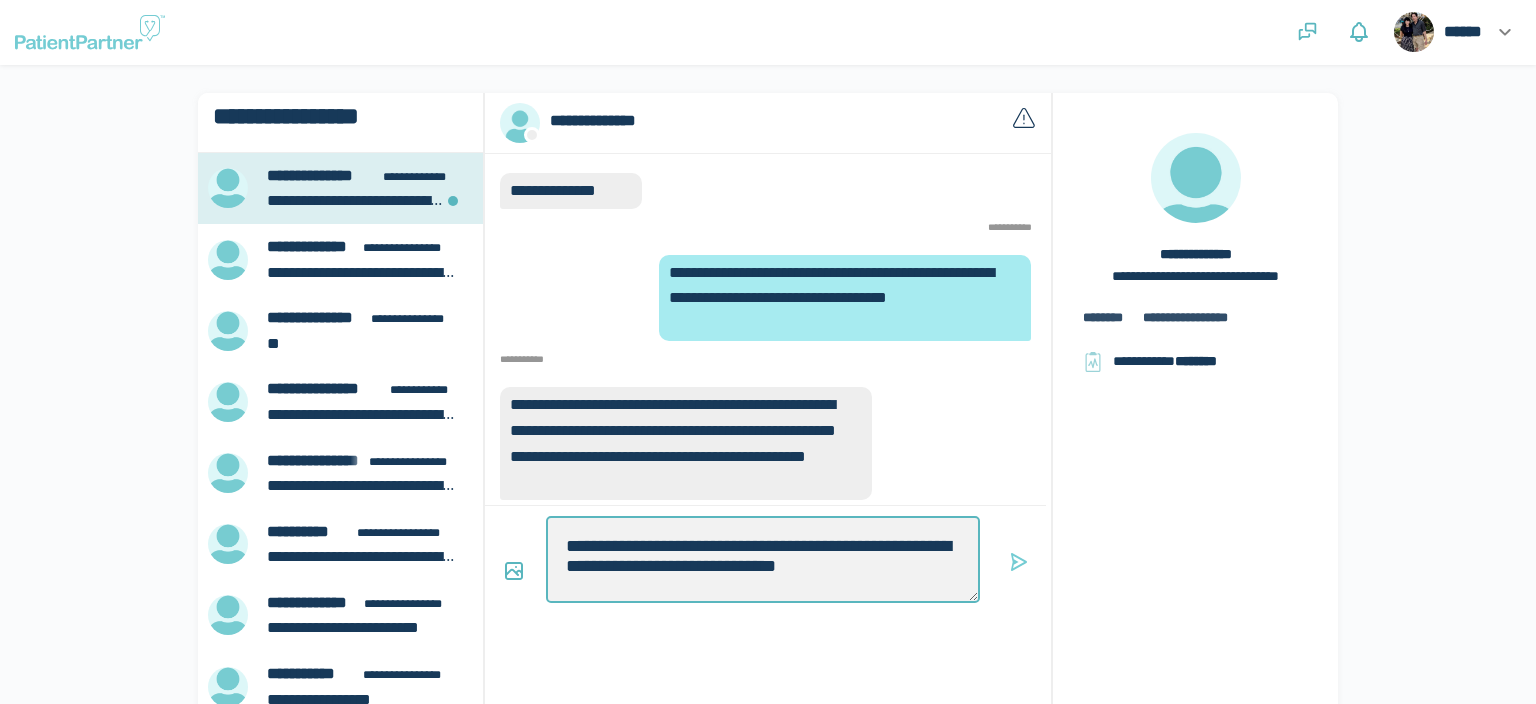 type on "*" 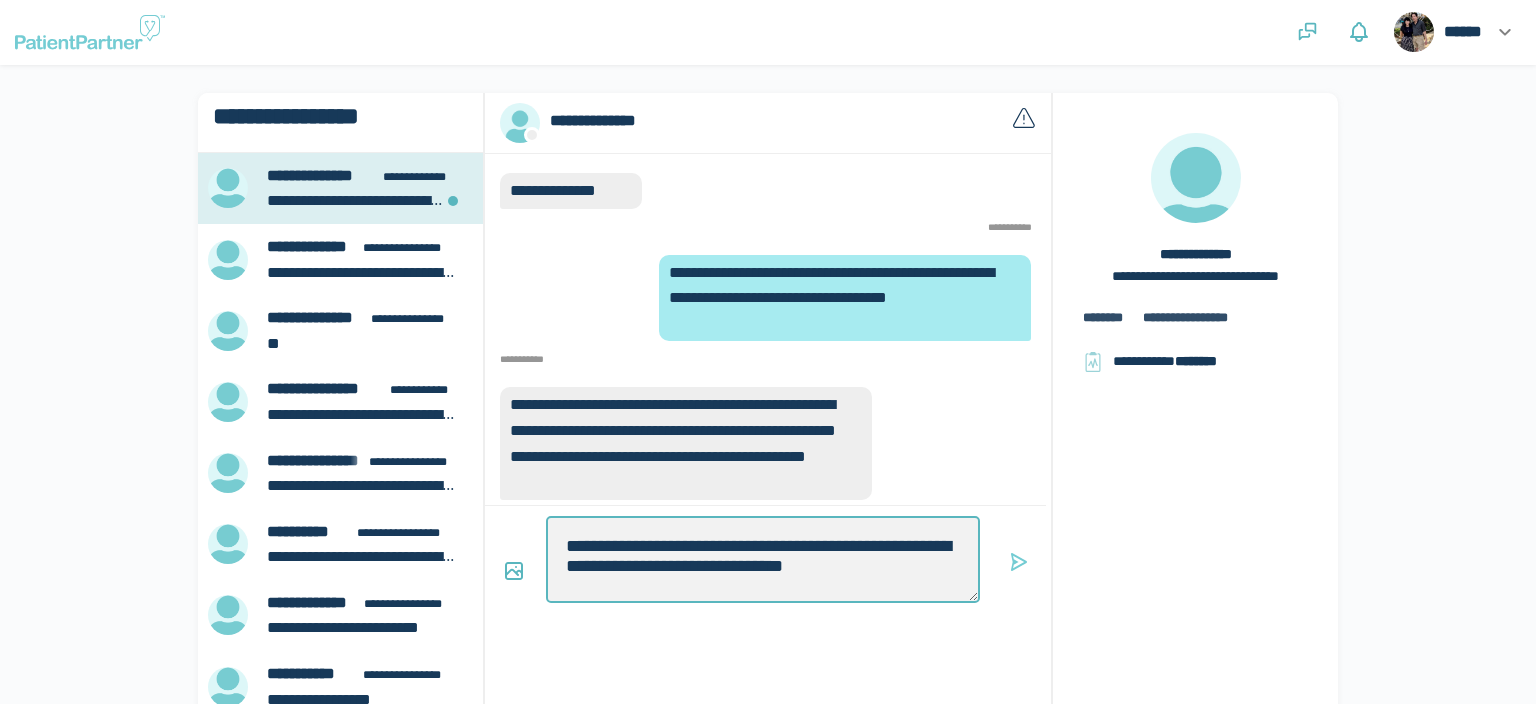 type on "*" 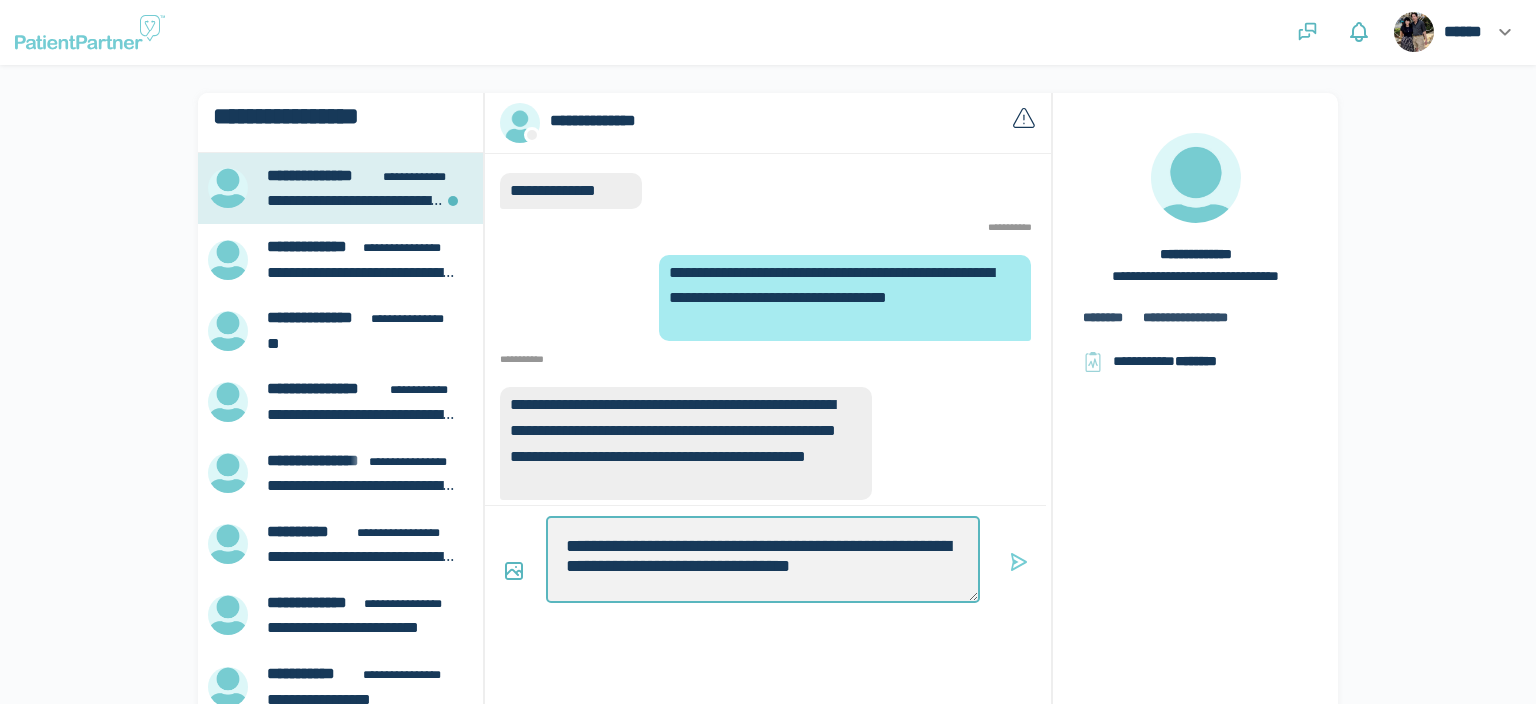 type on "*" 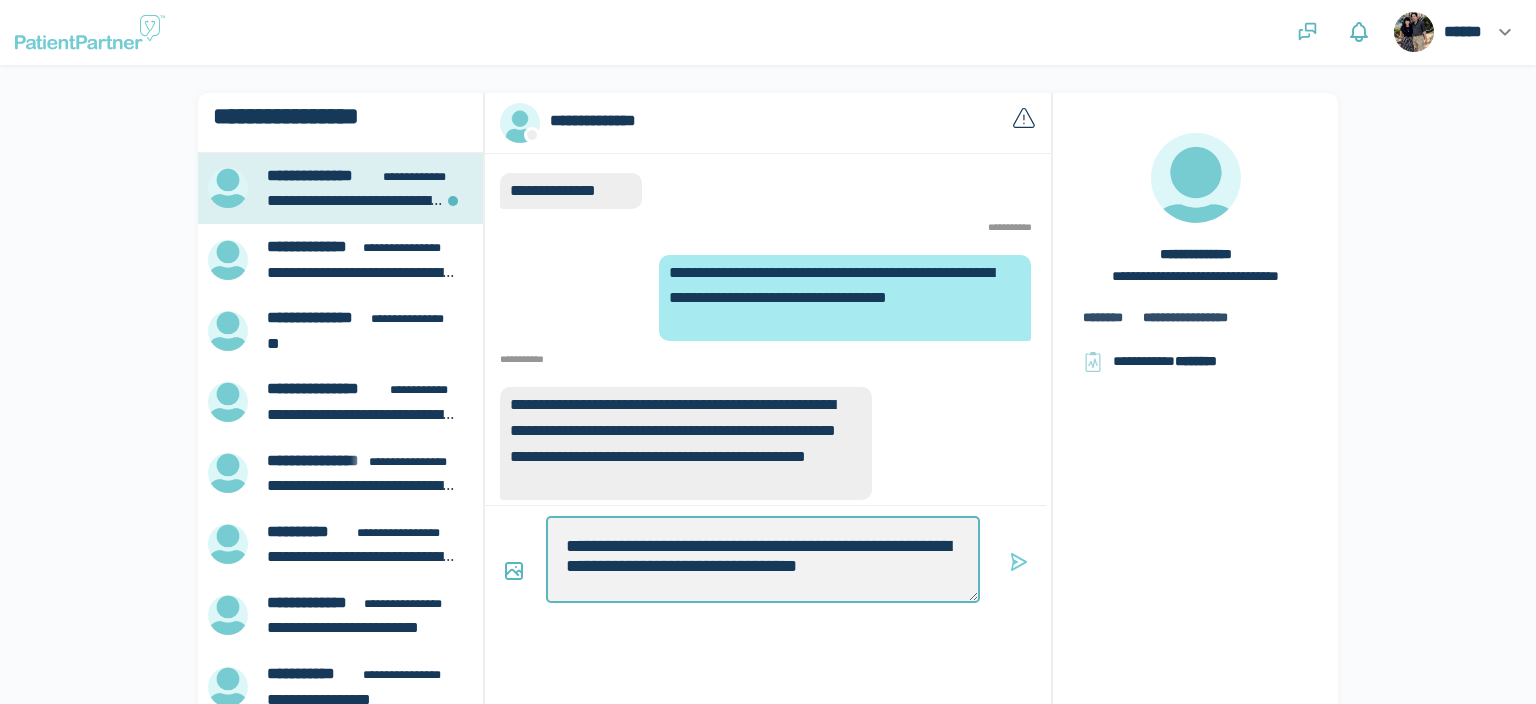 type on "*" 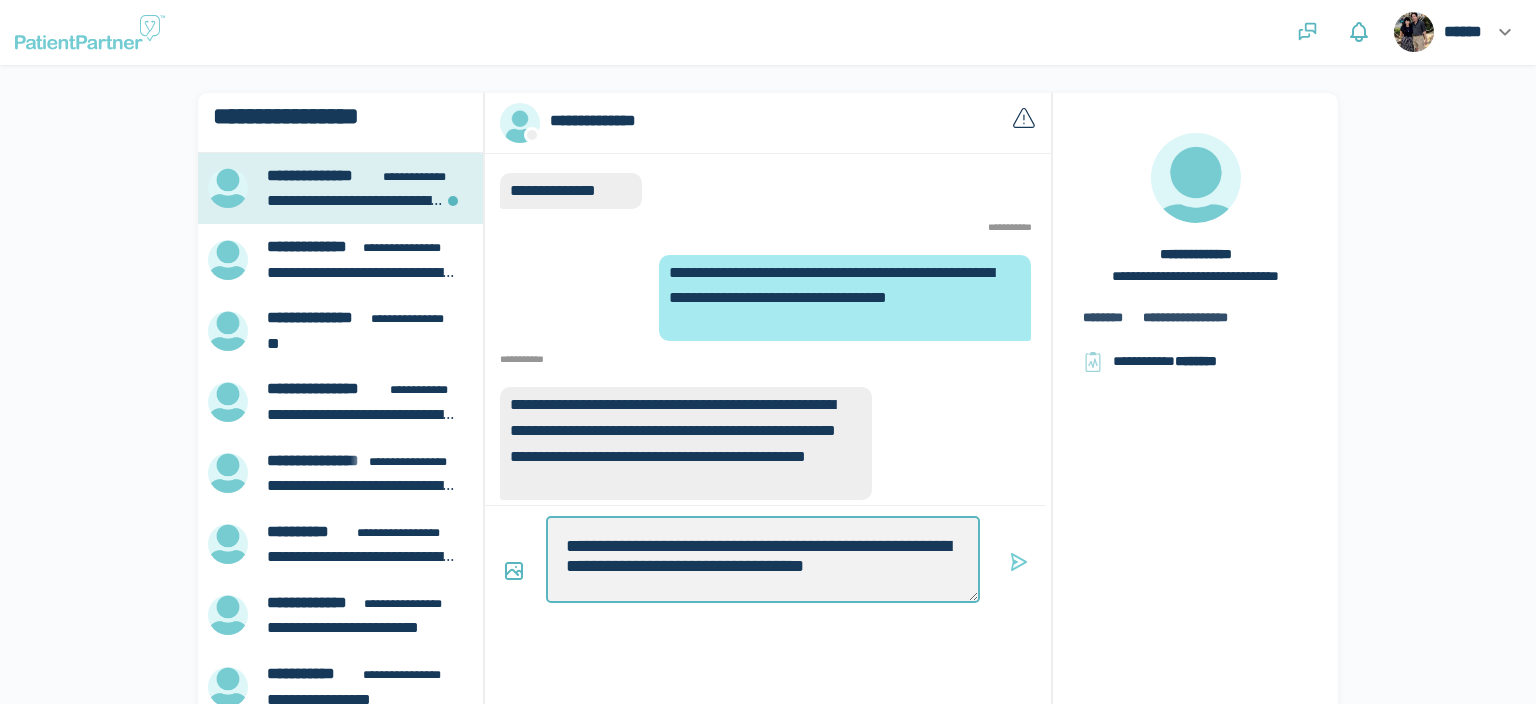 type on "*" 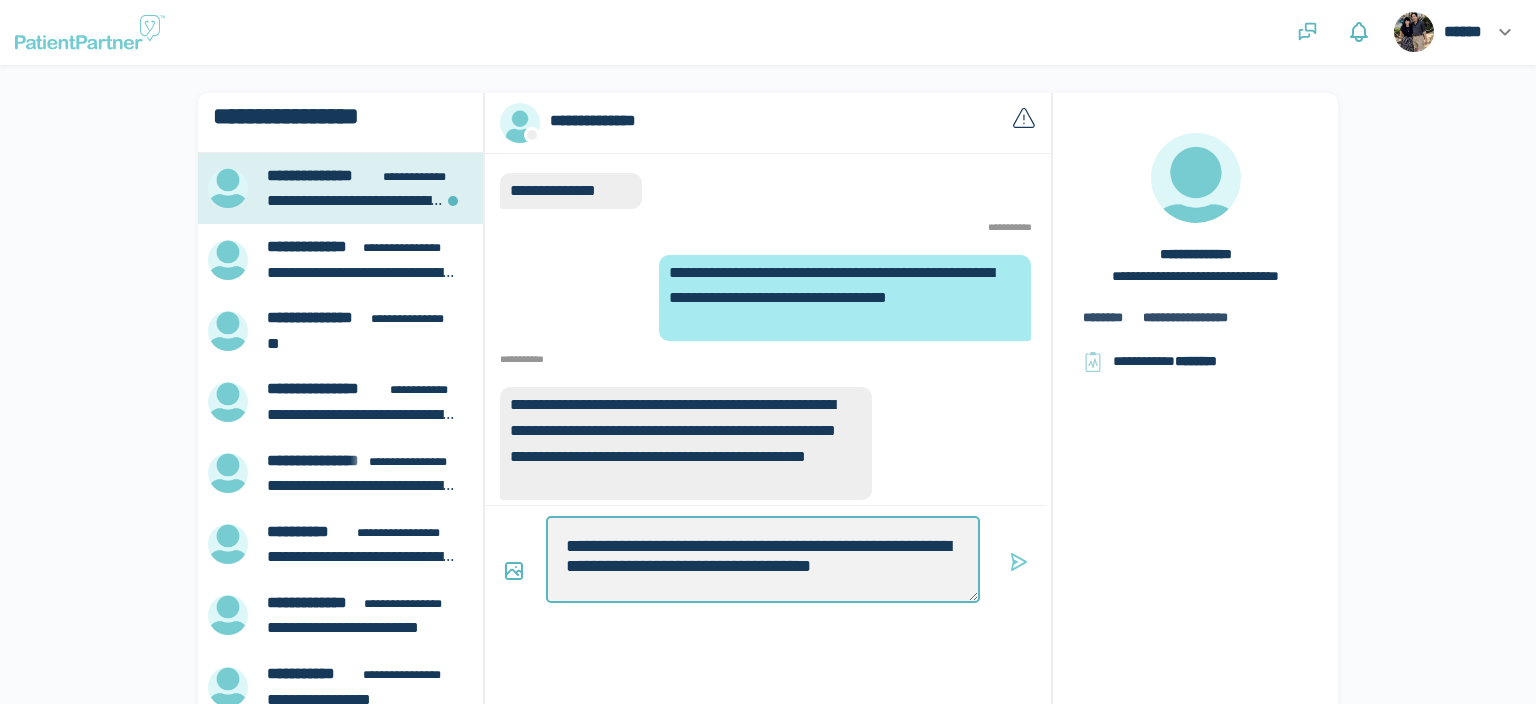 type on "*" 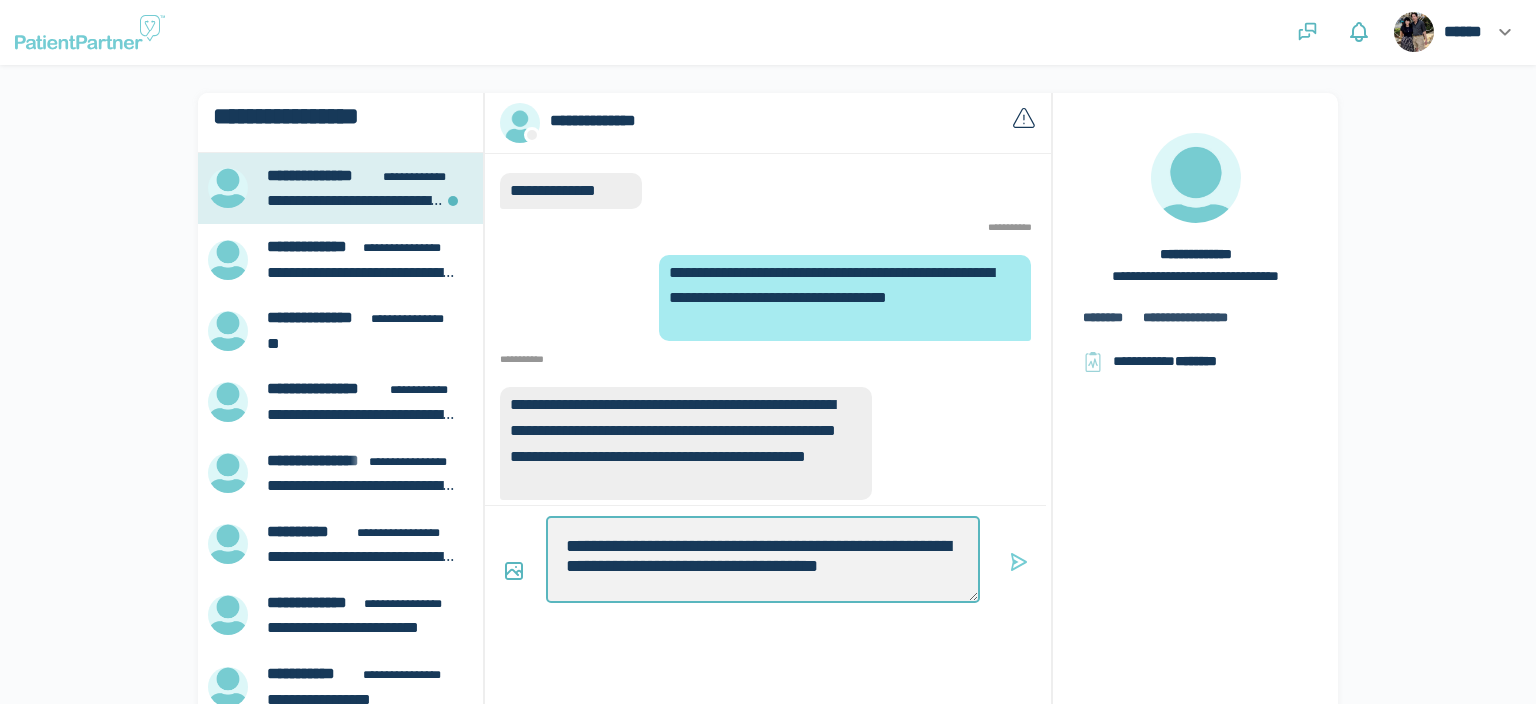 type on "*" 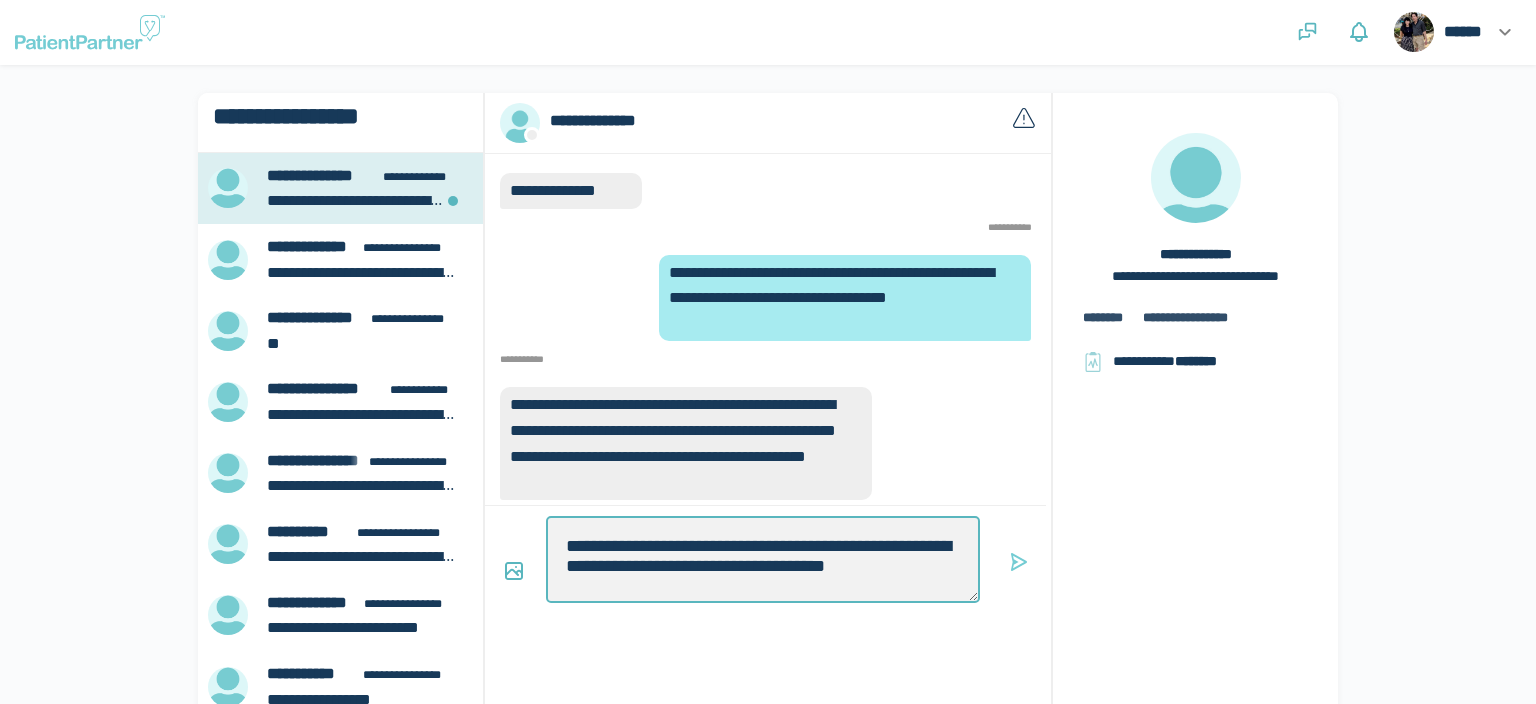 type on "*" 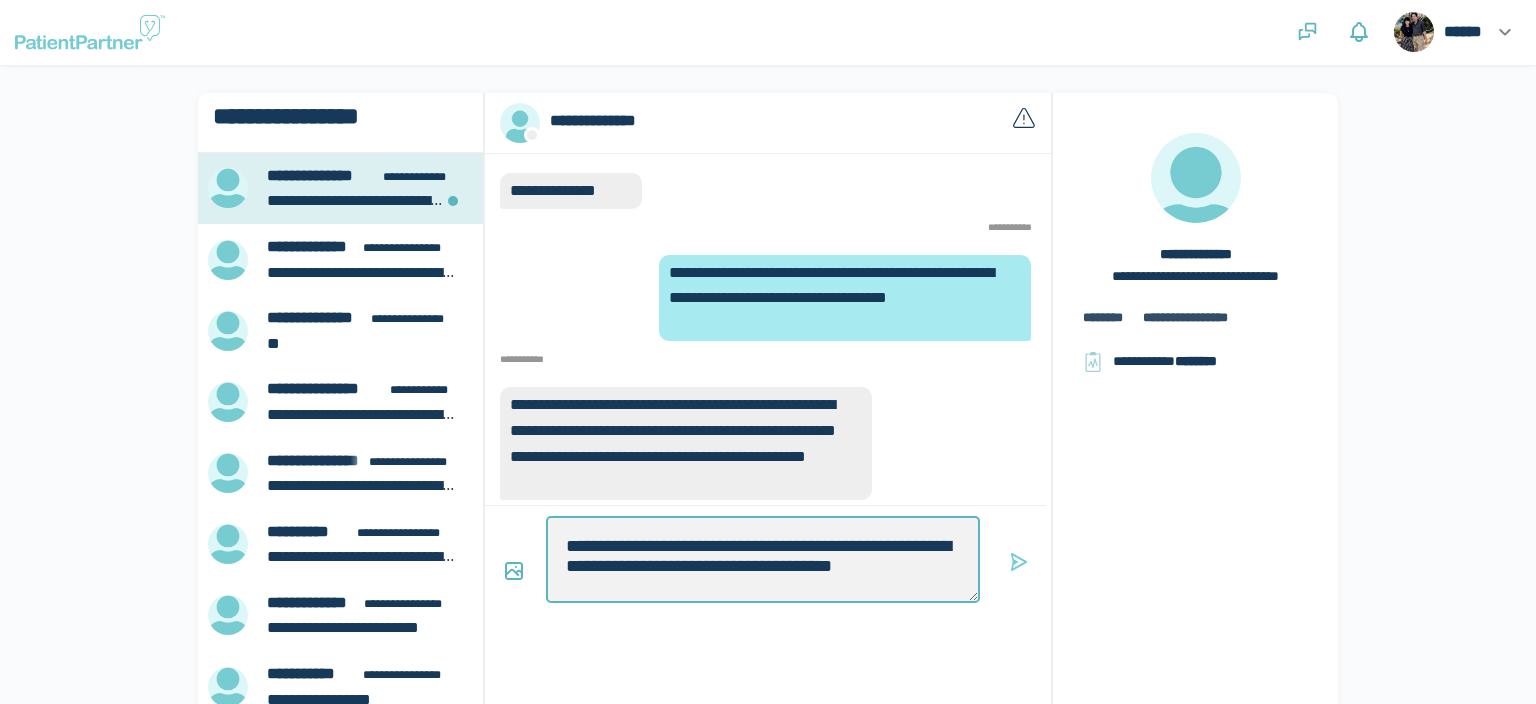type on "*" 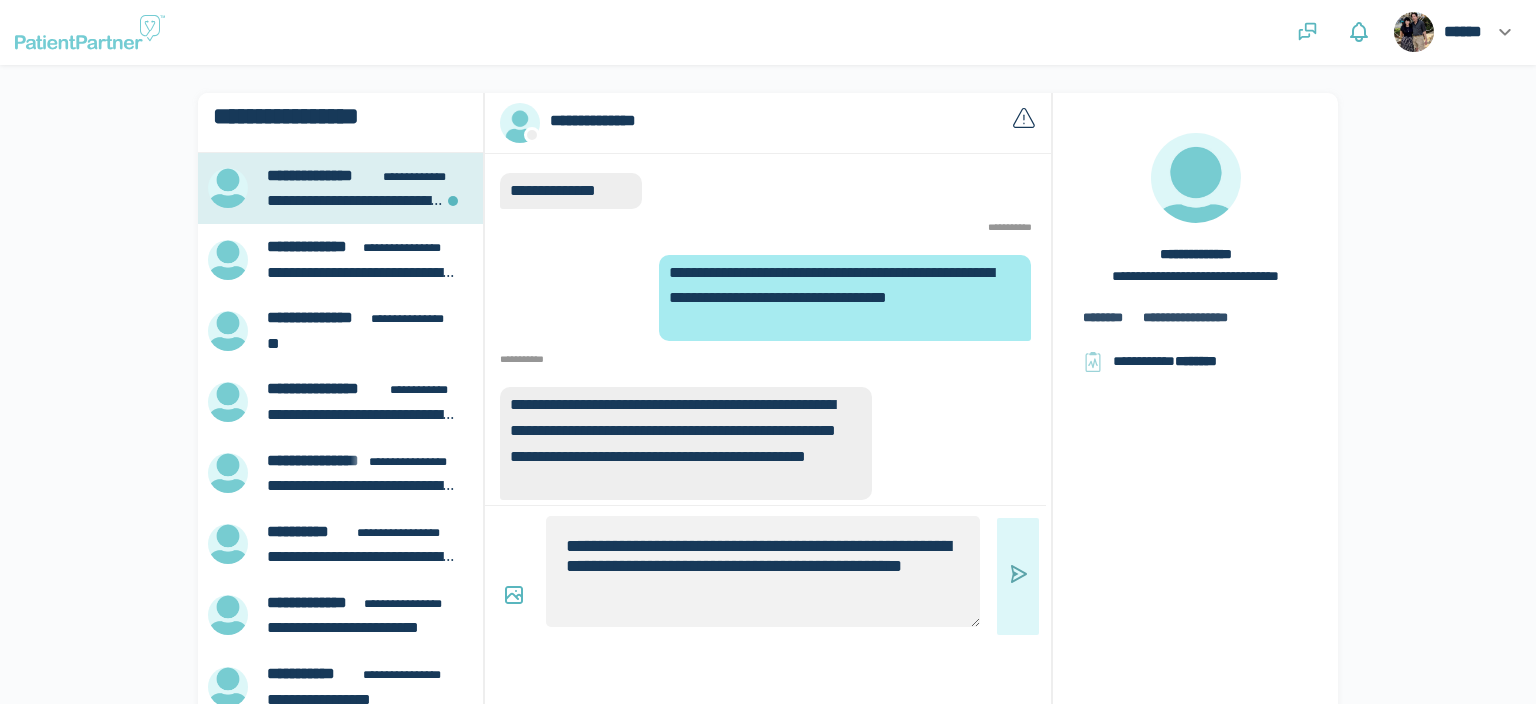 click 